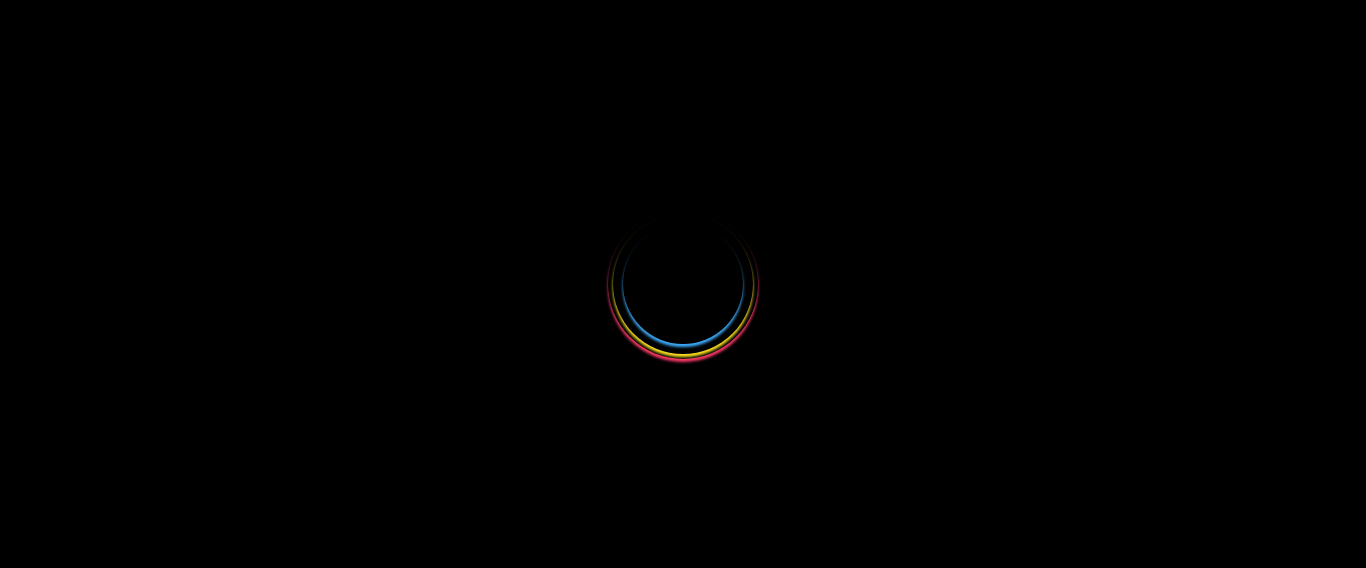 scroll, scrollTop: 0, scrollLeft: 0, axis: both 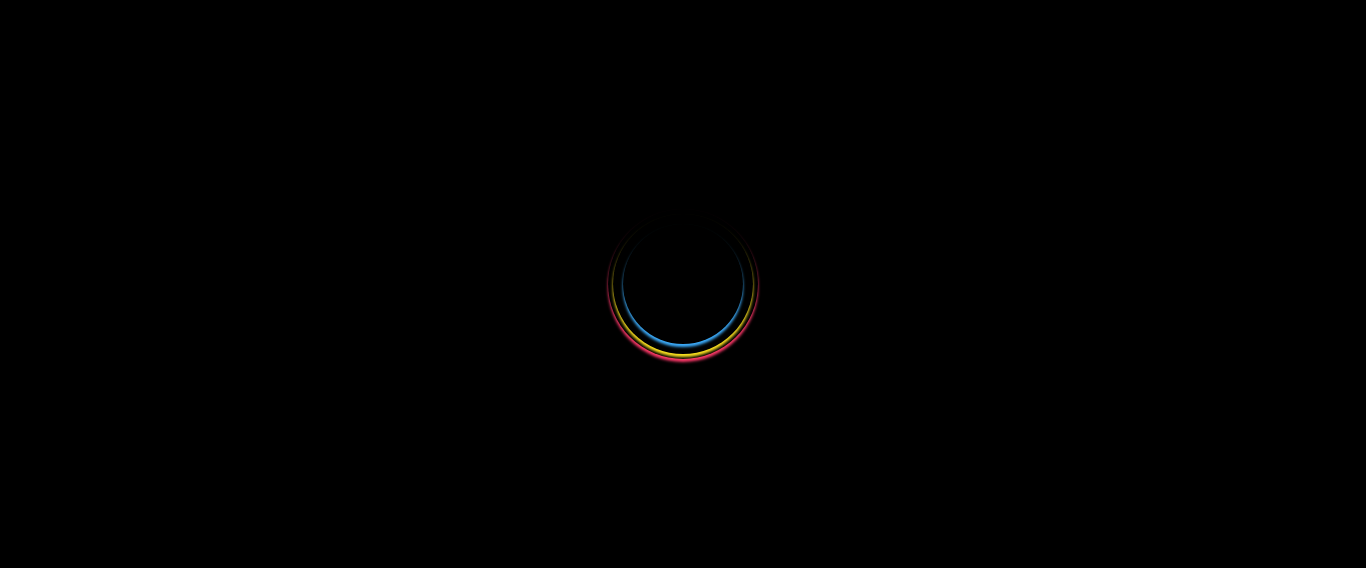 select 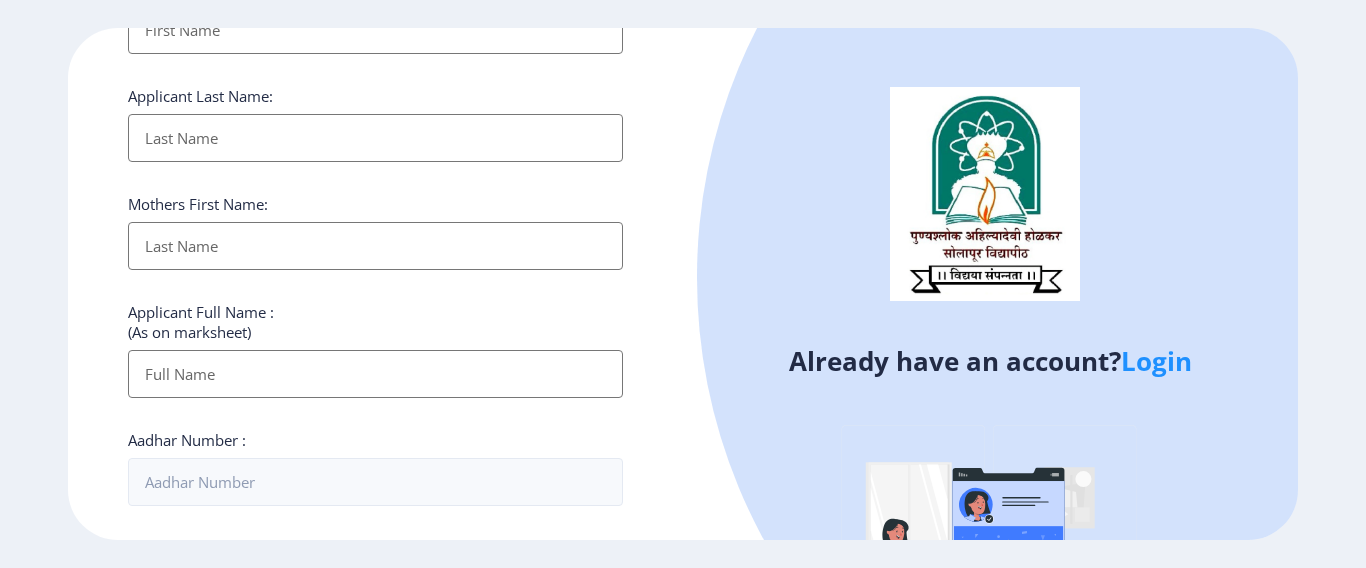 scroll, scrollTop: 400, scrollLeft: 0, axis: vertical 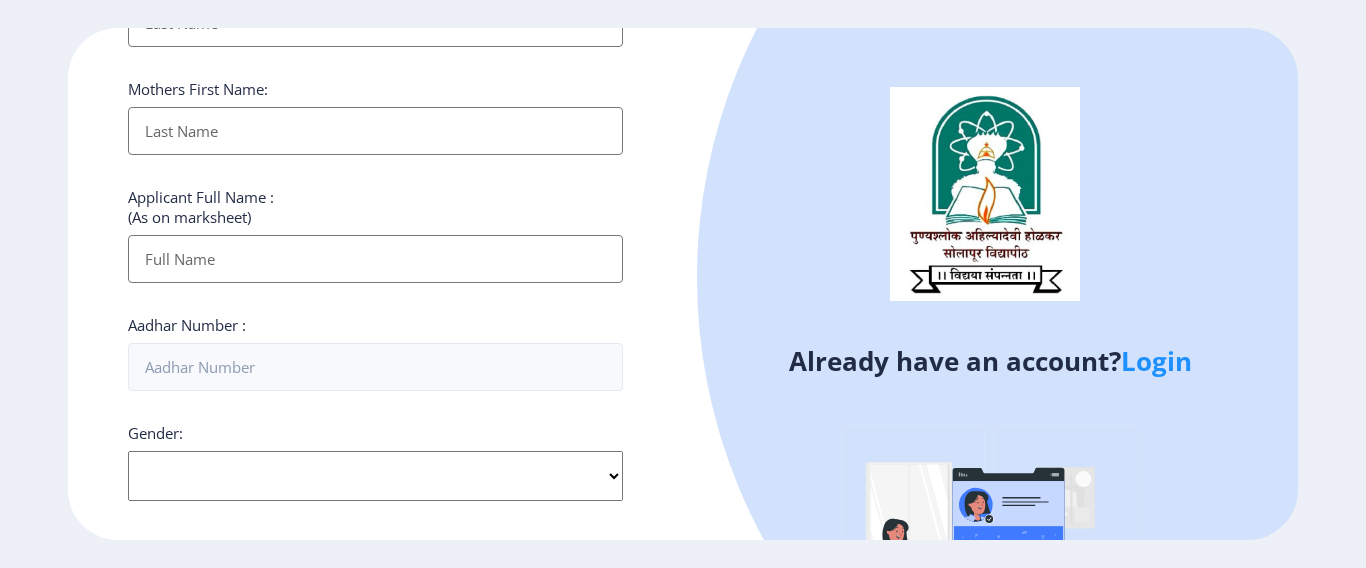 click on "Login" 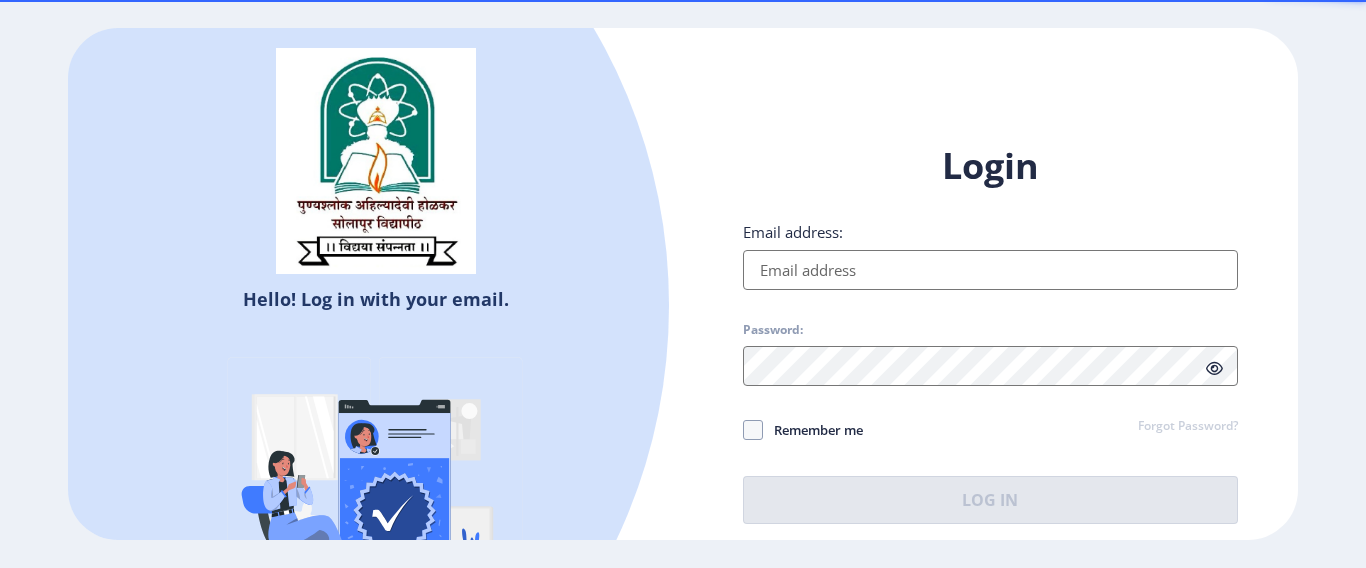 type on "[EMAIL_ADDRESS][DOMAIN_NAME]" 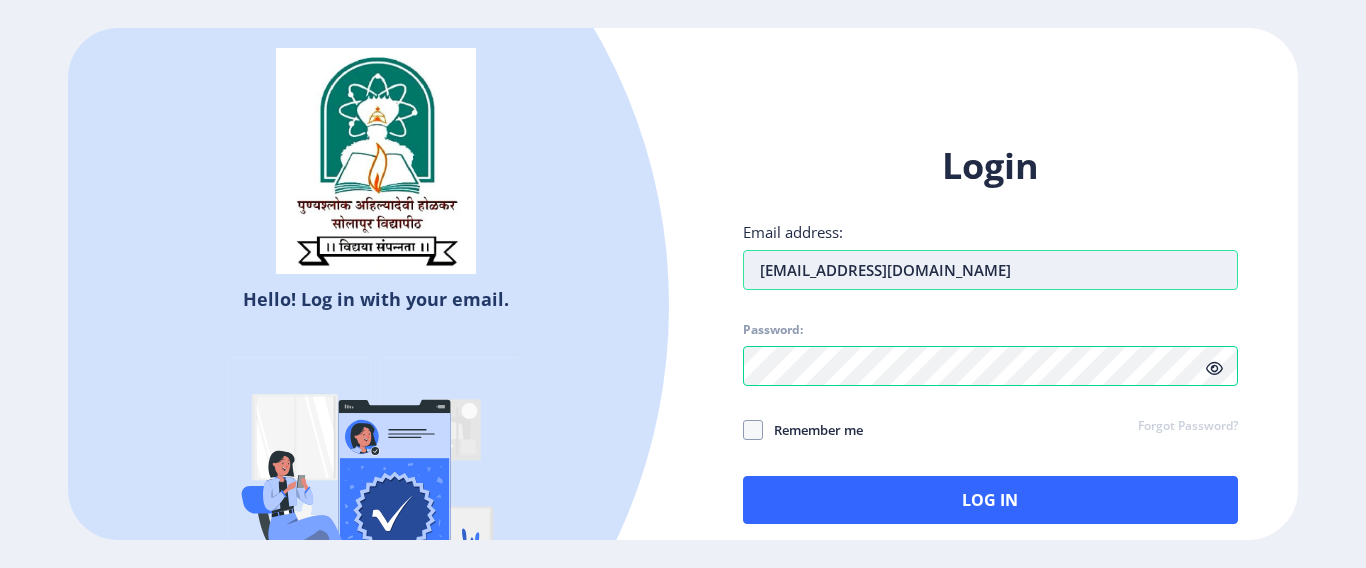 click on "[EMAIL_ADDRESS][DOMAIN_NAME]" at bounding box center [990, 270] 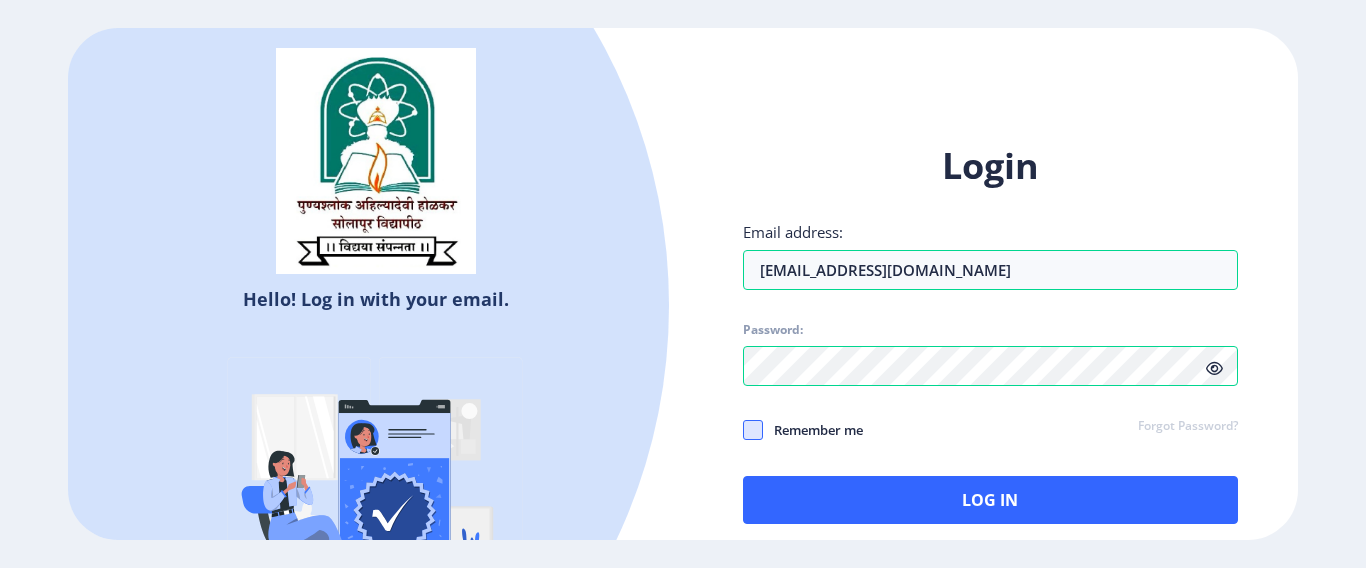 click 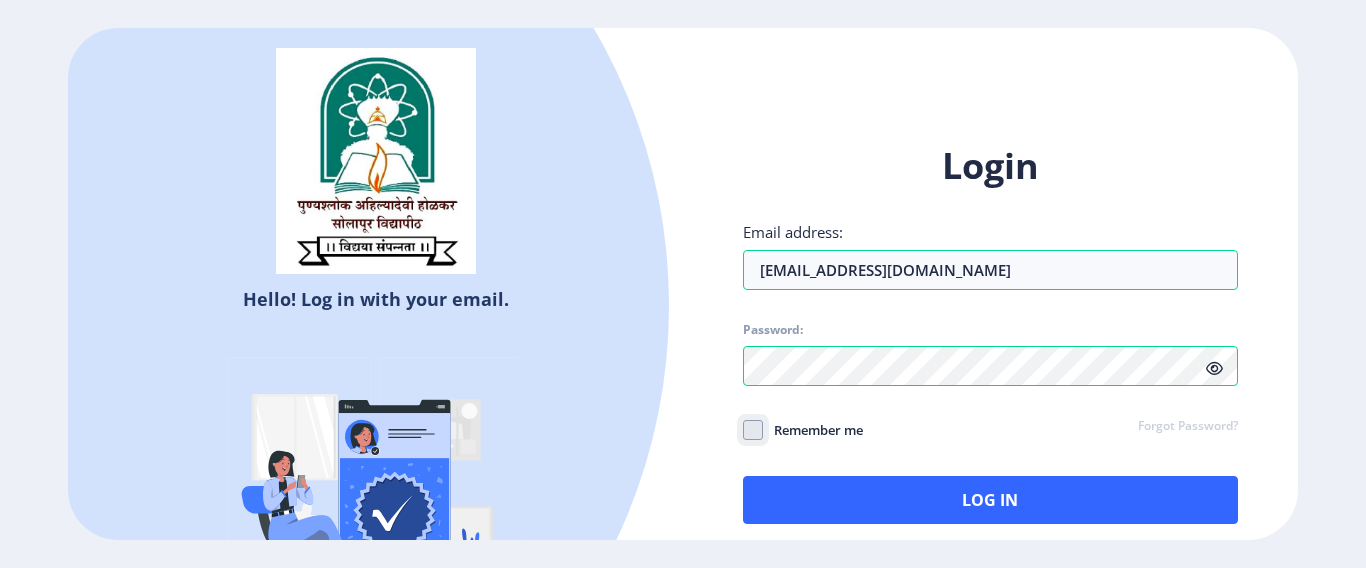 checkbox on "true" 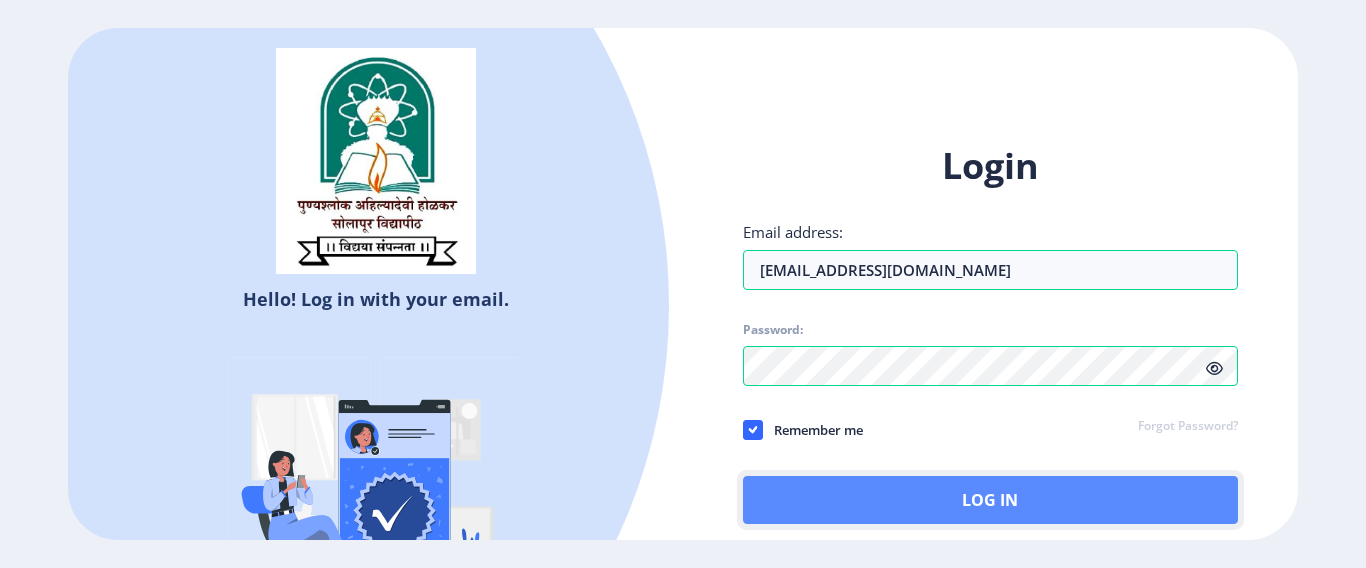 click on "Log In" 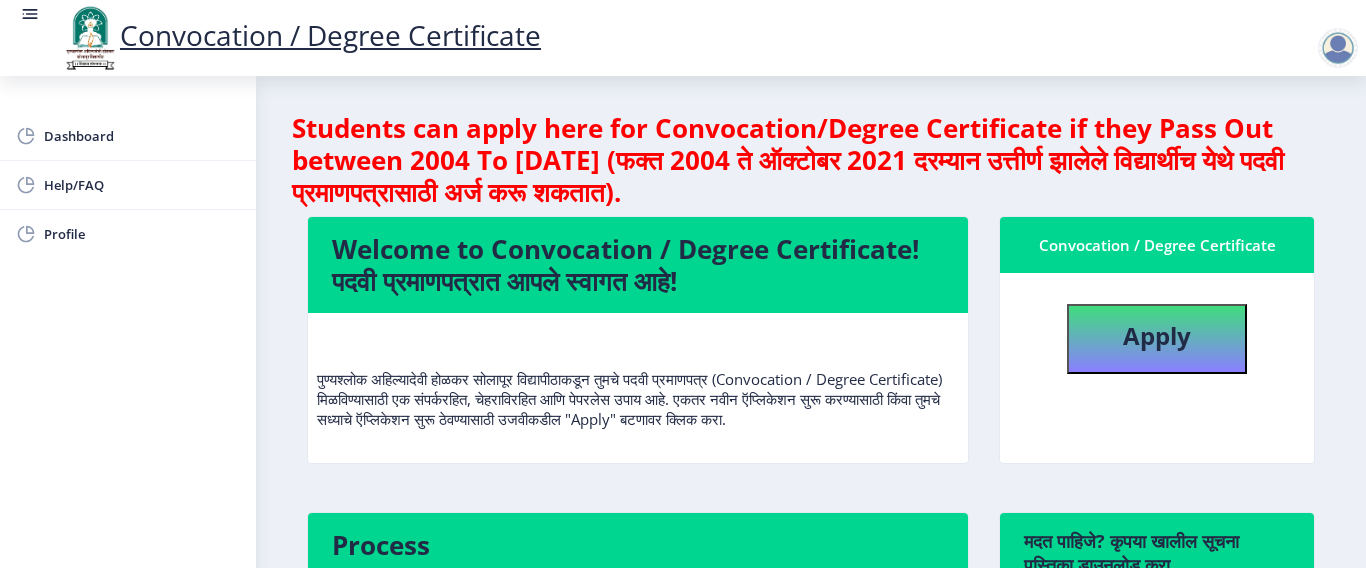 scroll, scrollTop: 100, scrollLeft: 0, axis: vertical 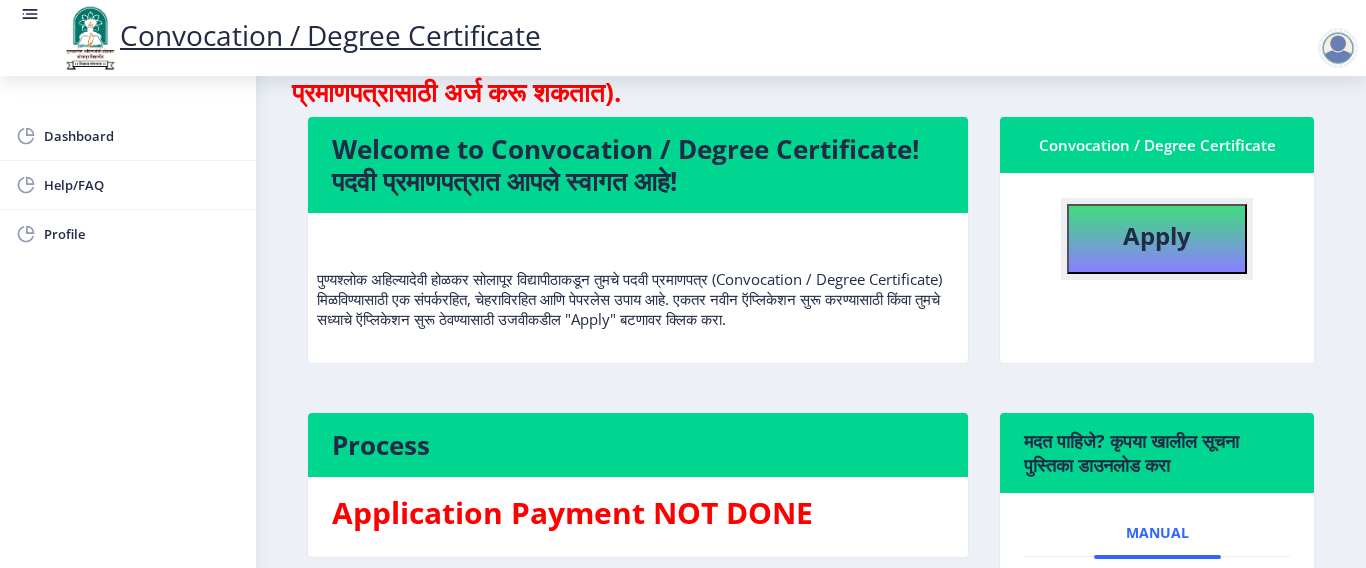 click on "Apply" 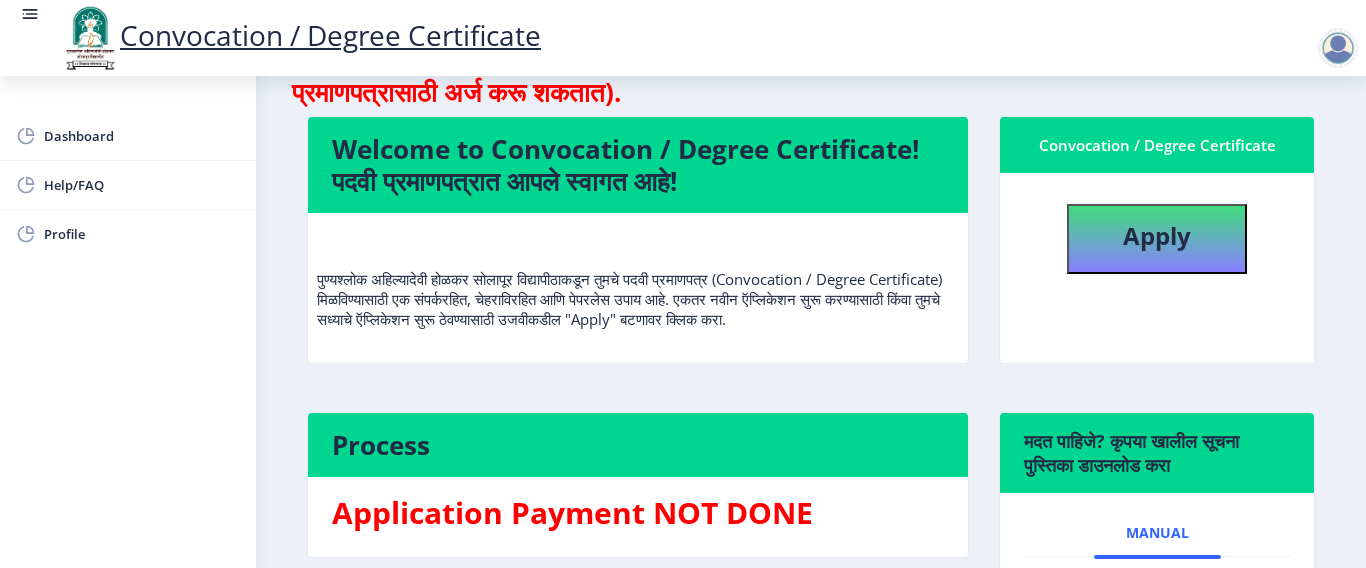select 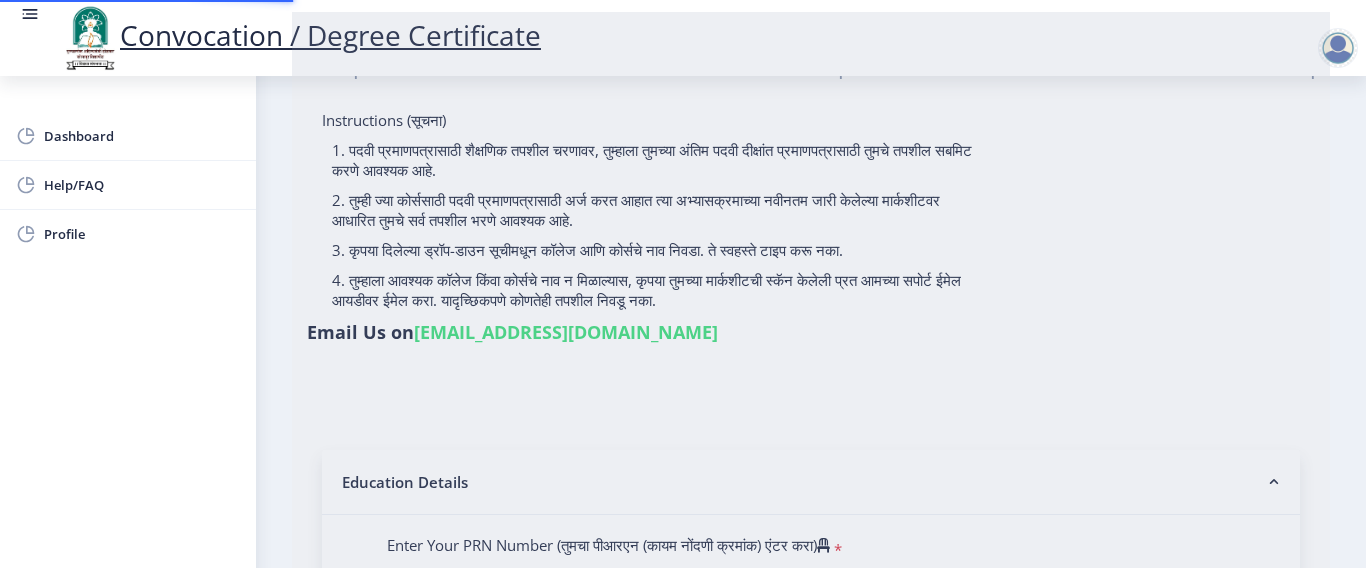 scroll, scrollTop: 0, scrollLeft: 0, axis: both 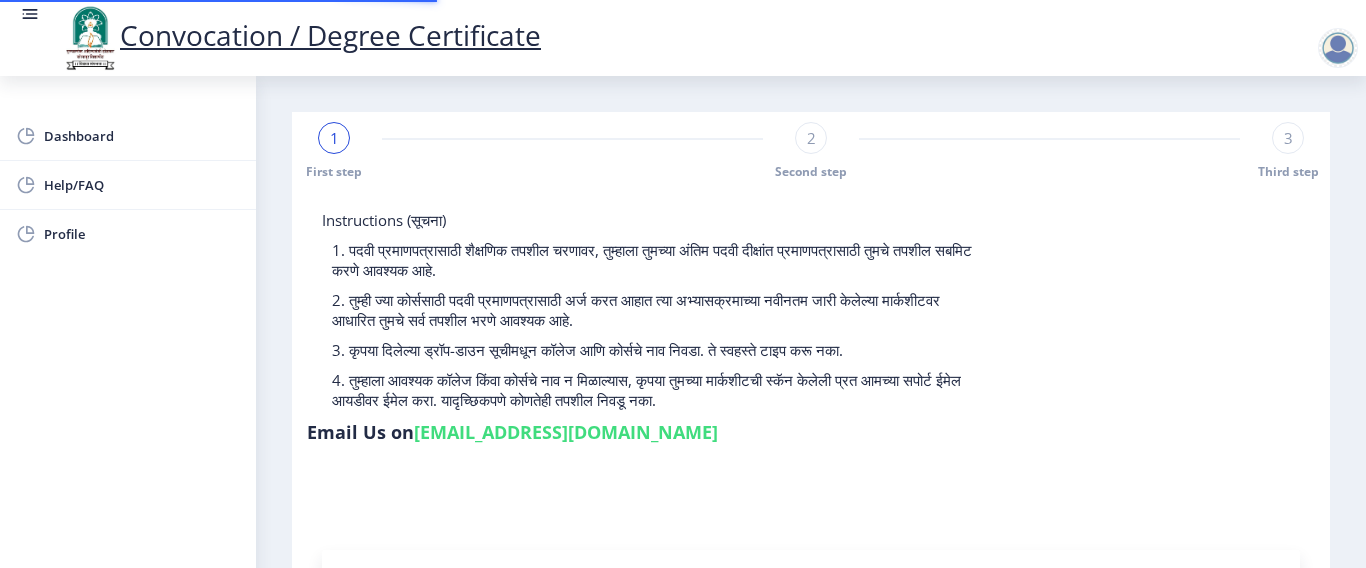 type on "2019032500228007" 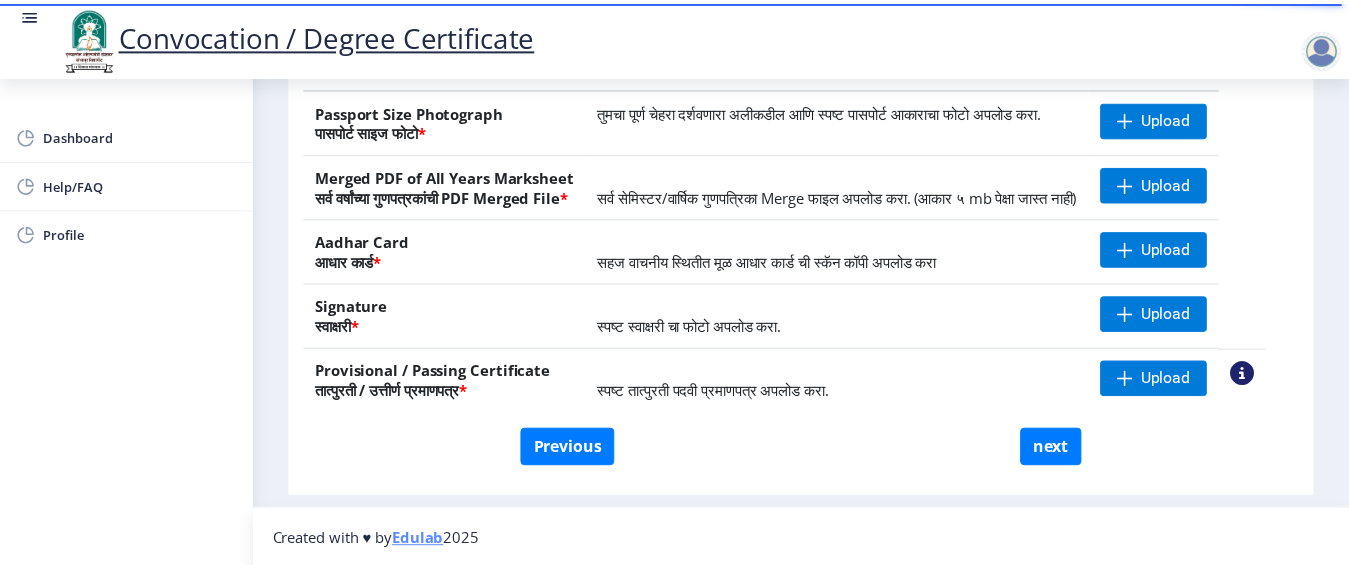 scroll, scrollTop: 300, scrollLeft: 0, axis: vertical 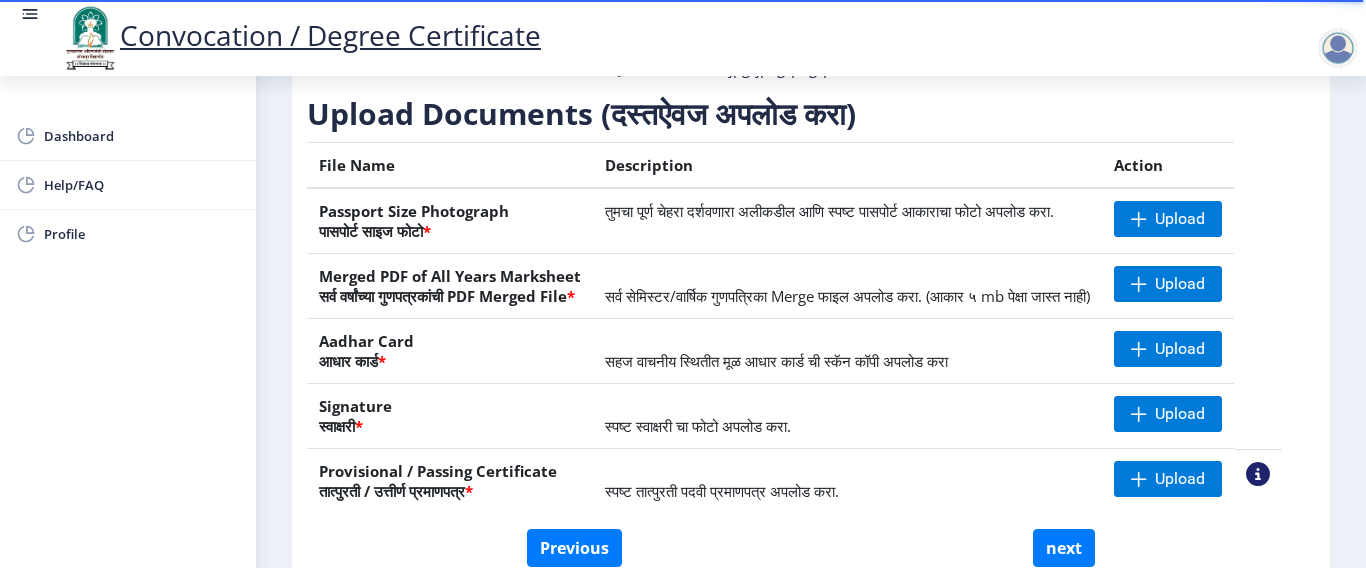 click 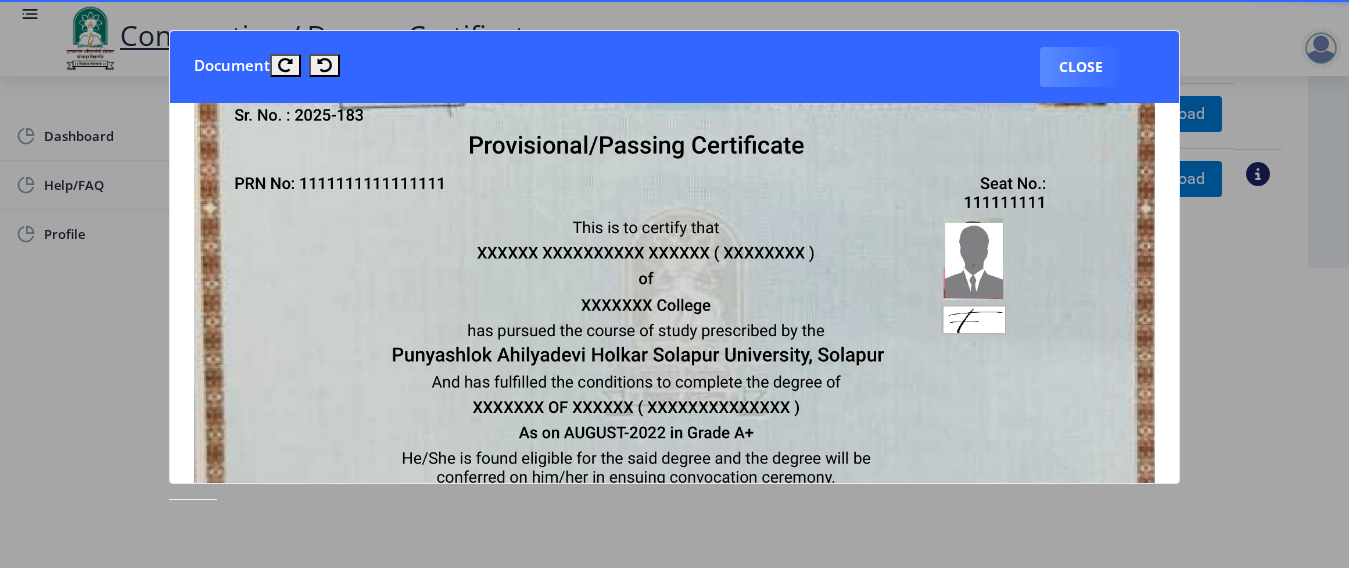 scroll, scrollTop: 100, scrollLeft: 0, axis: vertical 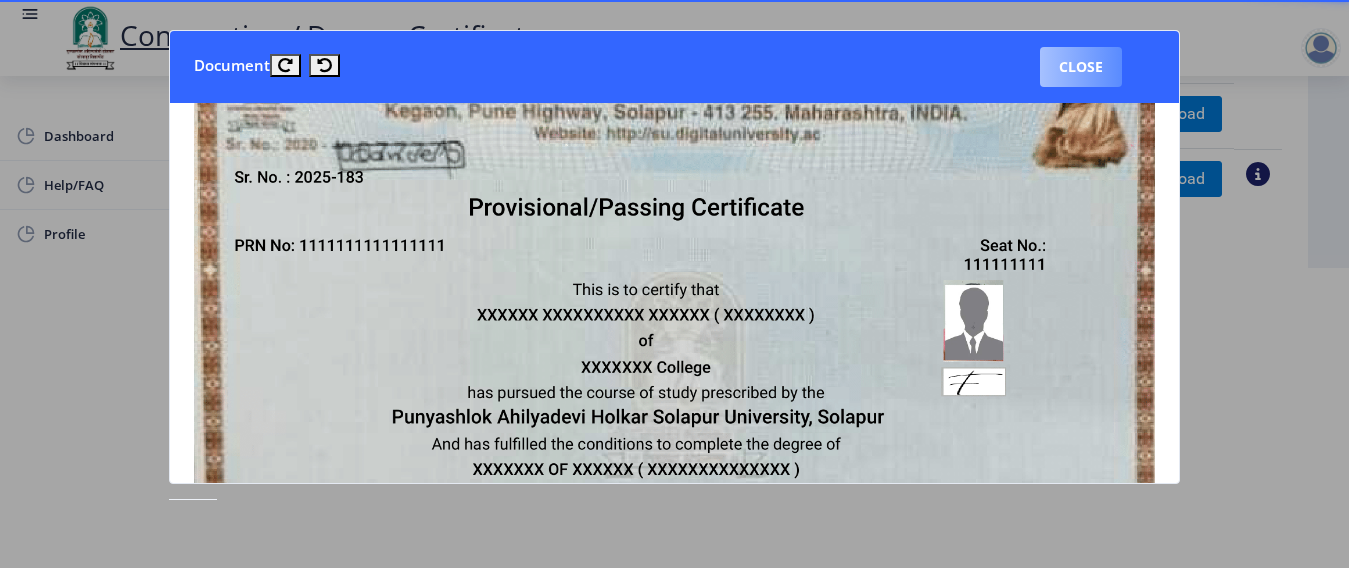 click on "Close" at bounding box center [1081, 67] 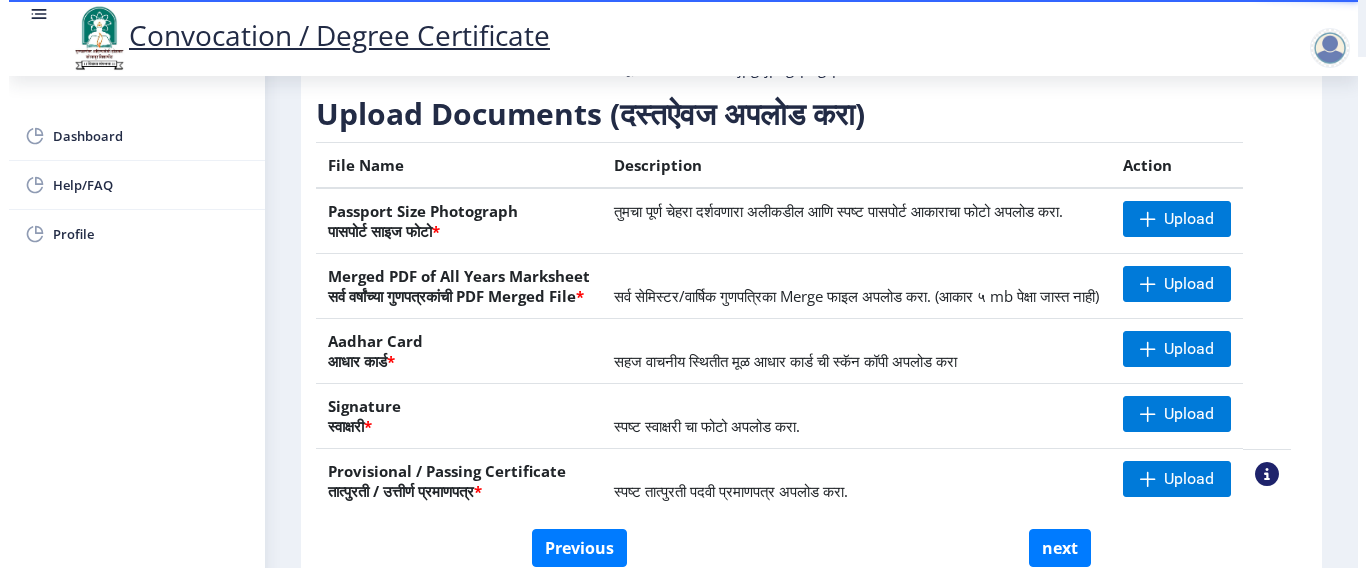 scroll, scrollTop: 246, scrollLeft: 0, axis: vertical 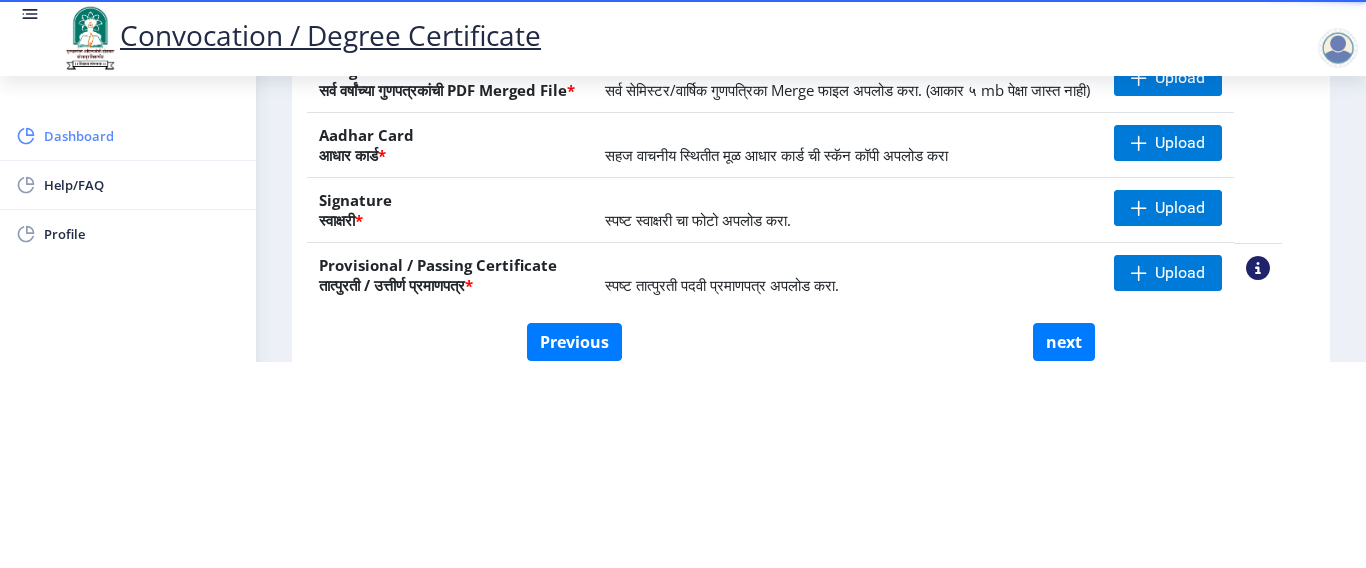 click on "Dashboard" 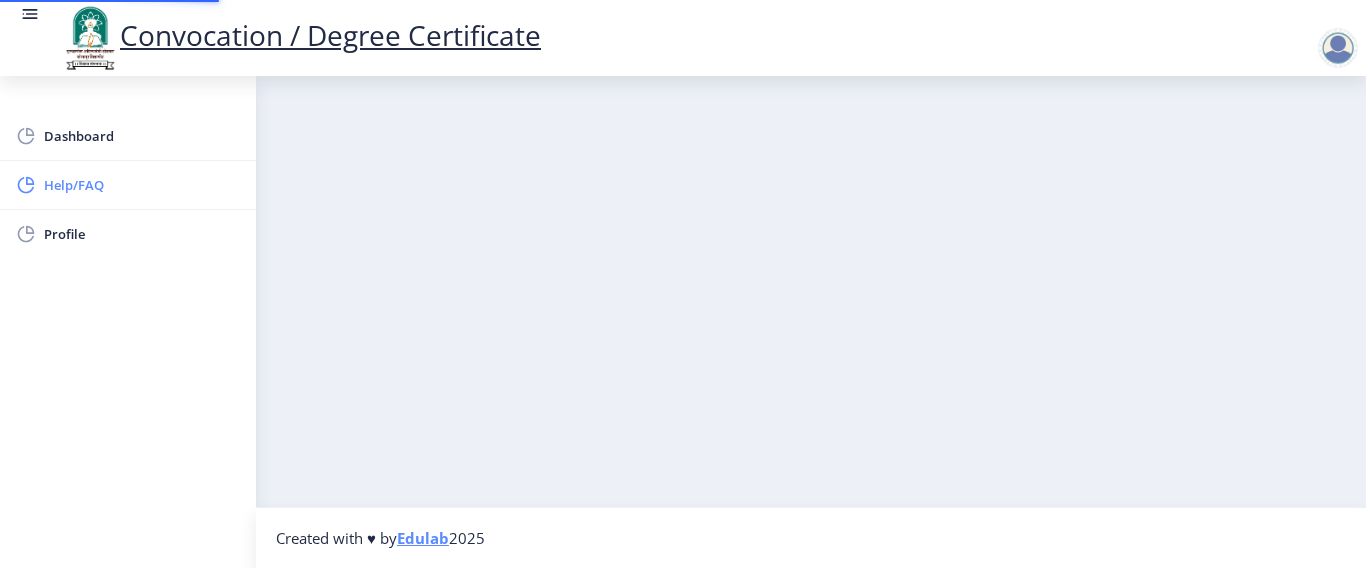 scroll, scrollTop: 0, scrollLeft: 0, axis: both 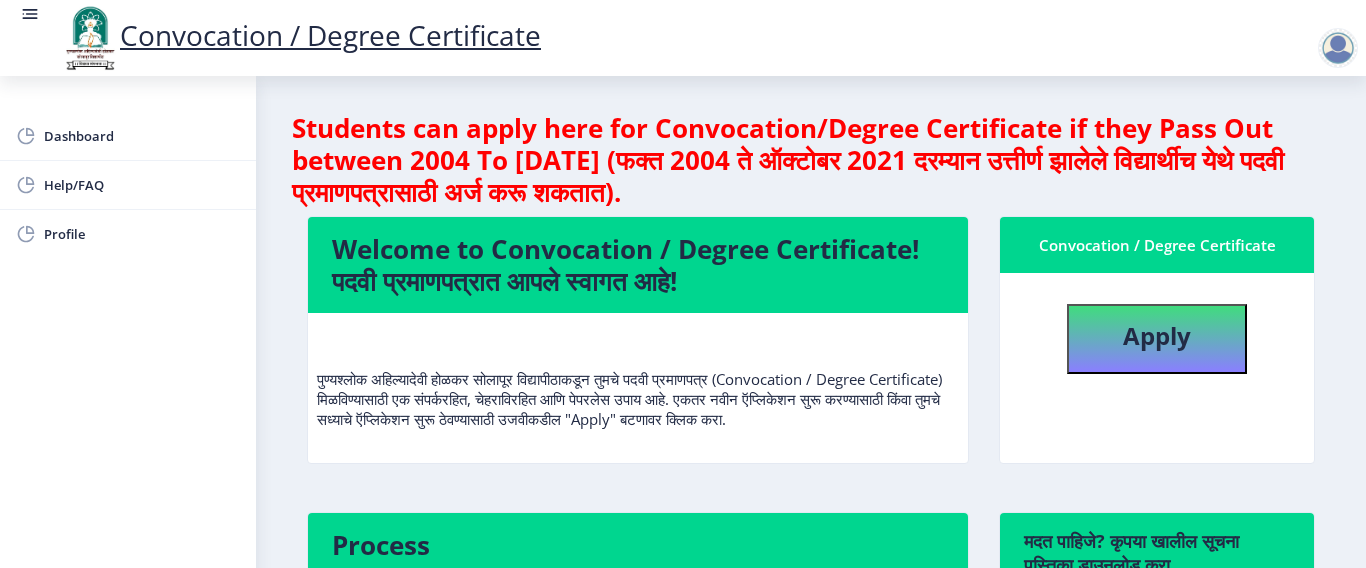 select 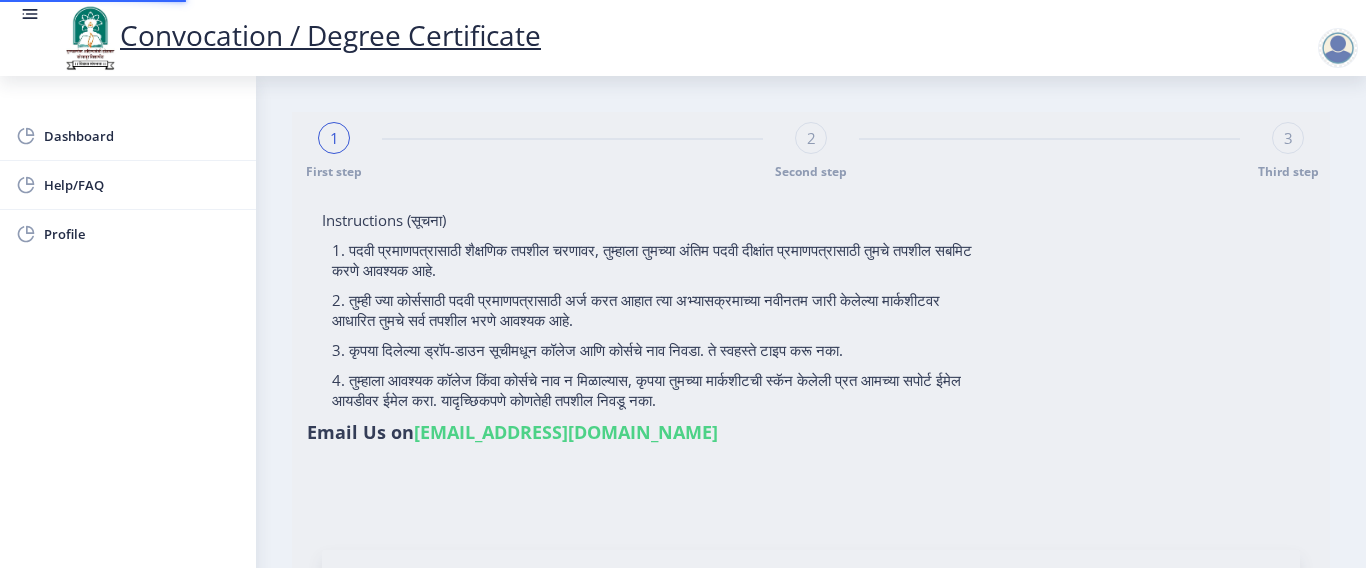 type on "[PERSON_NAME] [PERSON_NAME]" 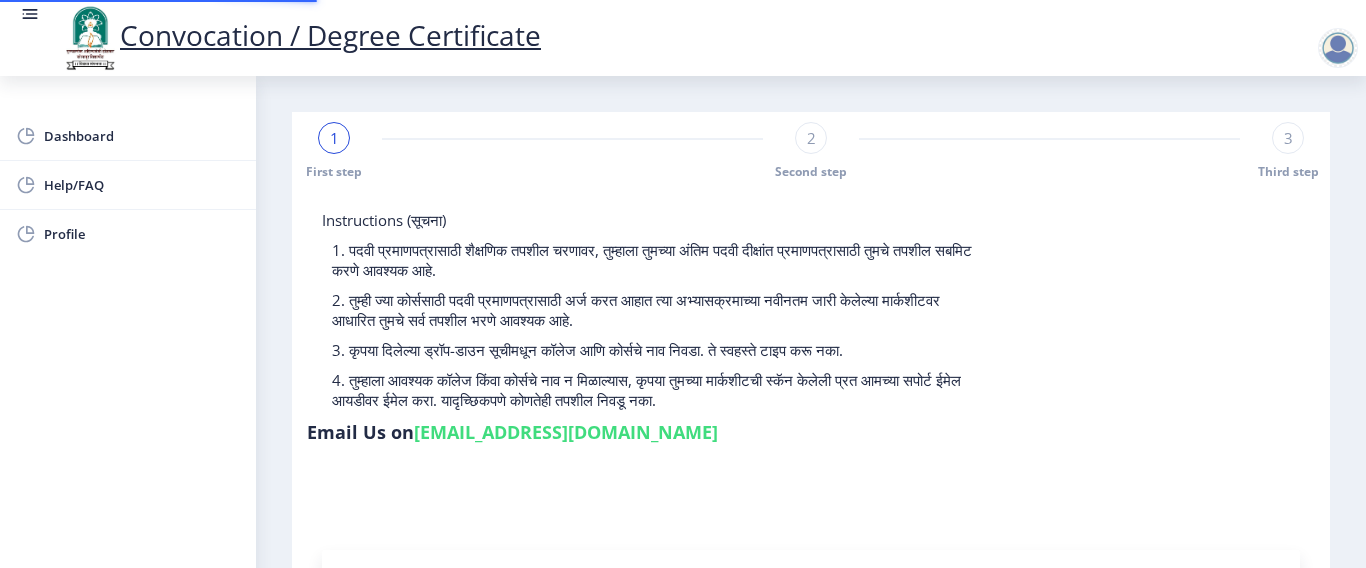 type on "2019032500228007" 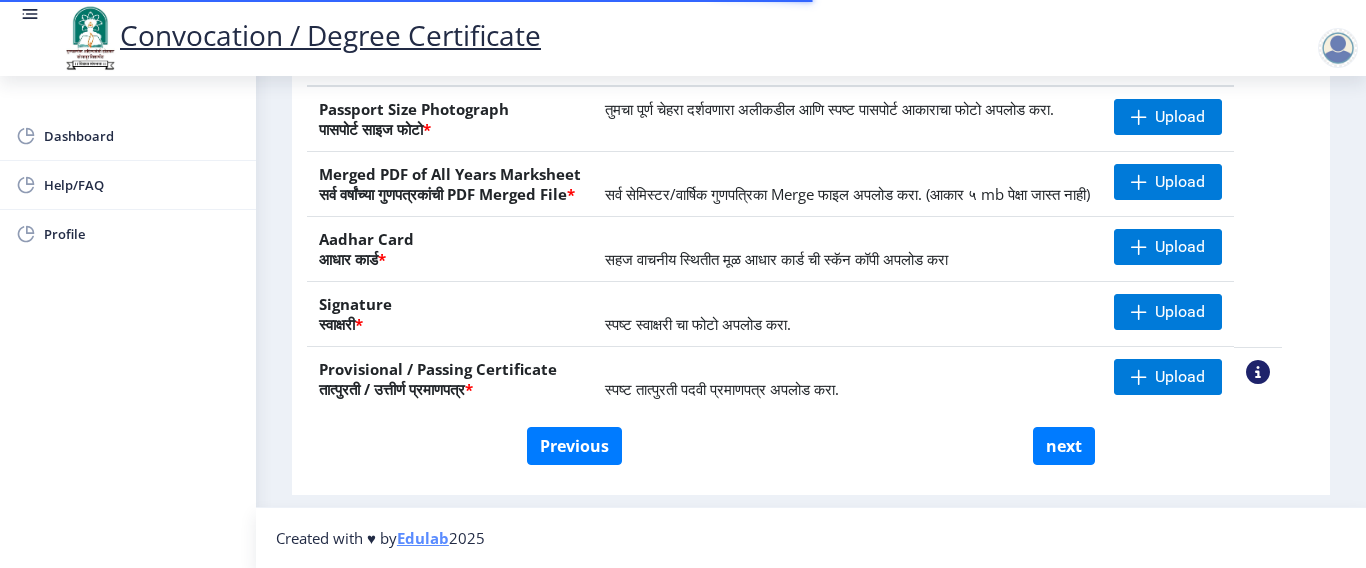 scroll, scrollTop: 442, scrollLeft: 0, axis: vertical 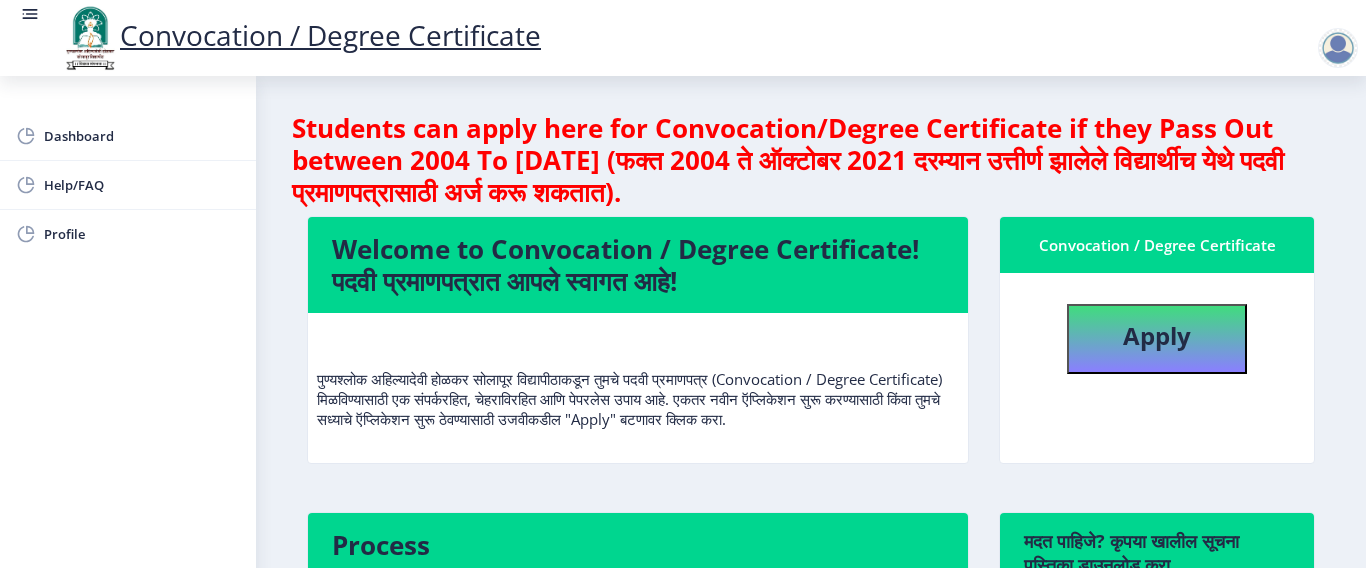 click 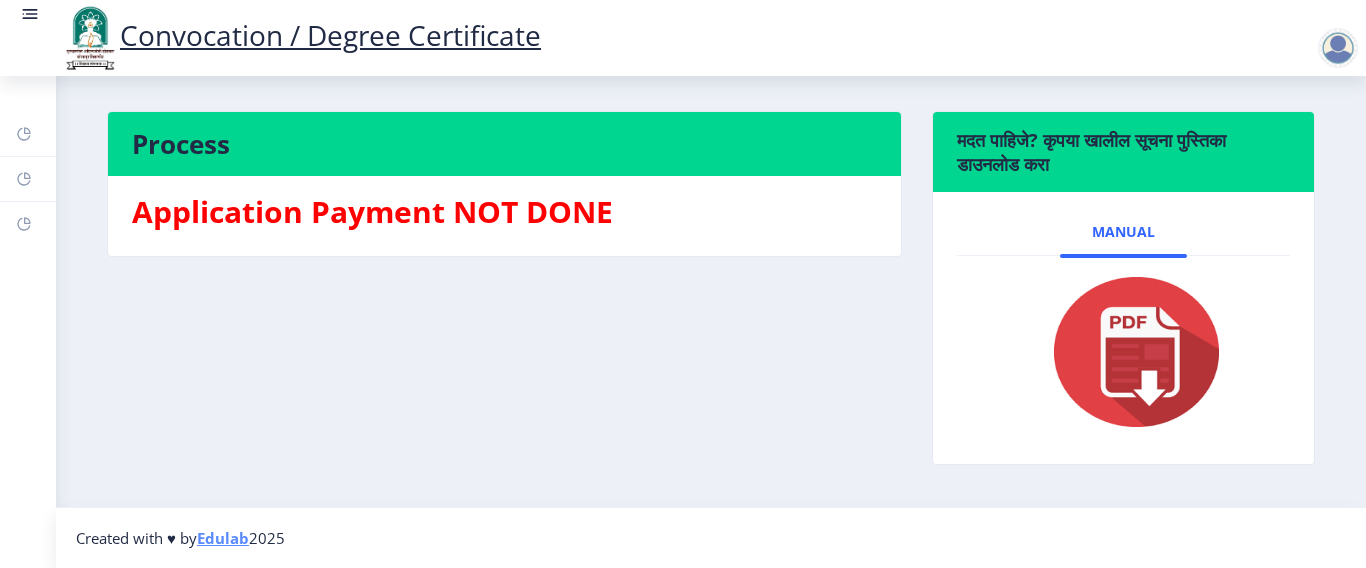scroll, scrollTop: 0, scrollLeft: 0, axis: both 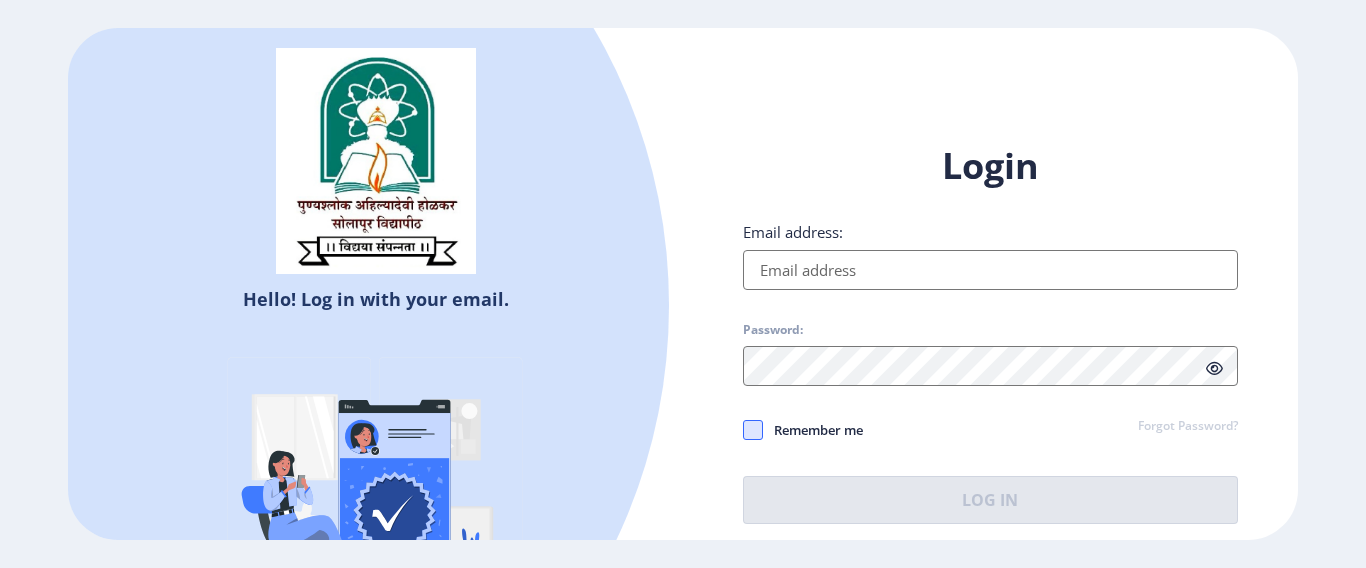 type on "[EMAIL_ADDRESS][DOMAIN_NAME]" 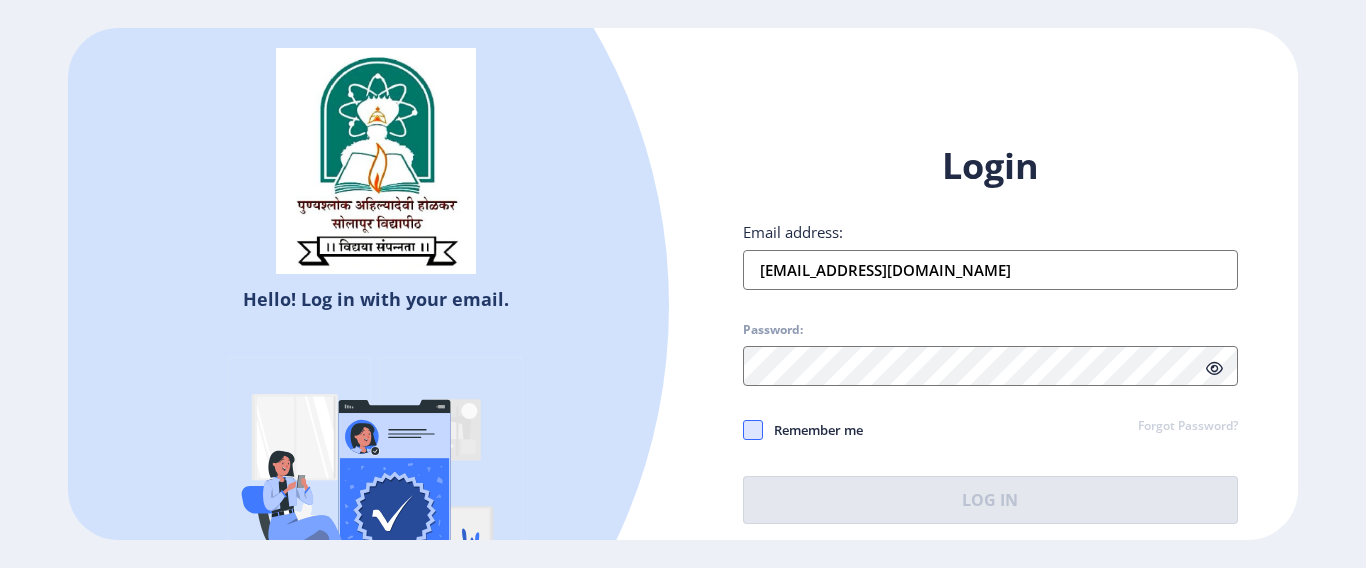 click 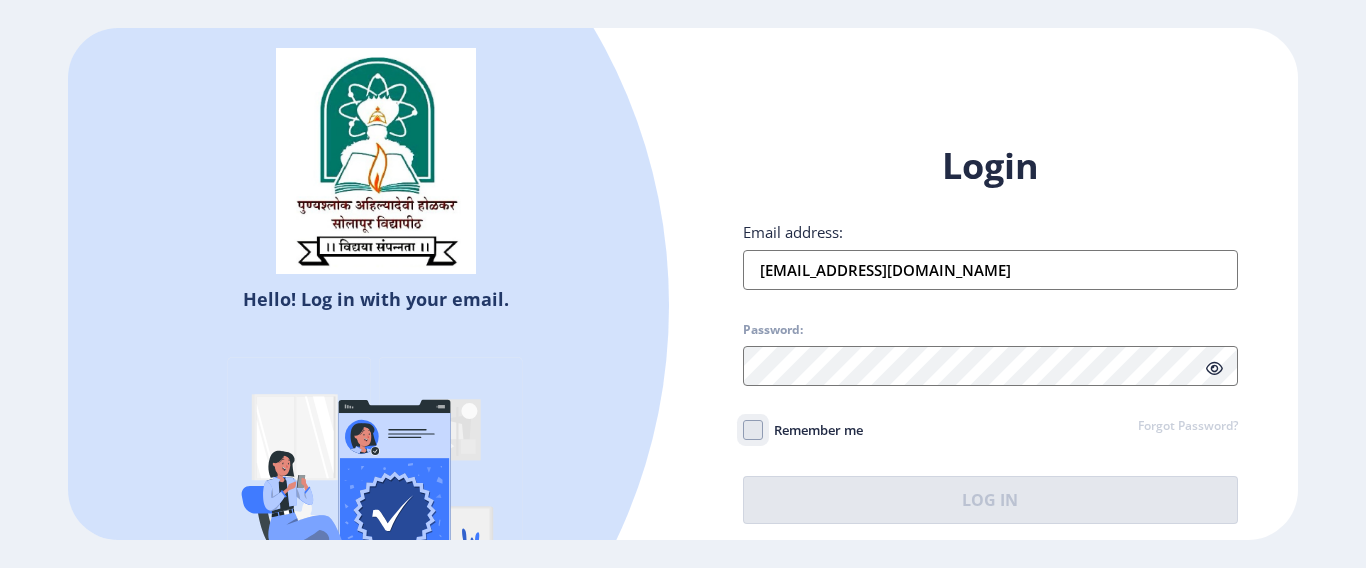 click on "Remember me" 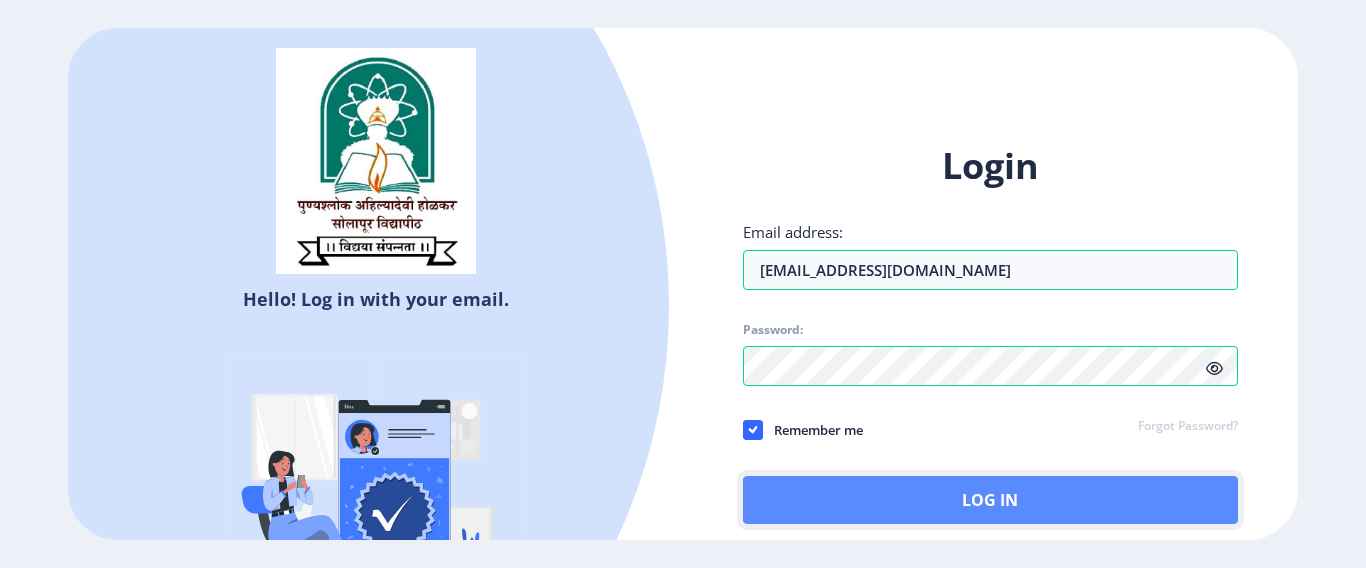 click on "Log In" 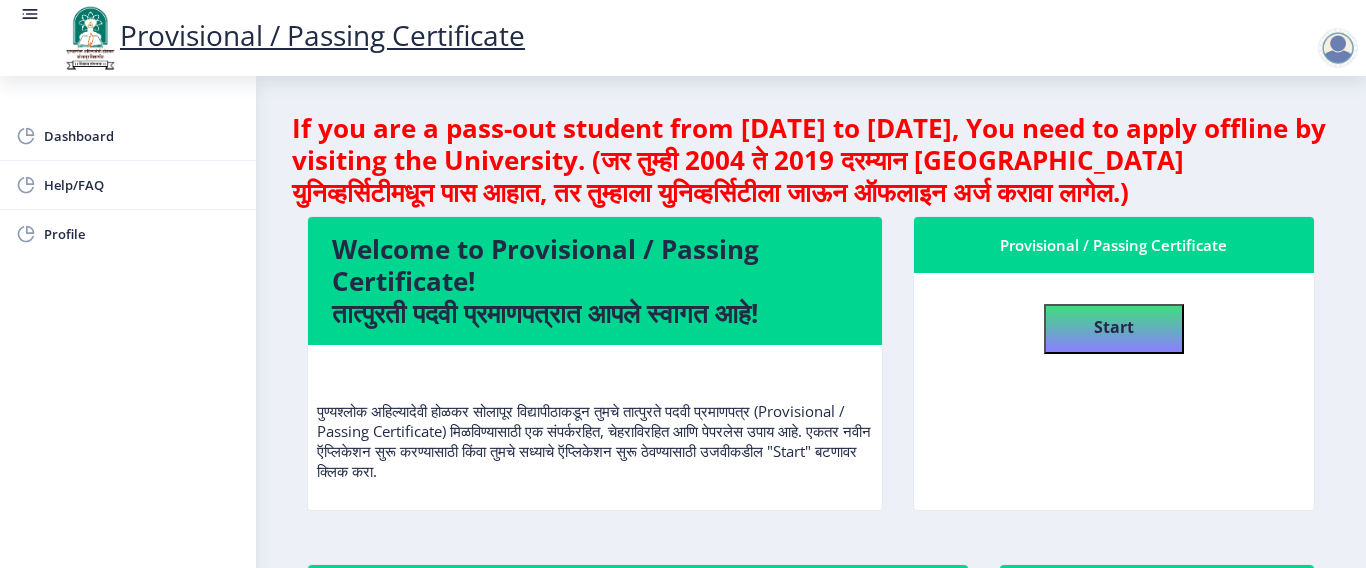 scroll, scrollTop: 3, scrollLeft: 0, axis: vertical 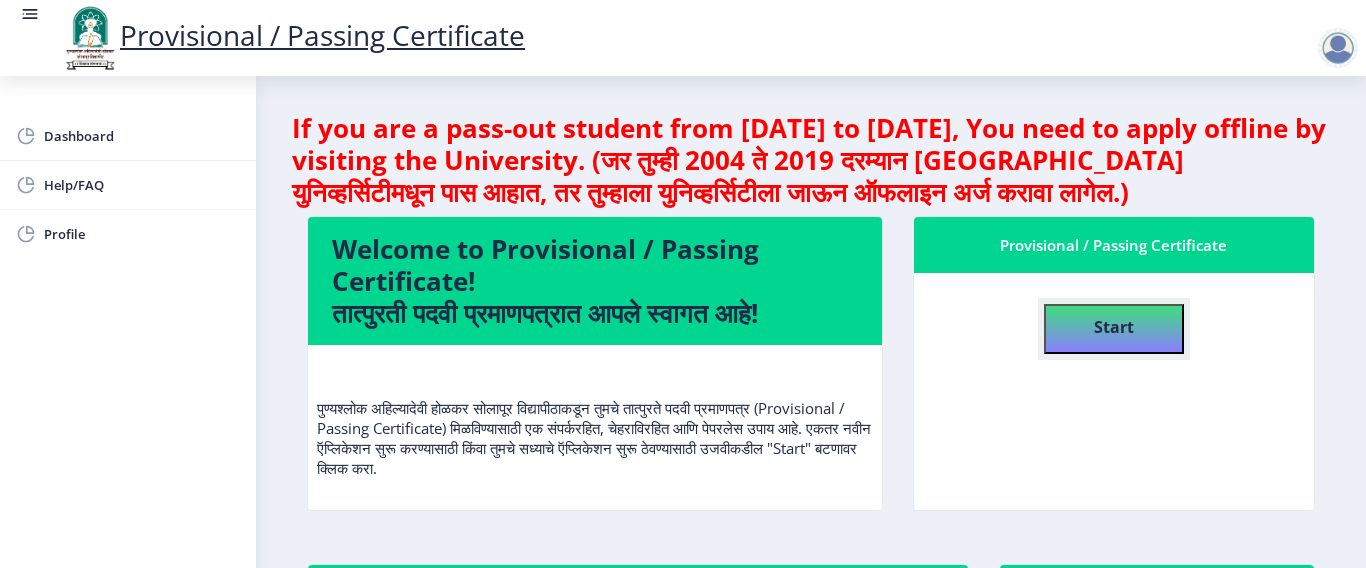 click on "Start" 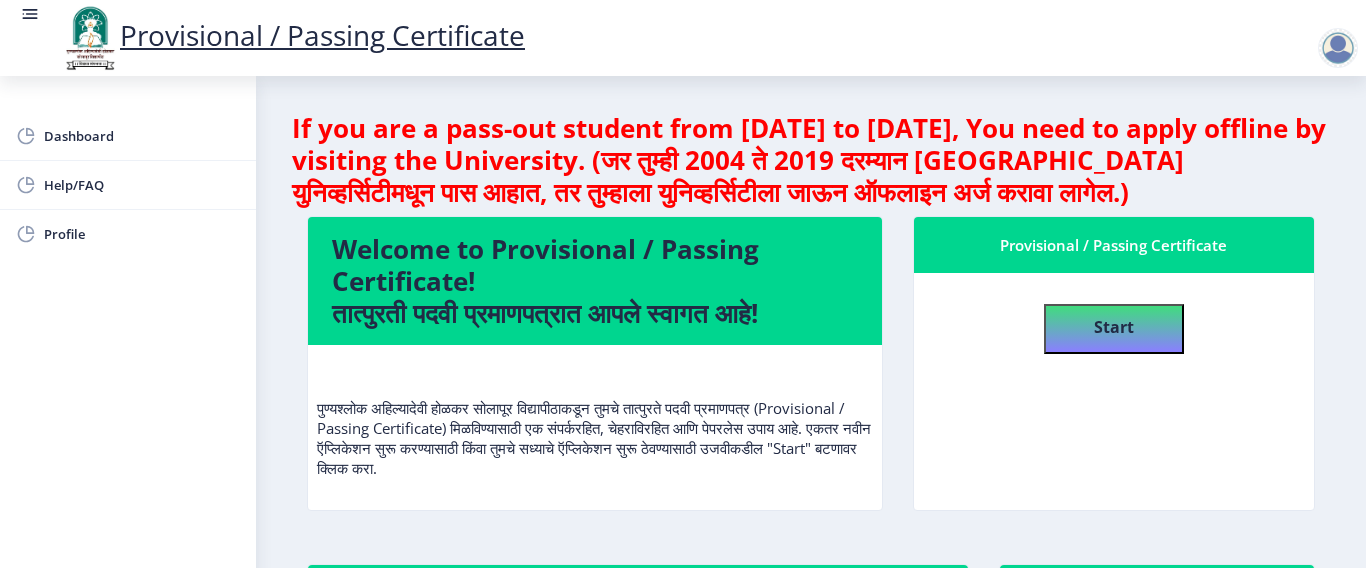select 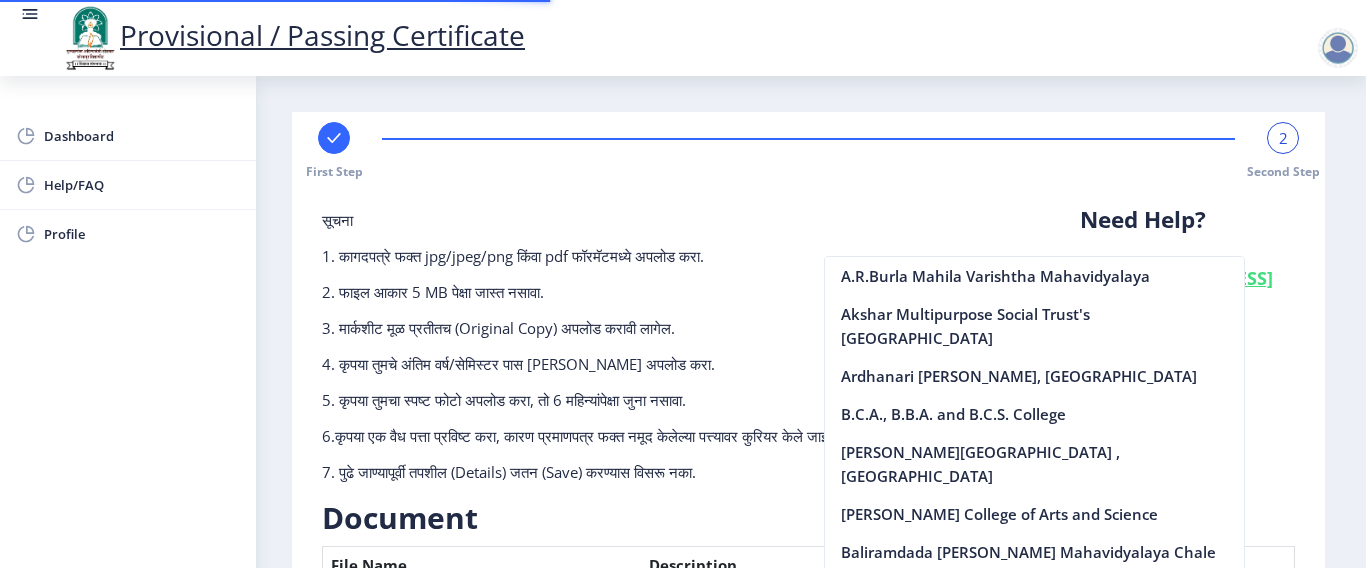 scroll, scrollTop: 424, scrollLeft: 0, axis: vertical 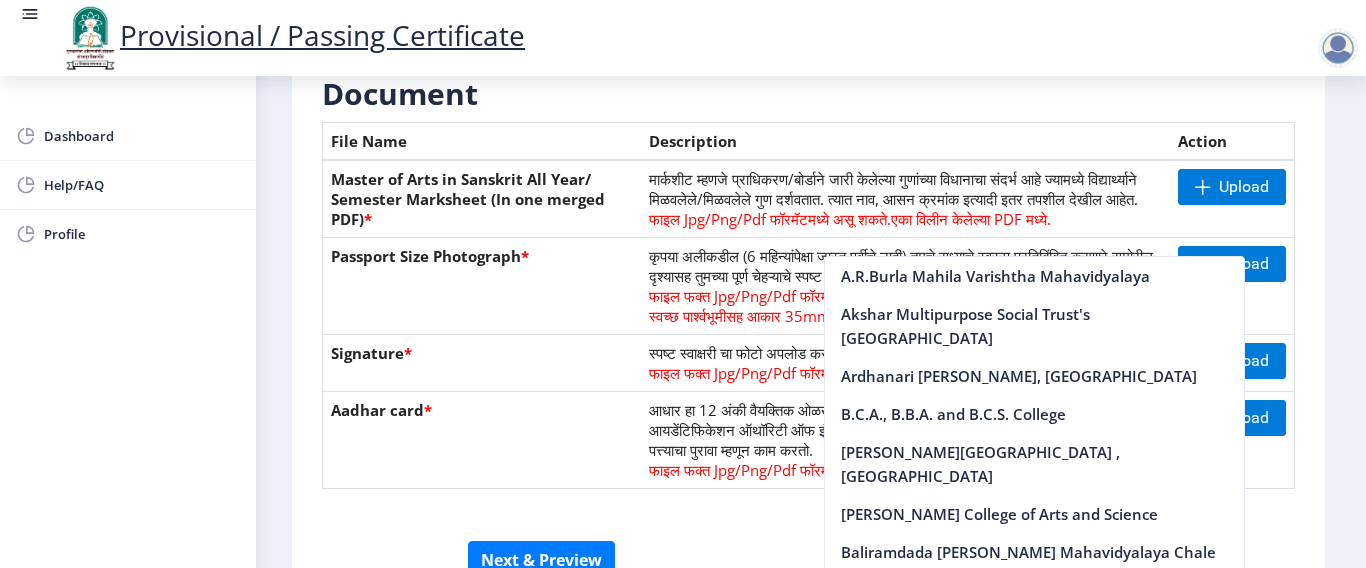 click on "Passport Size Photograph  *" 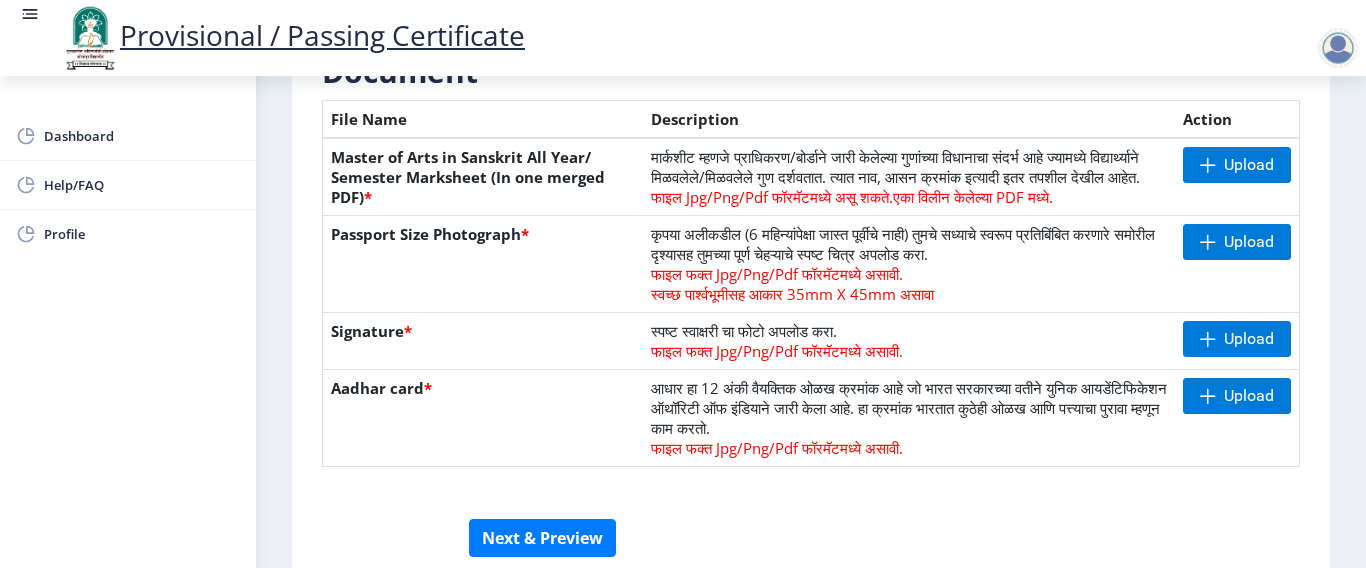 scroll, scrollTop: 416, scrollLeft: 0, axis: vertical 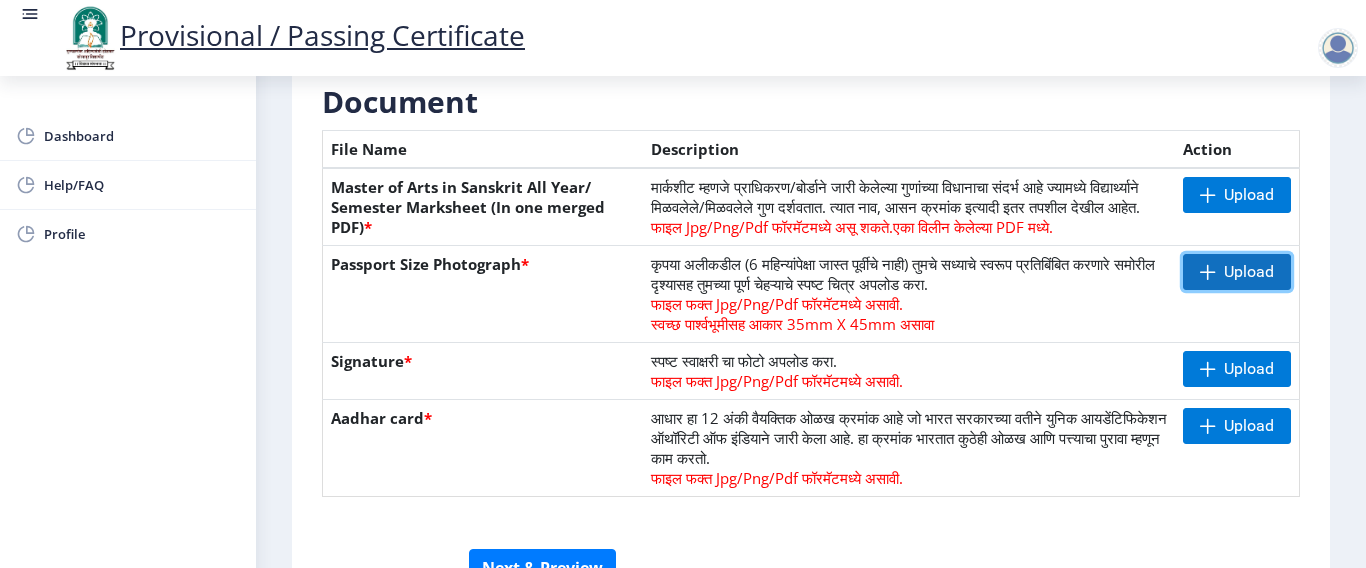 click on "Upload" 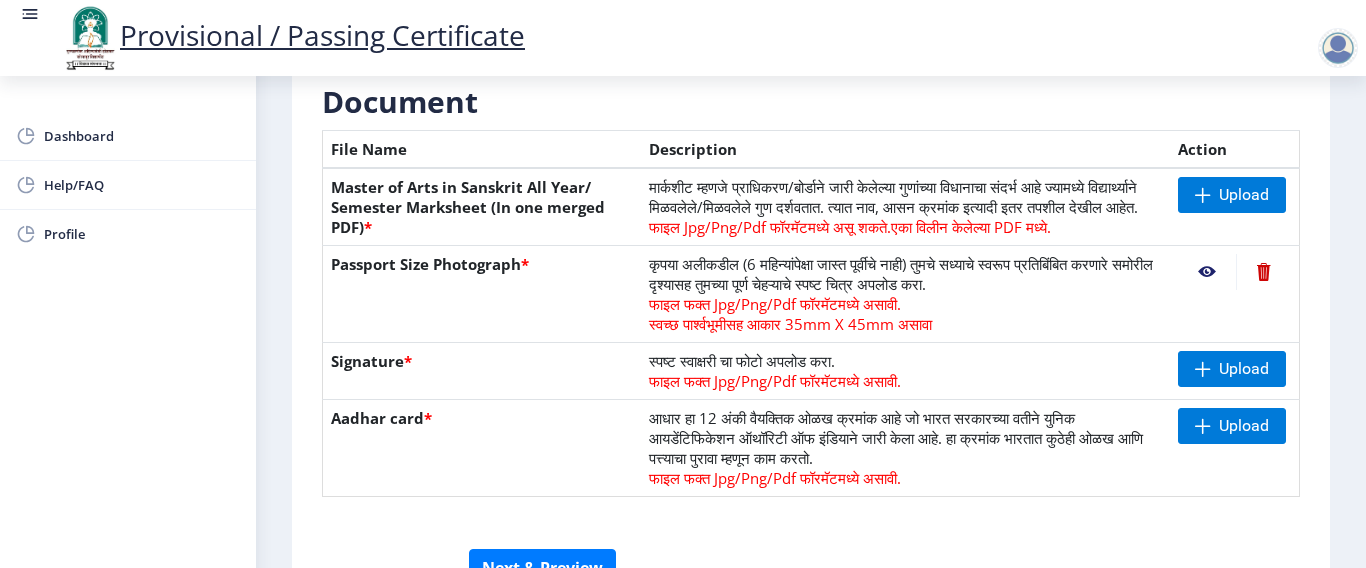 click 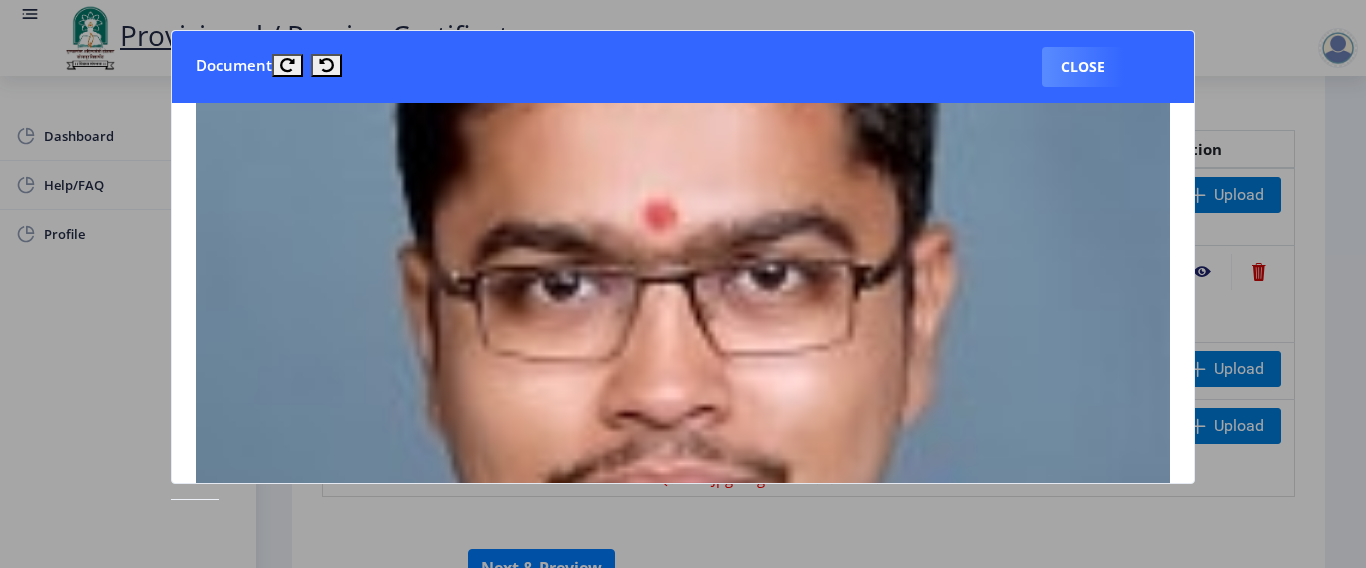 scroll, scrollTop: 300, scrollLeft: 0, axis: vertical 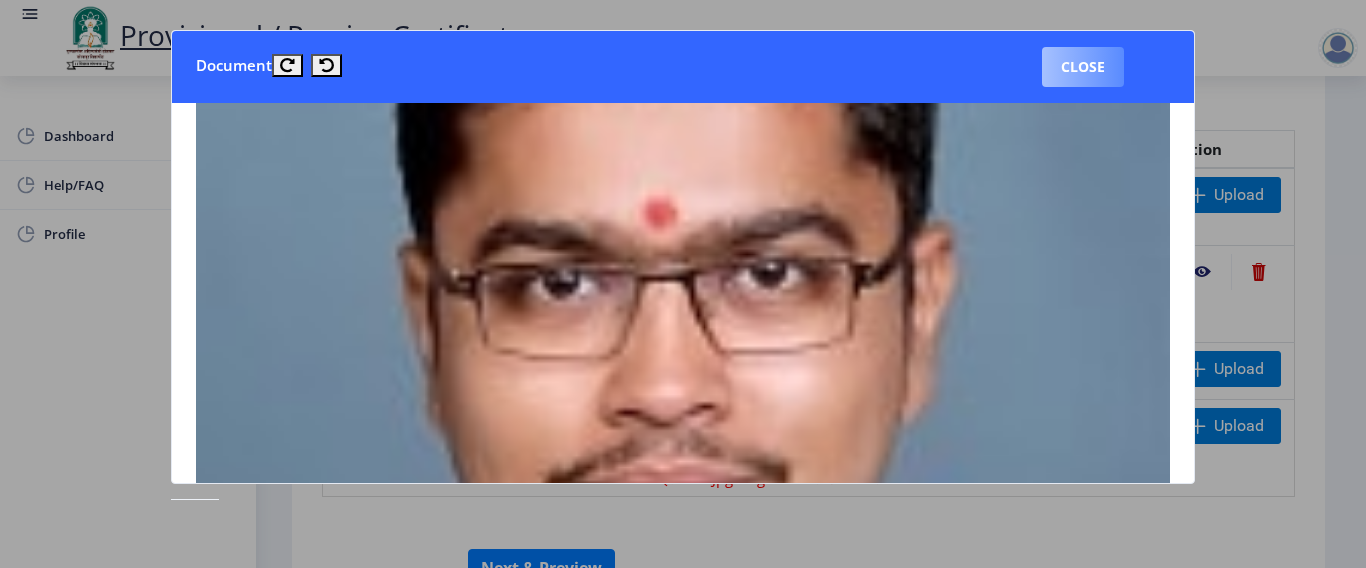 click on "Close" at bounding box center (1083, 67) 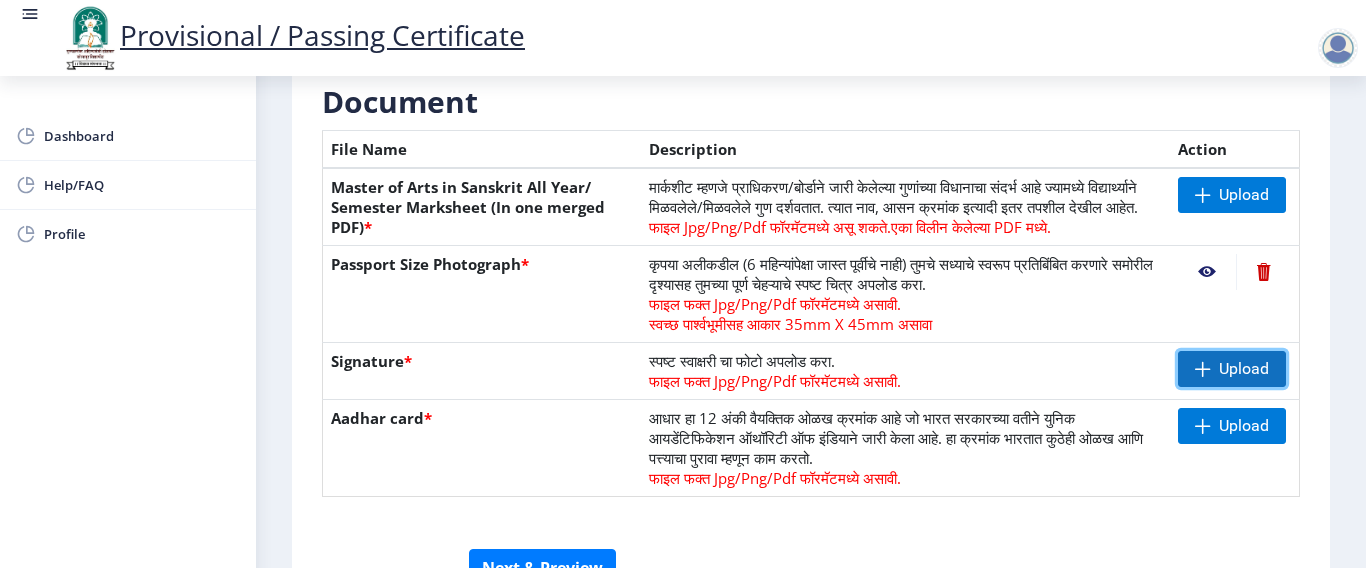 click 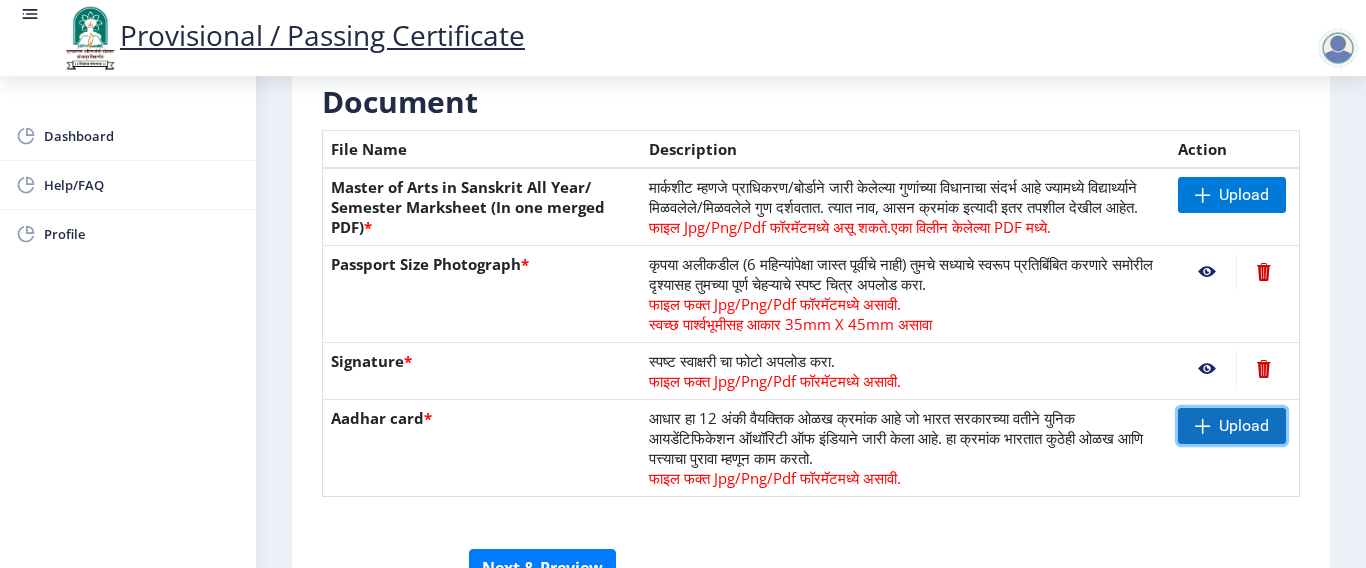 click on "Upload" 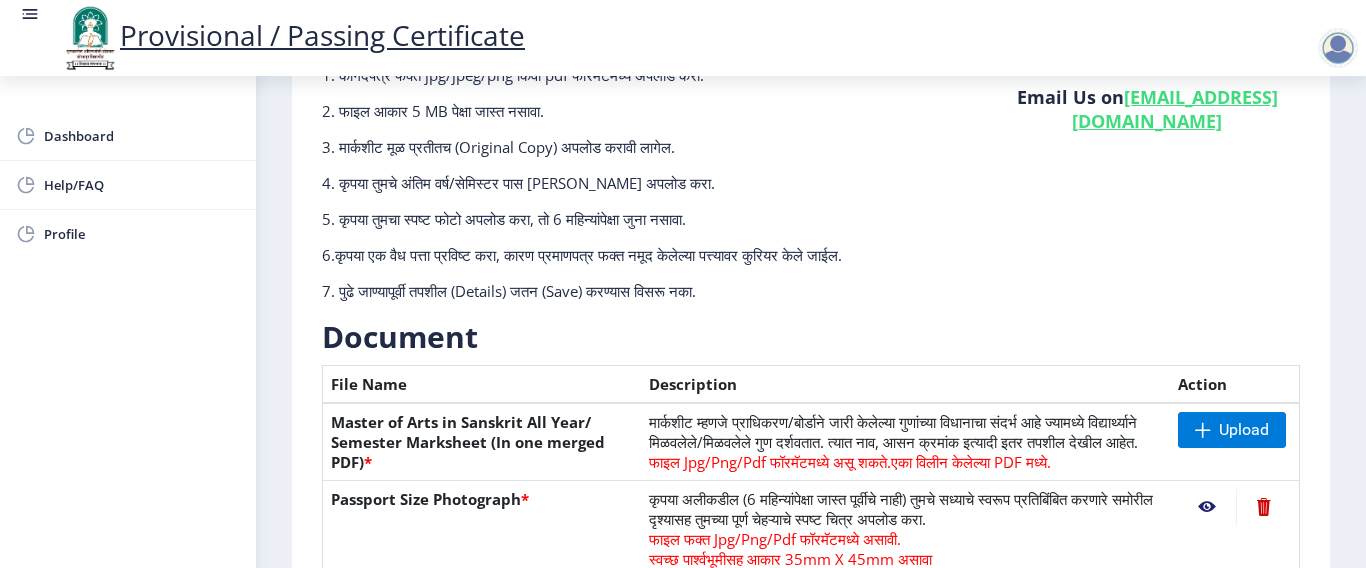 scroll, scrollTop: 216, scrollLeft: 0, axis: vertical 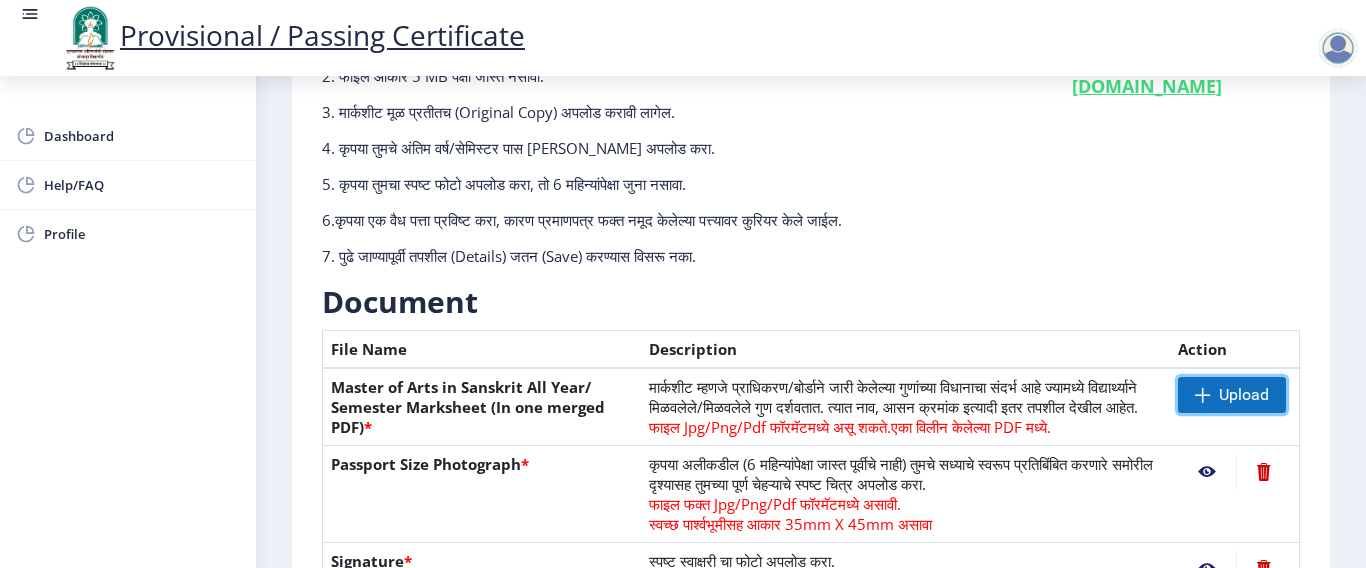 click on "Upload" 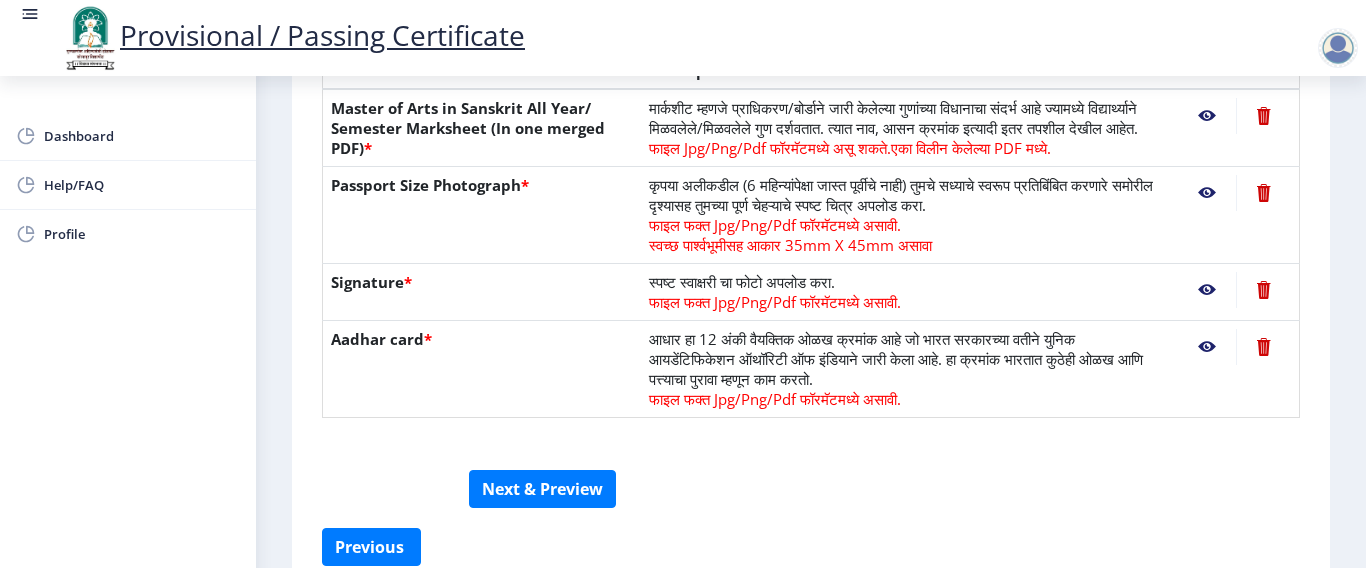 scroll, scrollTop: 616, scrollLeft: 0, axis: vertical 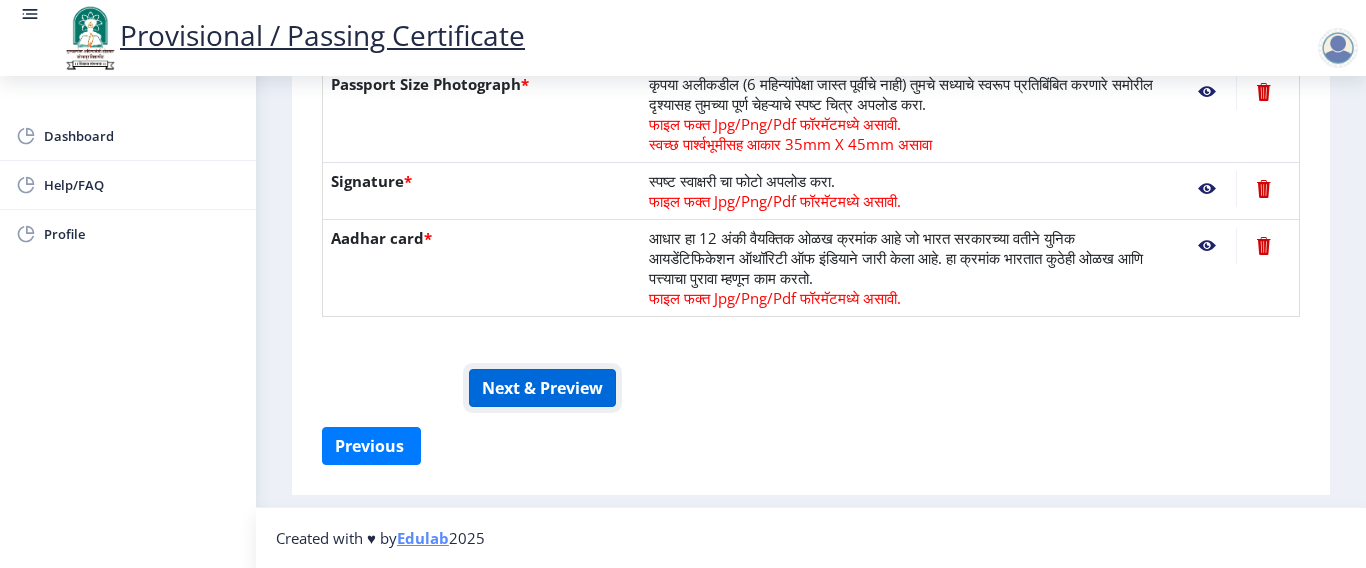 click on "Next & Preview" 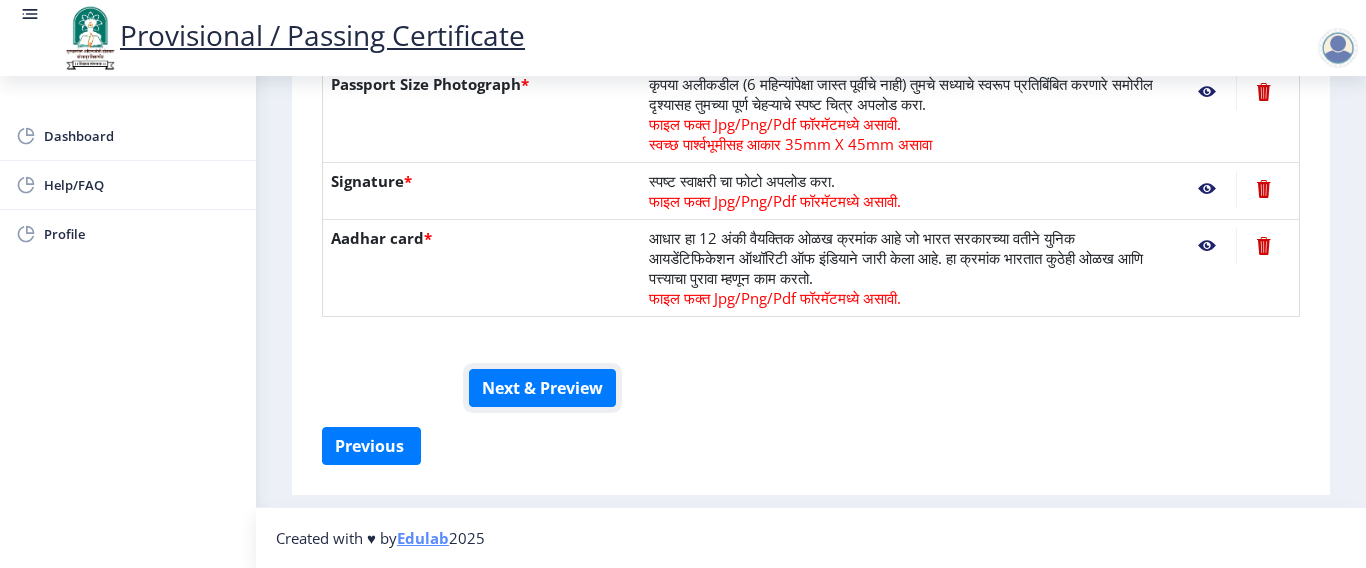 scroll, scrollTop: 616, scrollLeft: 0, axis: vertical 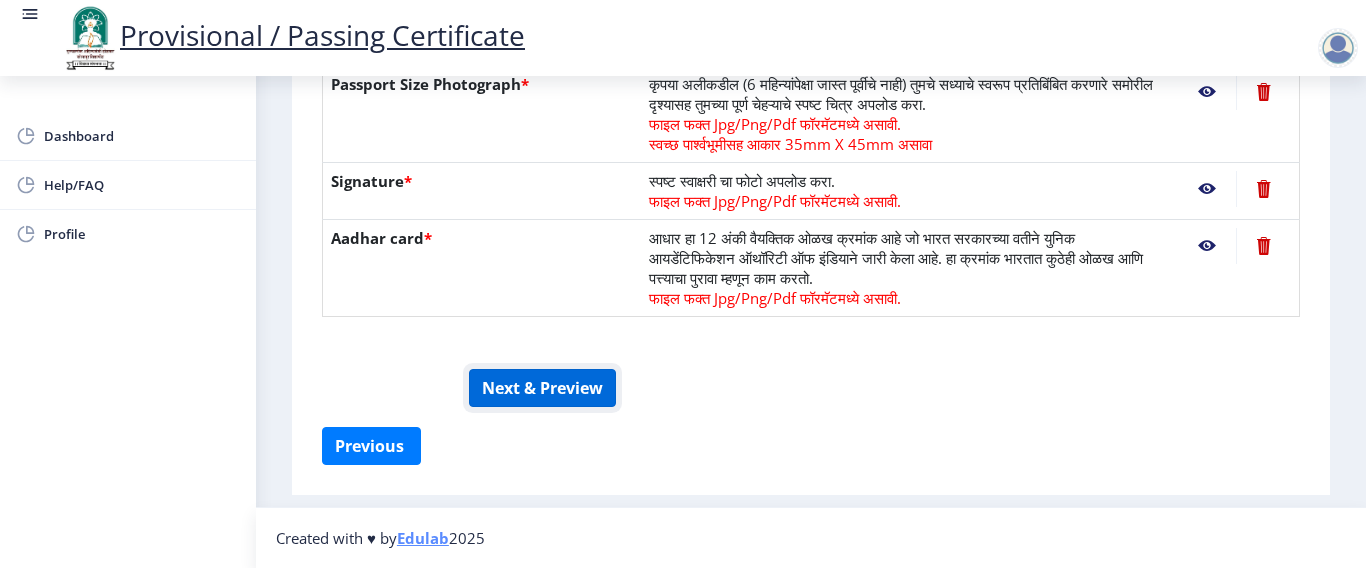 click on "Next & Preview" 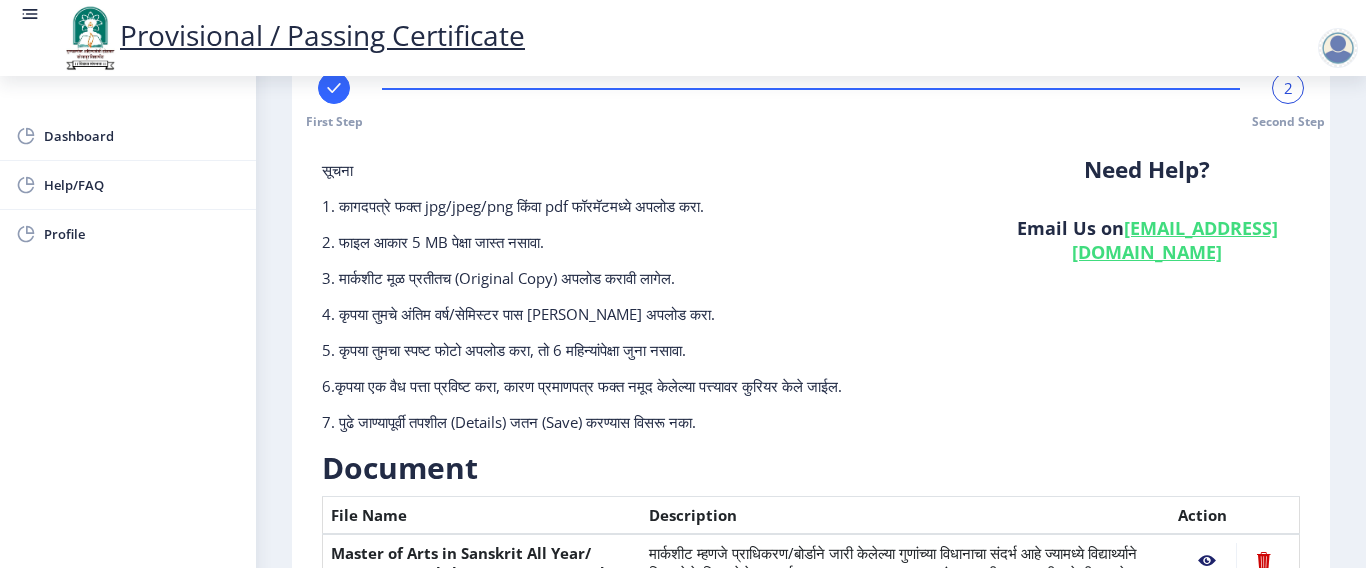 scroll, scrollTop: 0, scrollLeft: 0, axis: both 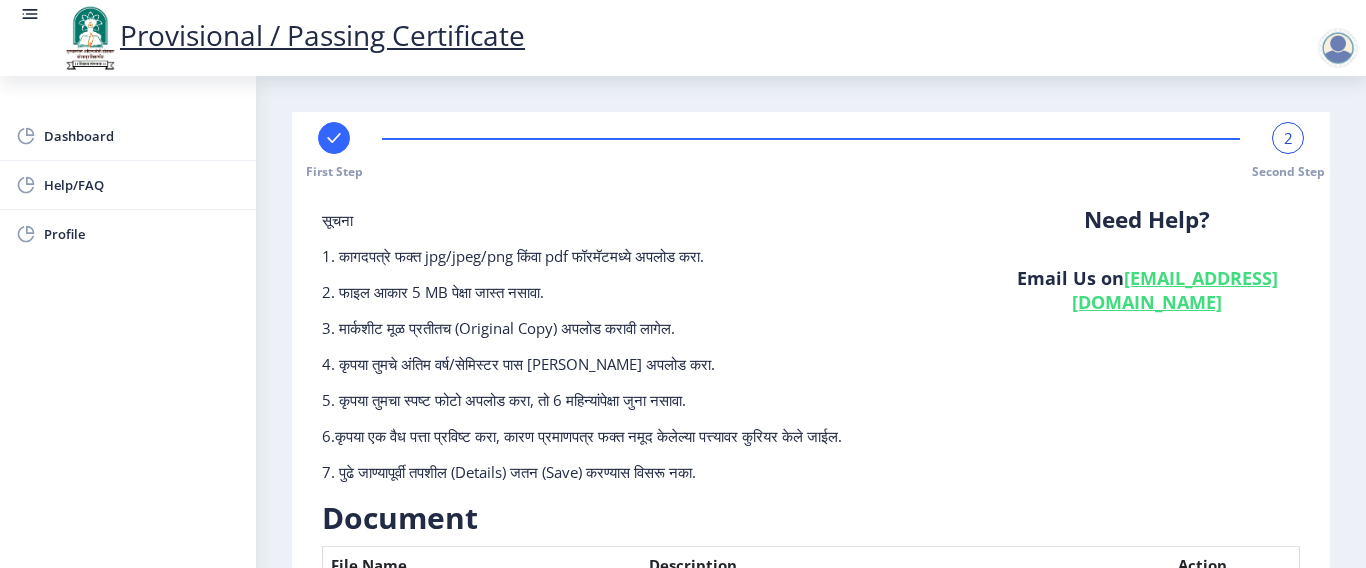 click on "सूचना 1. कागदपत्रे फक्त jpg/jpeg/png किंवा pdf फॉरमॅटमध्ये अपलोड करा.  2. फाइल आकार 5 MB पेक्षा जास्त नसावा.  3. मार्कशीट मूळ प्रतीतच (Original Copy) अपलोड करावी लागेल.  4. कृपया तुमचे अंतिम वर्ष/सेमिस्टर पास [PERSON_NAME] अपलोड करा.  5. कृपया तुमचा स्पष्ट फोटो अपलोड करा, तो 6 महिन्यांपेक्षा जुना नसावा. 6.कृपया एक वैध पत्ता प्रविष्ट करा, कारण प्रमाणपत्र फक्त नमूद केलेल्या पत्त्यावर कुरियर केले जाईल." 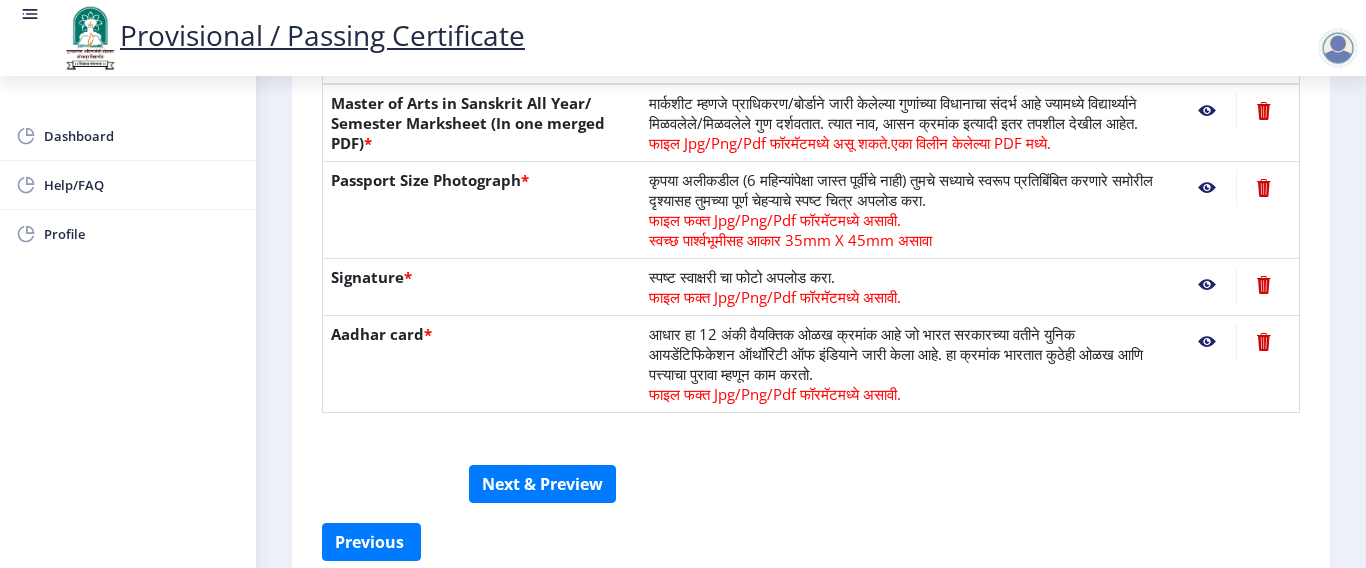 scroll, scrollTop: 400, scrollLeft: 0, axis: vertical 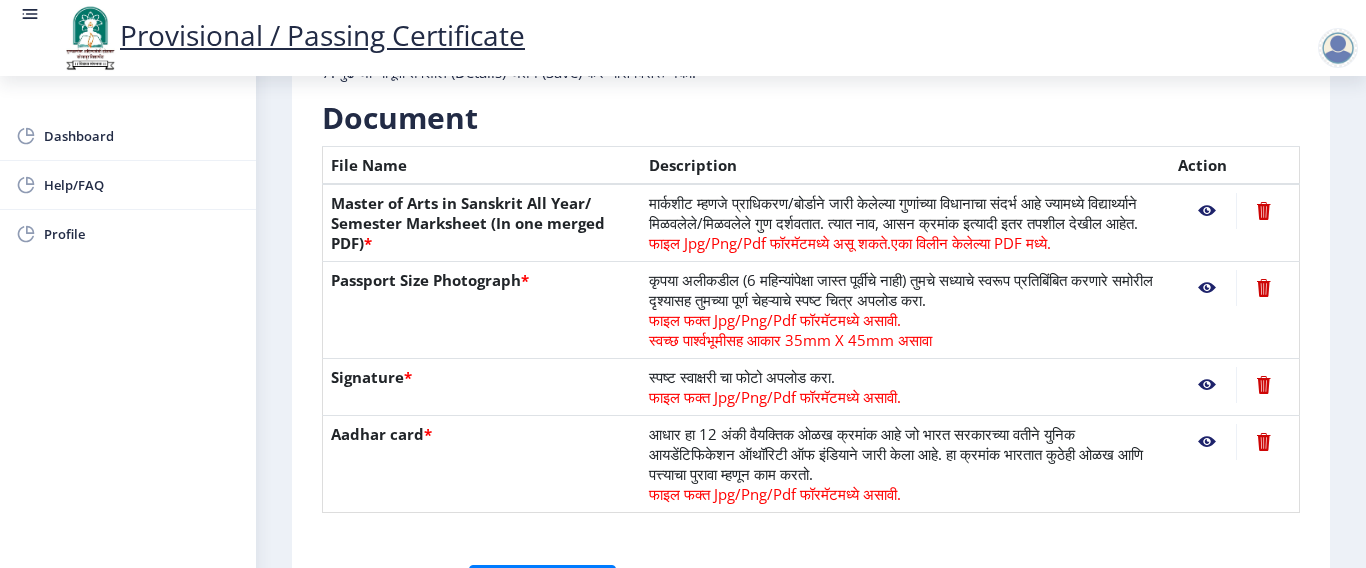 click 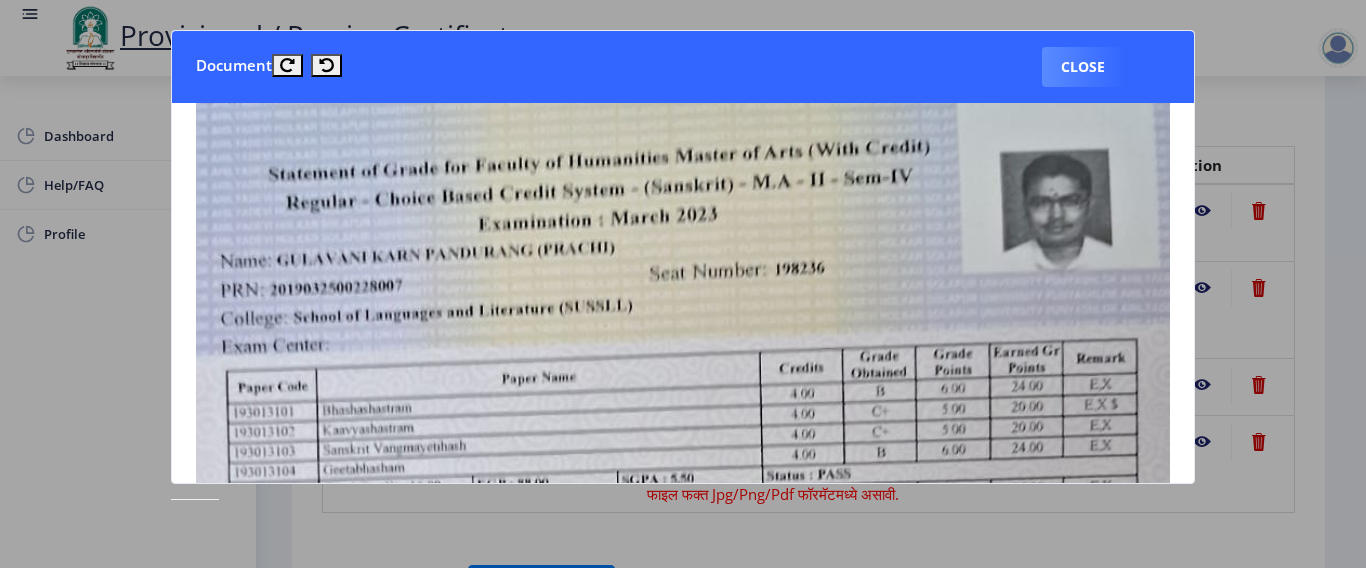 scroll, scrollTop: 0, scrollLeft: 0, axis: both 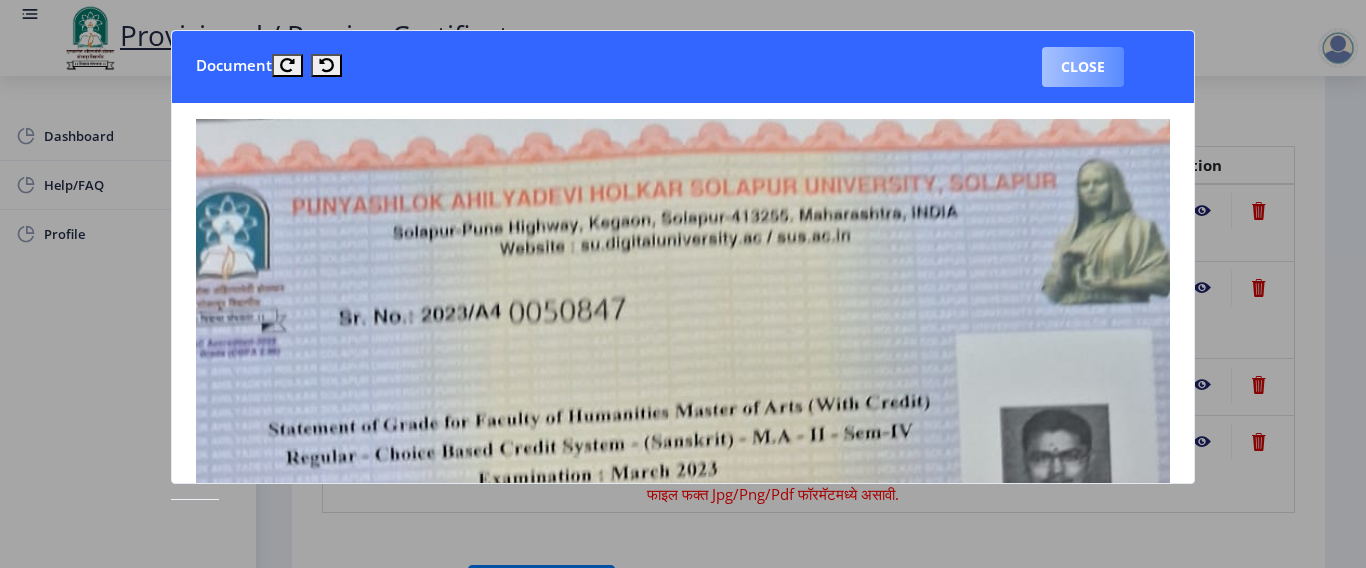 click on "Close" at bounding box center [1083, 67] 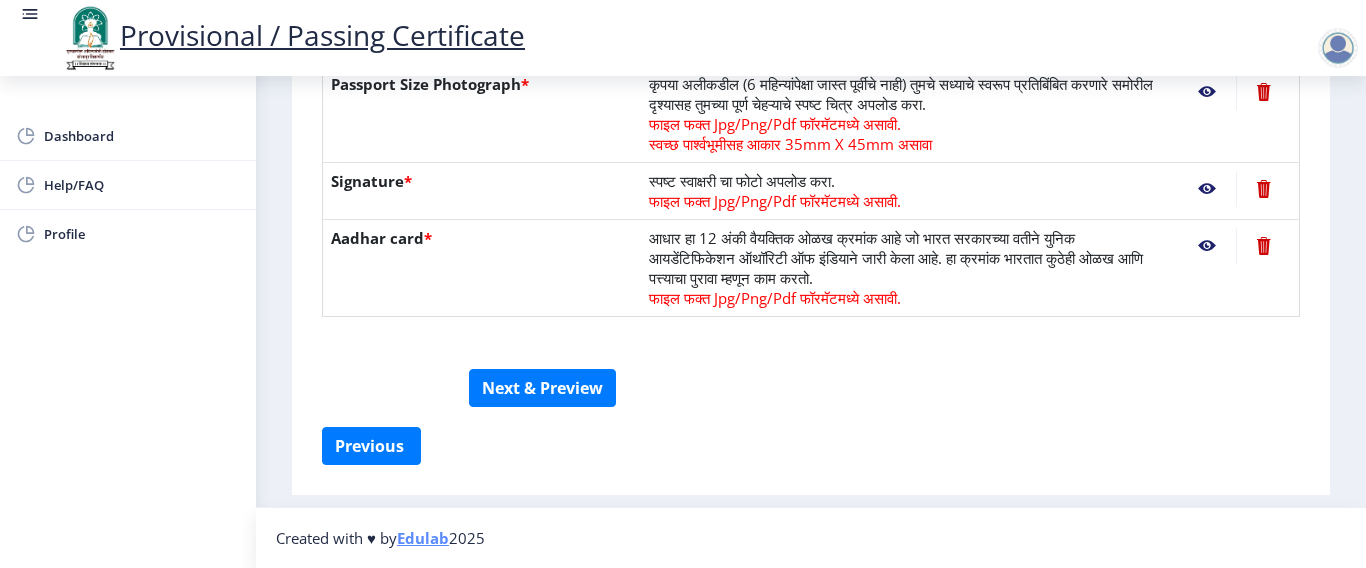 scroll, scrollTop: 616, scrollLeft: 0, axis: vertical 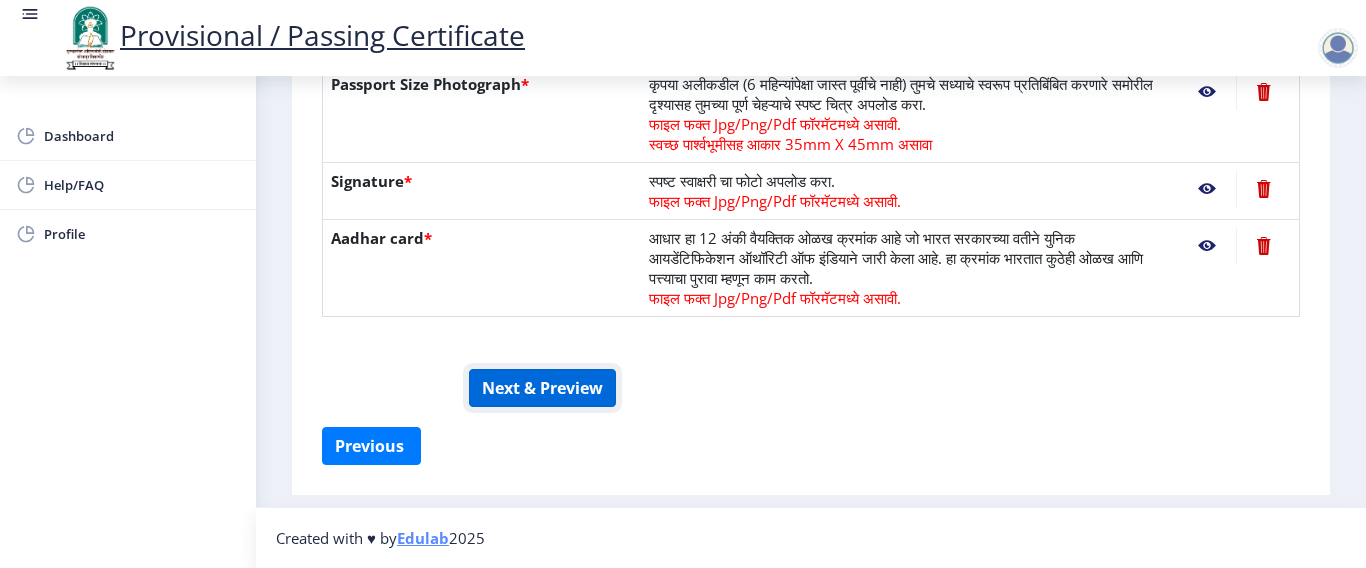 click on "Next & Preview" 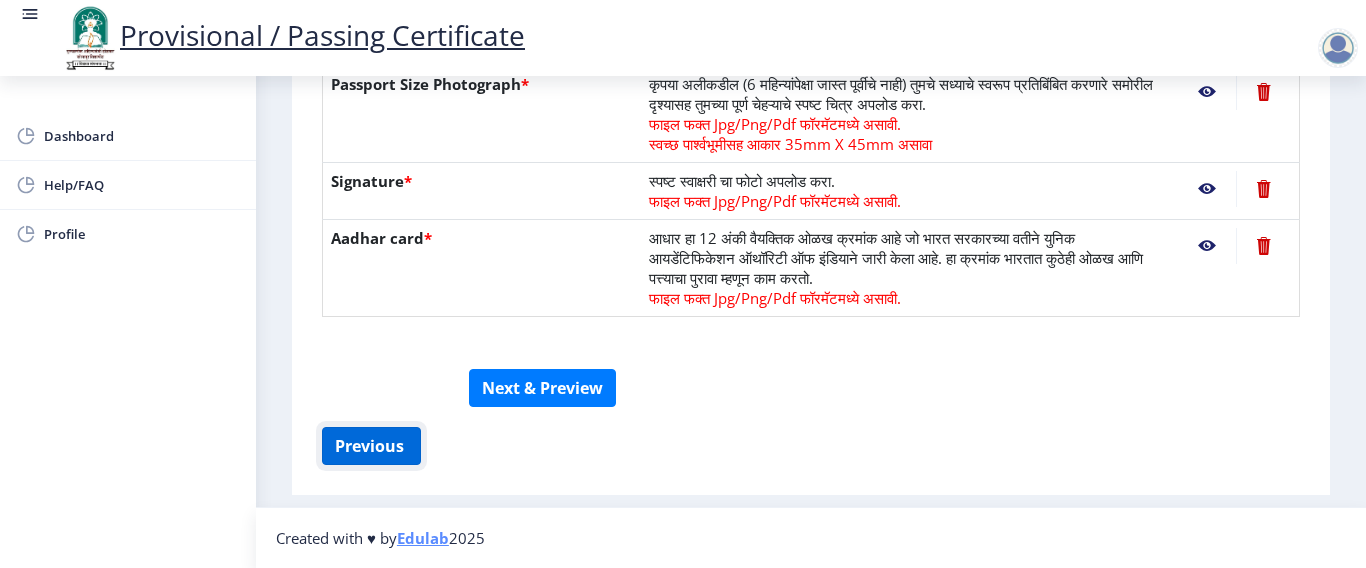 click on "Previous ‍" 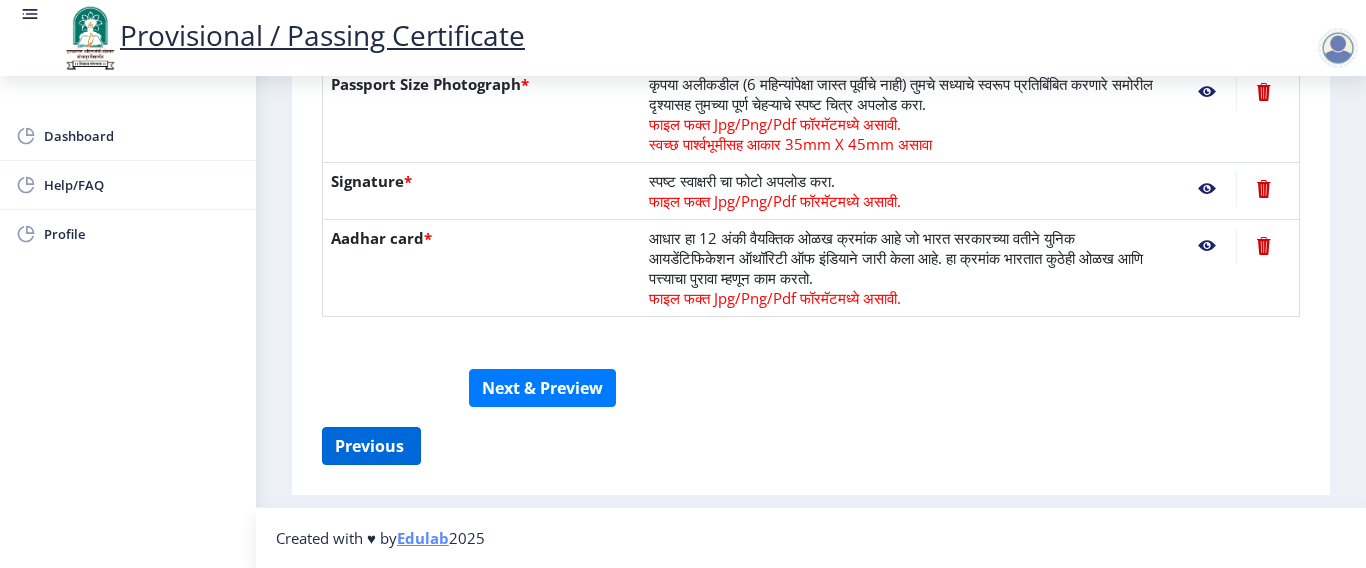 select on "FIRST CLASS" 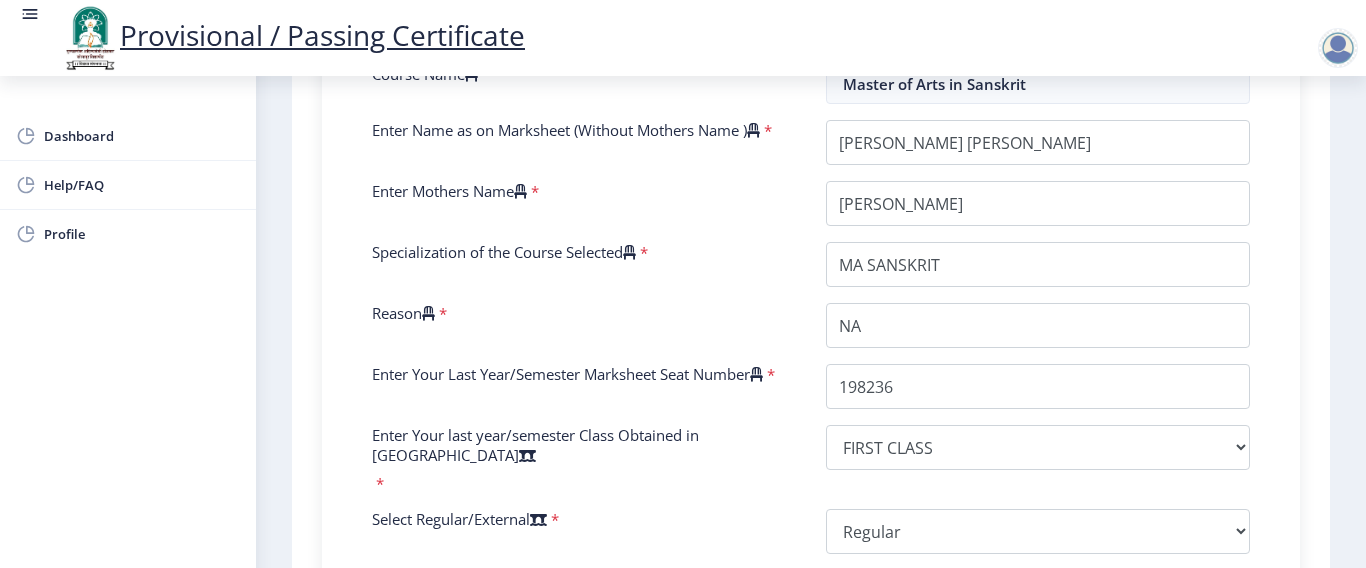 scroll, scrollTop: 614, scrollLeft: 0, axis: vertical 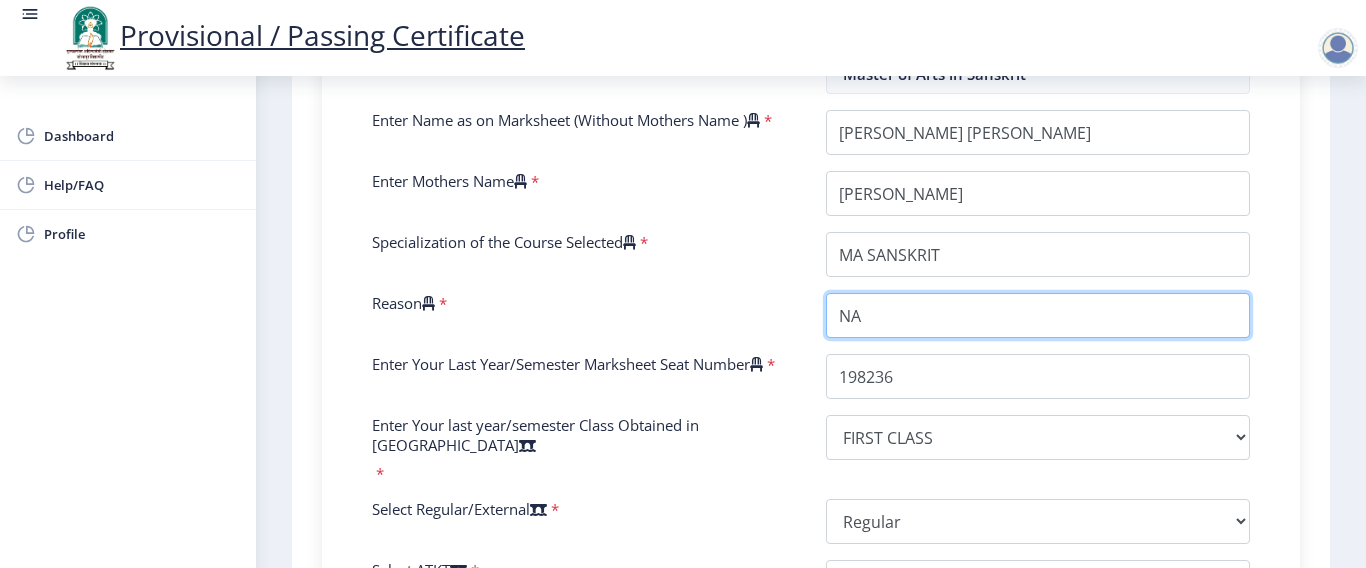 drag, startPoint x: 918, startPoint y: 336, endPoint x: 719, endPoint y: 333, distance: 199.02261 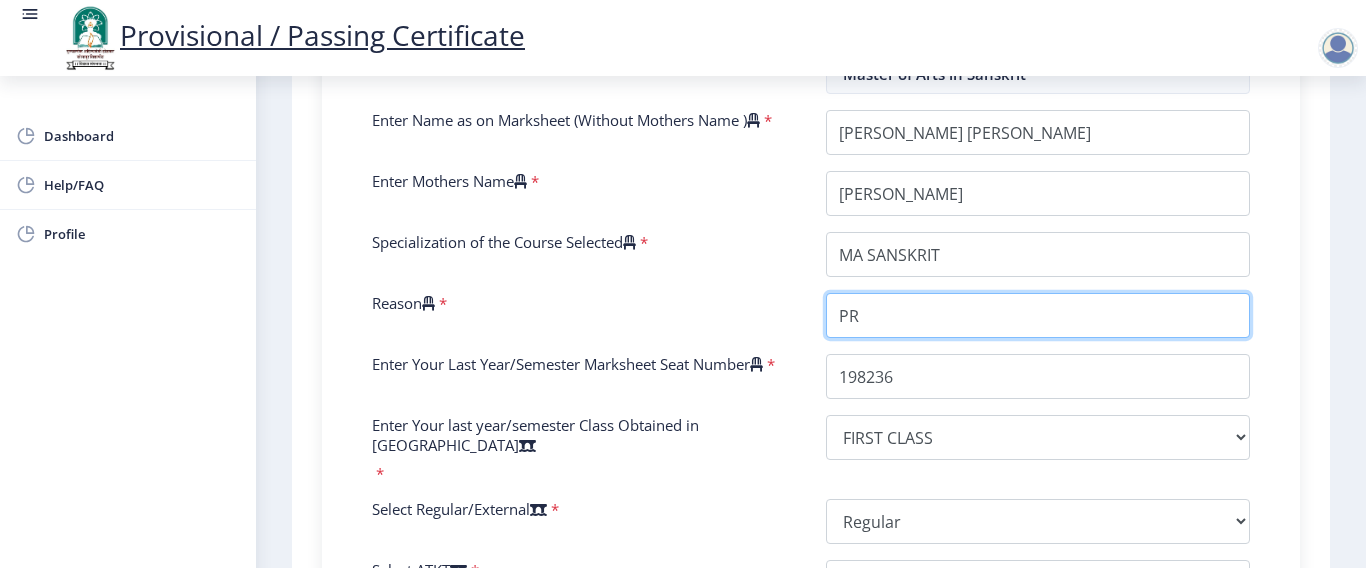type on "P" 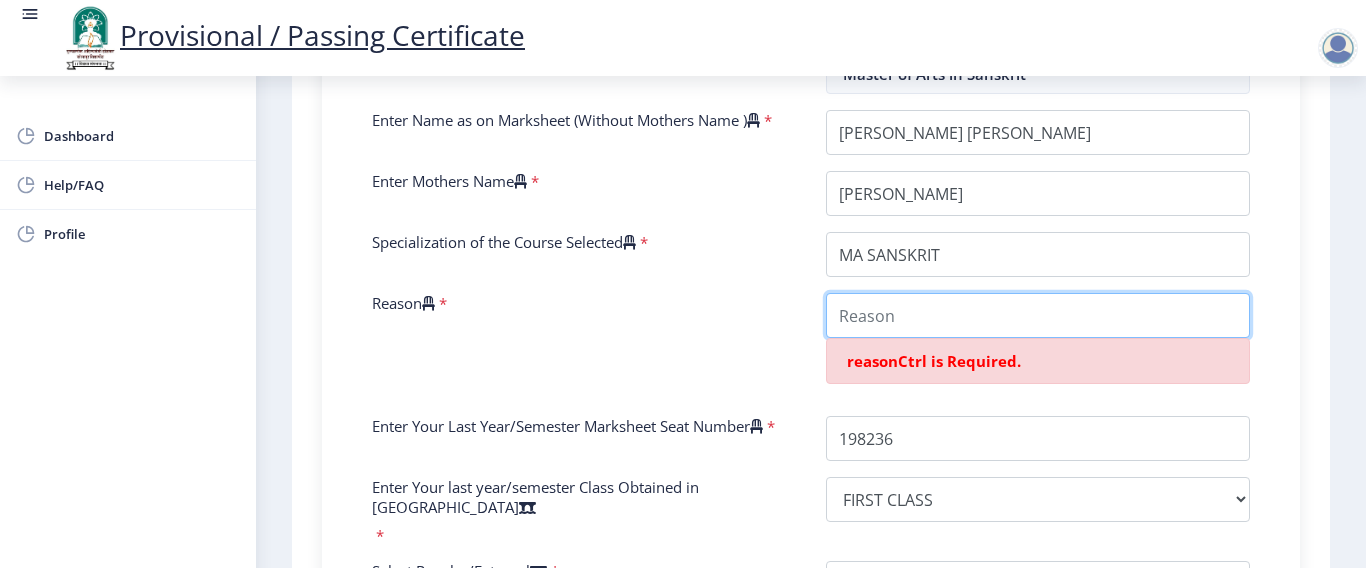 type on "P" 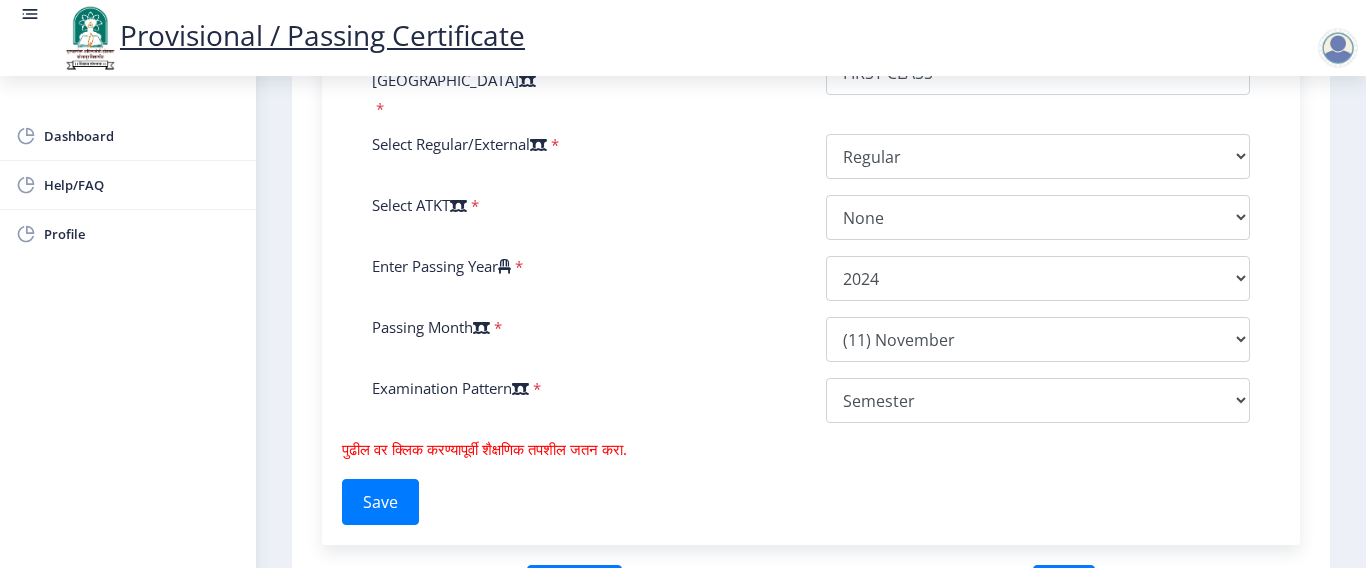scroll, scrollTop: 1014, scrollLeft: 0, axis: vertical 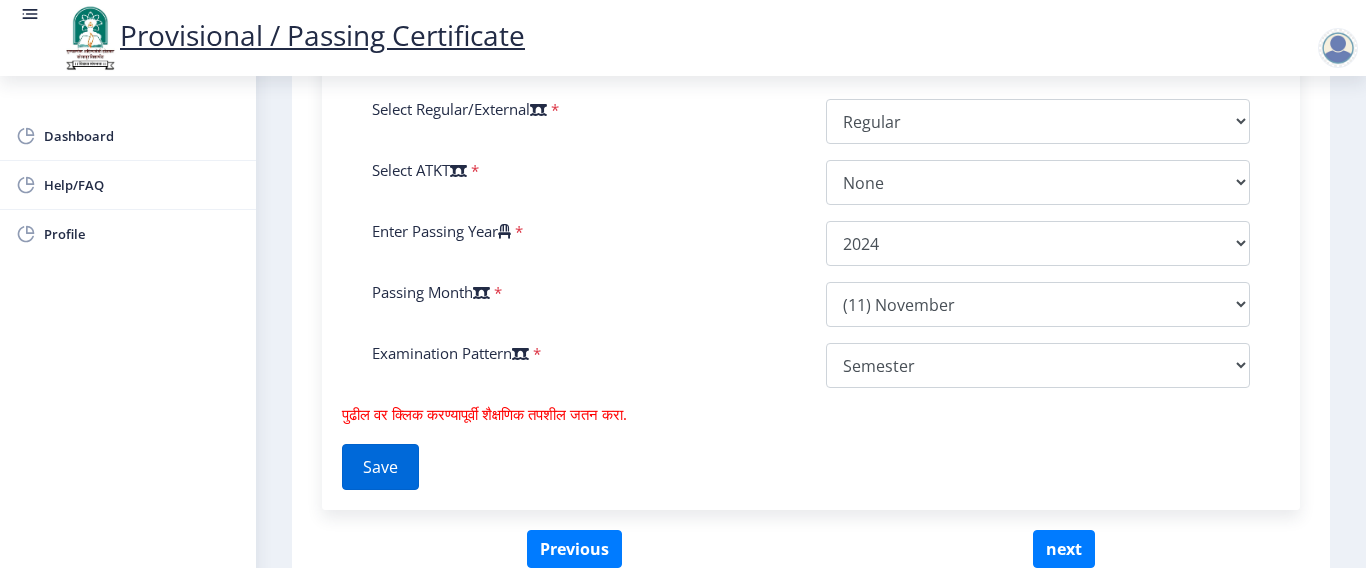 type on "PASSING CERTIFICATE" 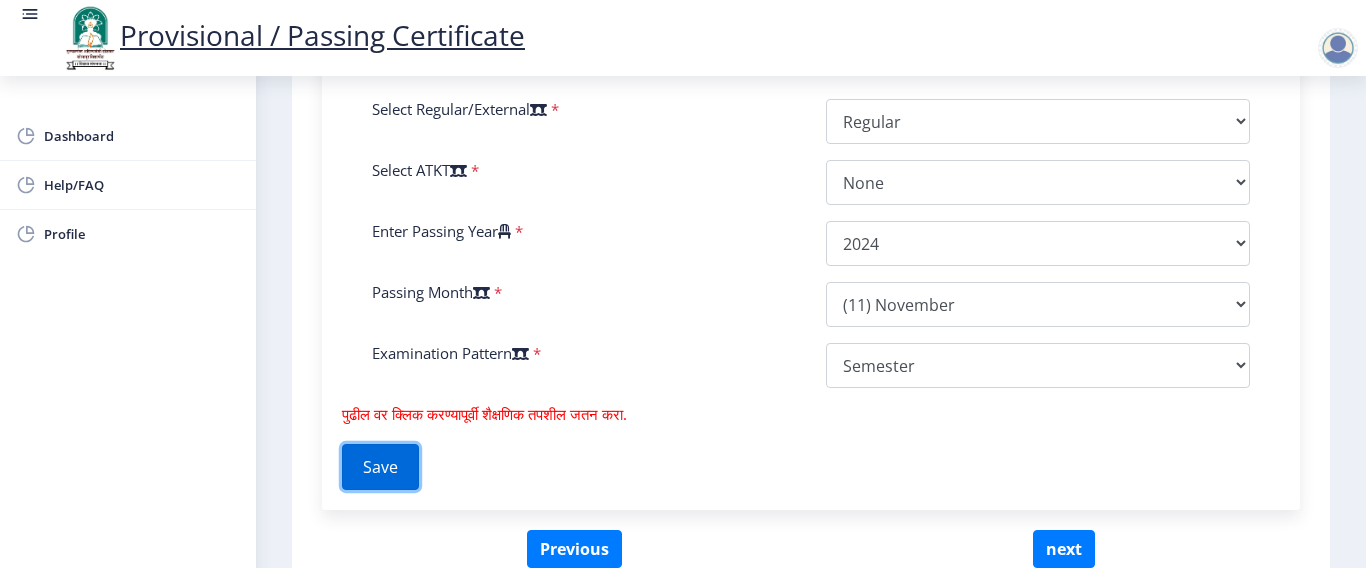 click on "Save" at bounding box center [380, 467] 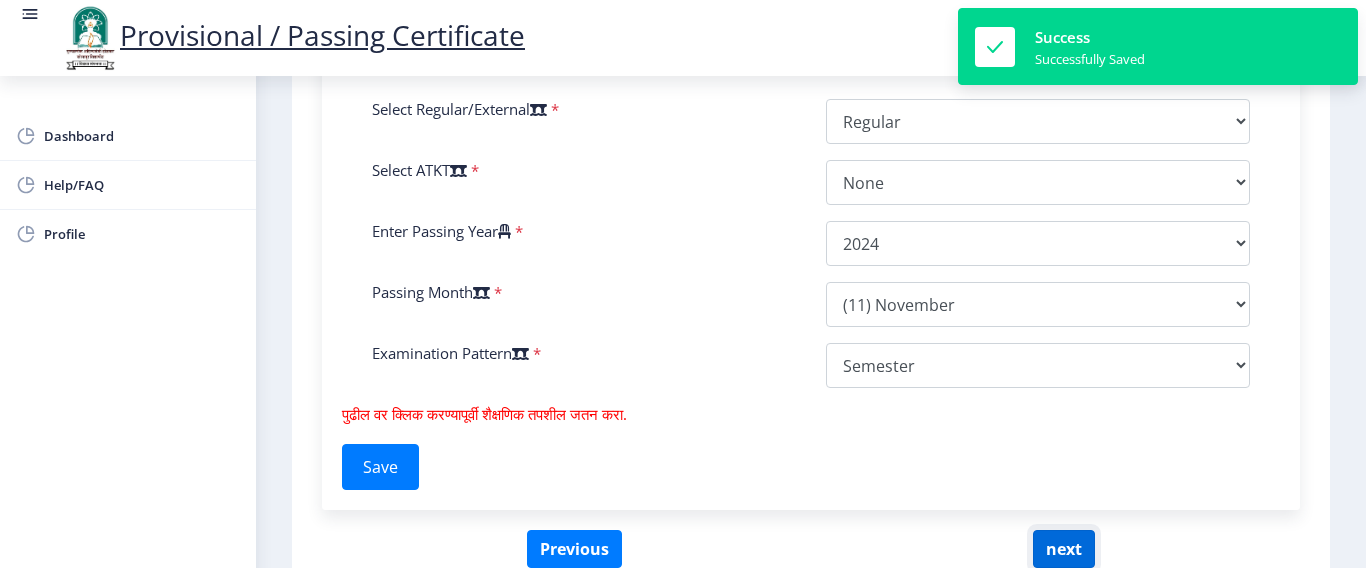 click on "next" 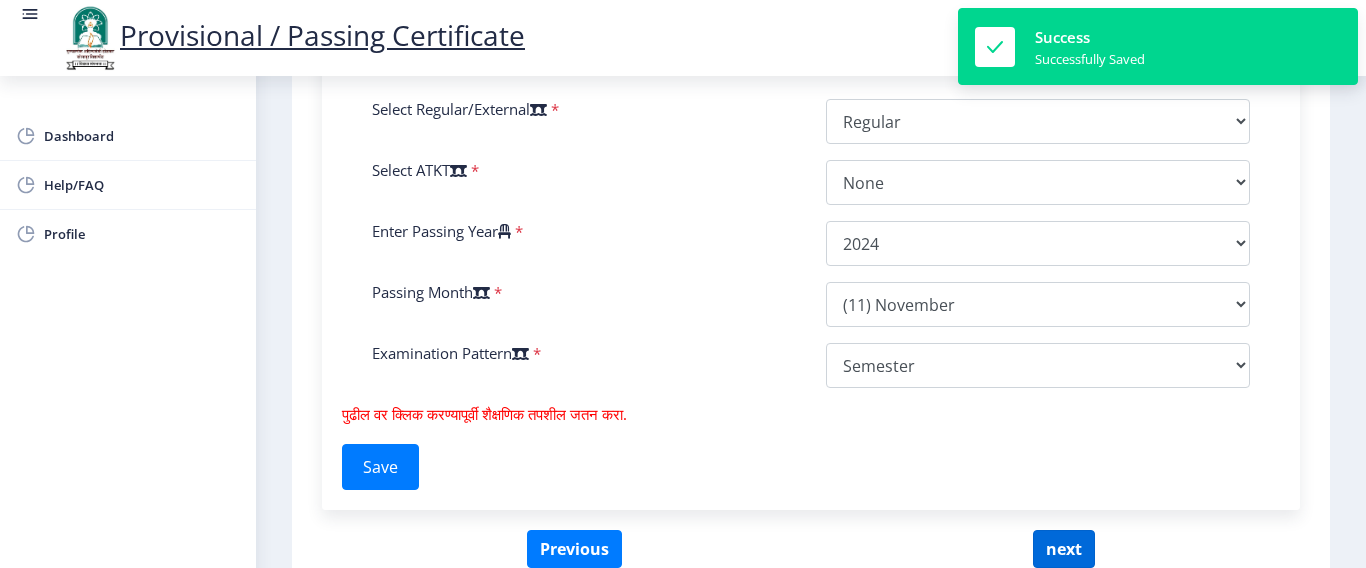 select 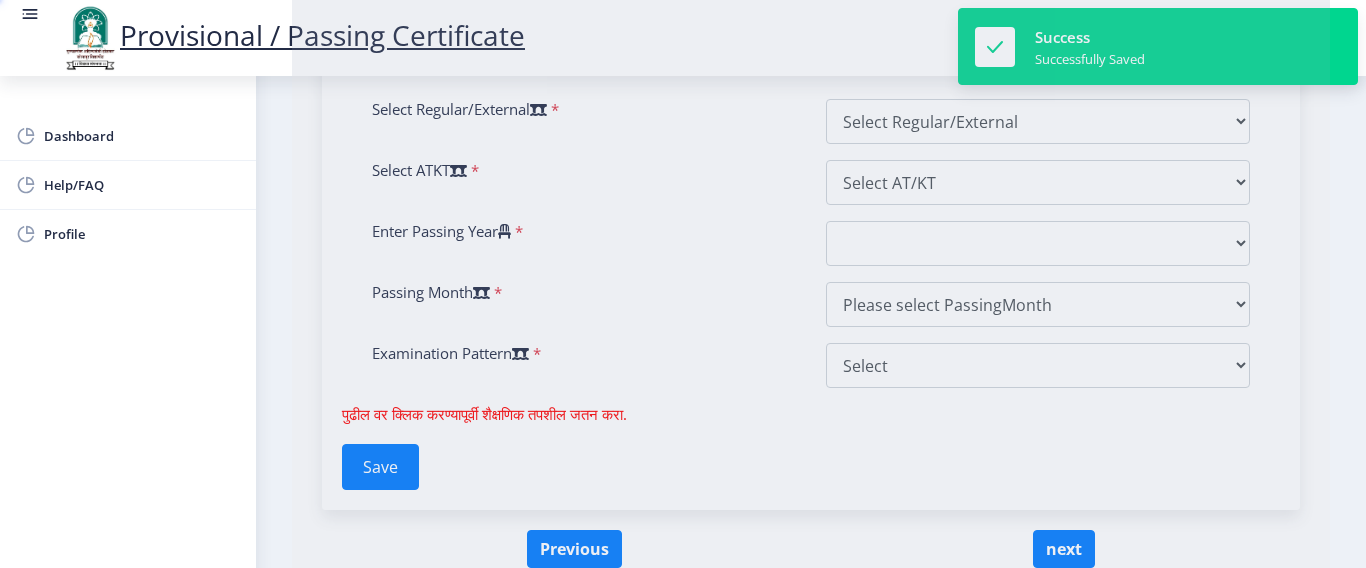type on "2019032500228007" 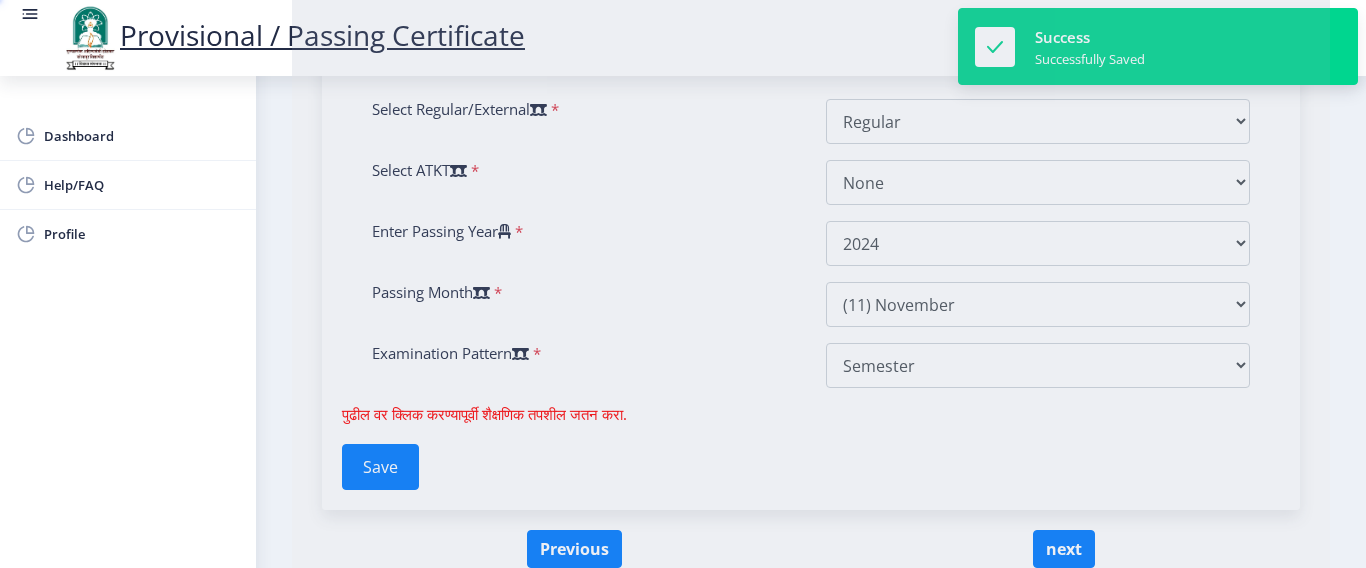 scroll, scrollTop: 424, scrollLeft: 0, axis: vertical 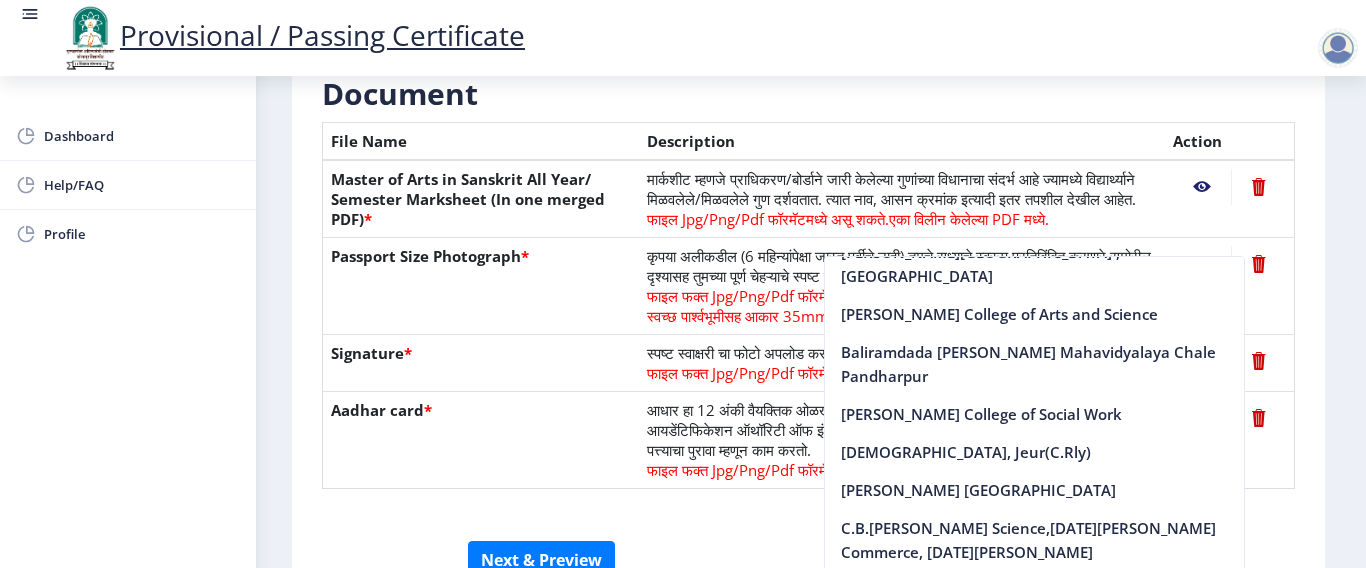 click on "सूचना 1. कागदपत्रे फक्त jpg/jpeg/png किंवा pdf फॉरमॅटमध्ये अपलोड करा.  2. फाइल आकार 5 MB पेक्षा जास्त नसावा.  3. मार्कशीट मूळ प्रतीतच (Original Copy) अपलोड करावी लागेल.  4. कृपया तुमचे अंतिम वर्ष/सेमिस्टर पास [PERSON_NAME] अपलोड करा.  5. कृपया तुमचा स्पष्ट फोटो अपलोड करा, तो 6 महिन्यांपेक्षा जुना नसावा. 6.कृपया एक वैध पत्ता प्रविष्ट करा, कारण प्रमाणपत्र फक्त नमूद केलेल्या पत्त्यावर कुरियर केले जाईल.  Need Help? Email Us on   [EMAIL_ADDRESS][DOMAIN_NAME]  Document  File Name" 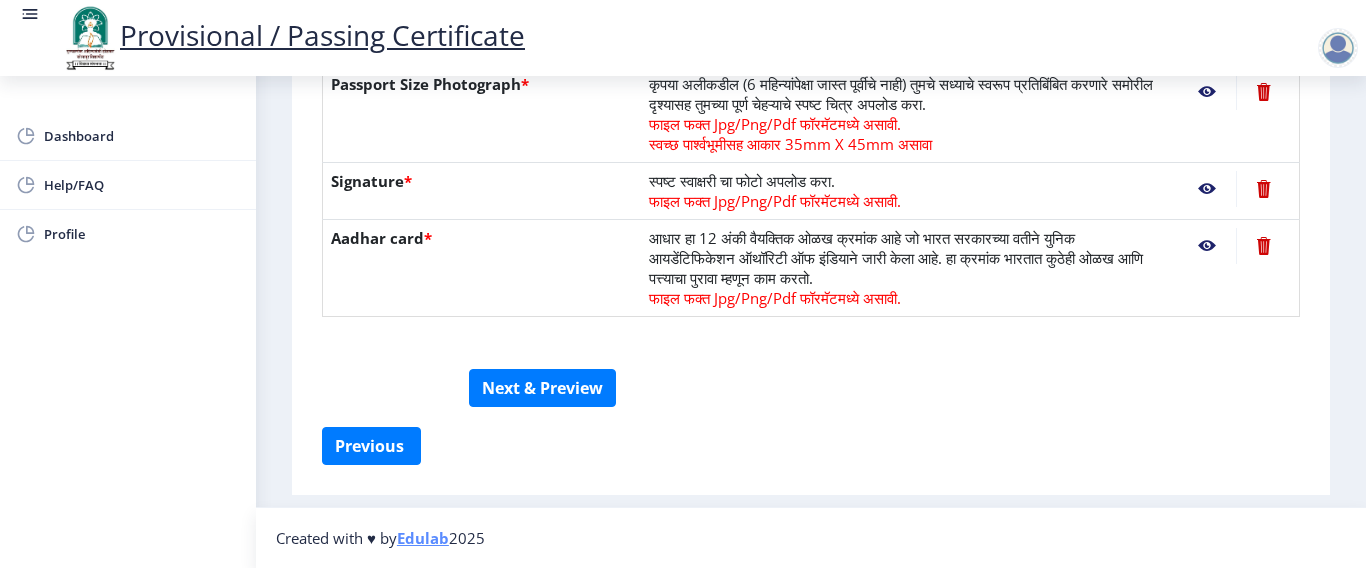 scroll, scrollTop: 616, scrollLeft: 0, axis: vertical 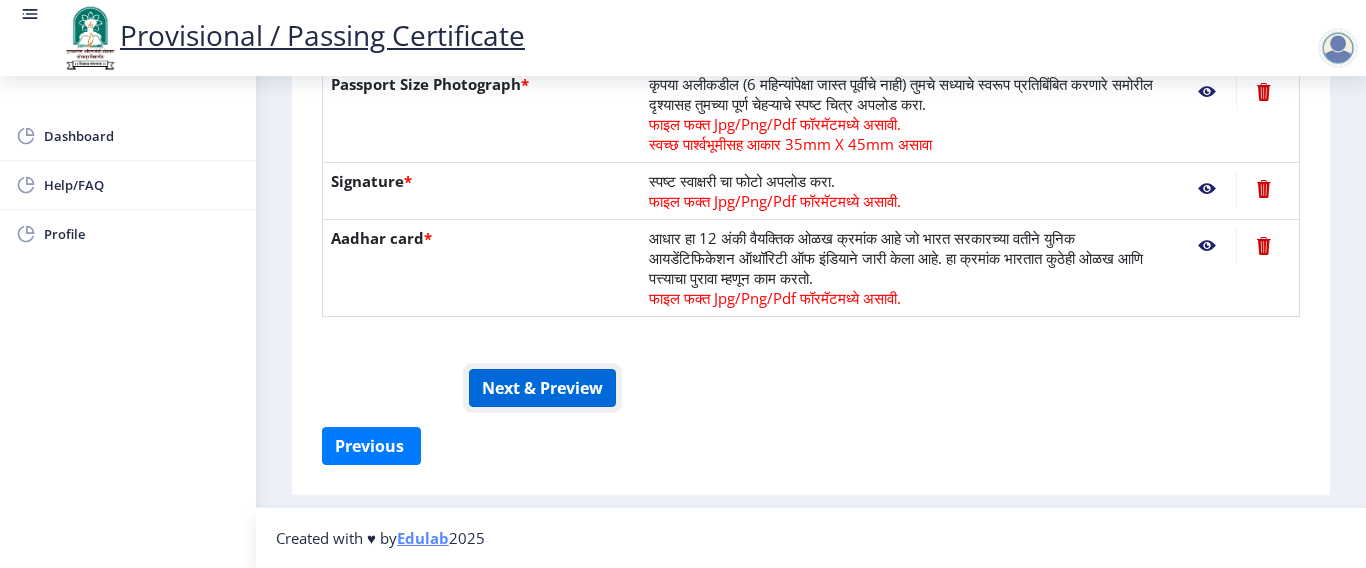 click on "Next & Preview" 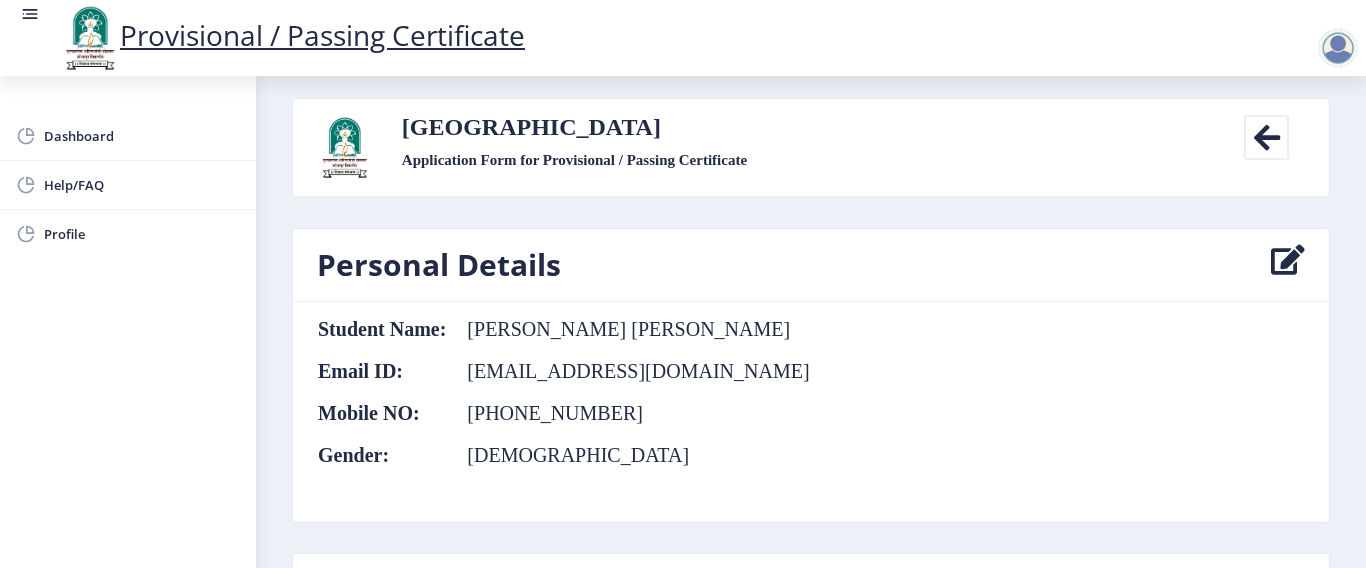 scroll, scrollTop: 0, scrollLeft: 0, axis: both 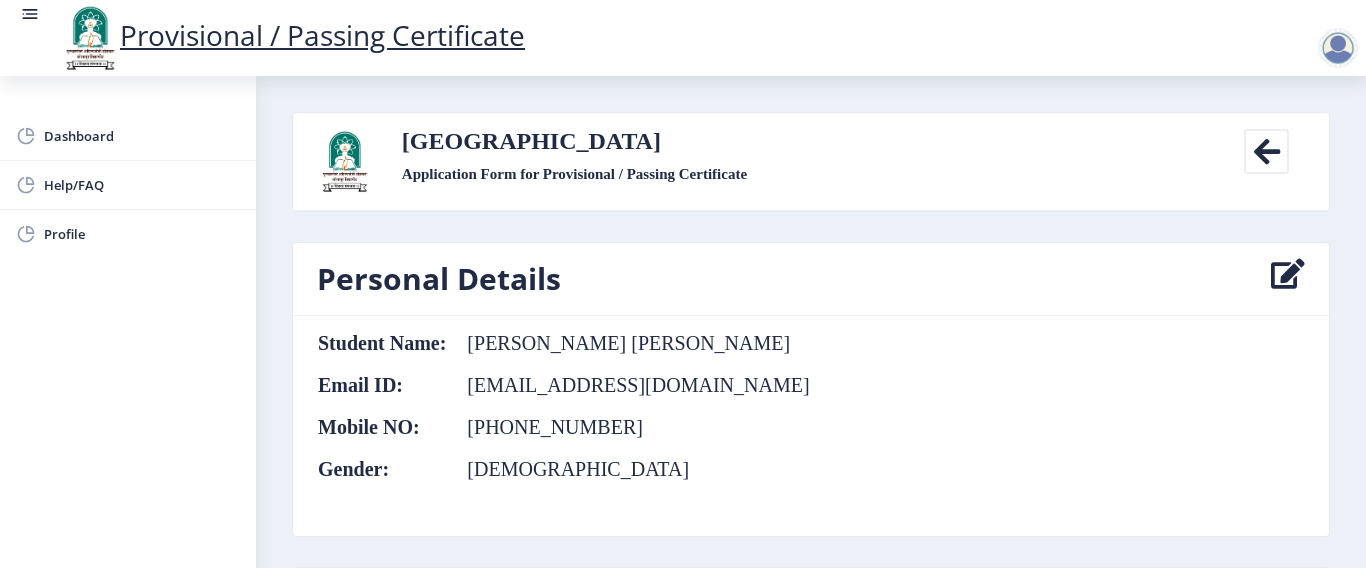 click 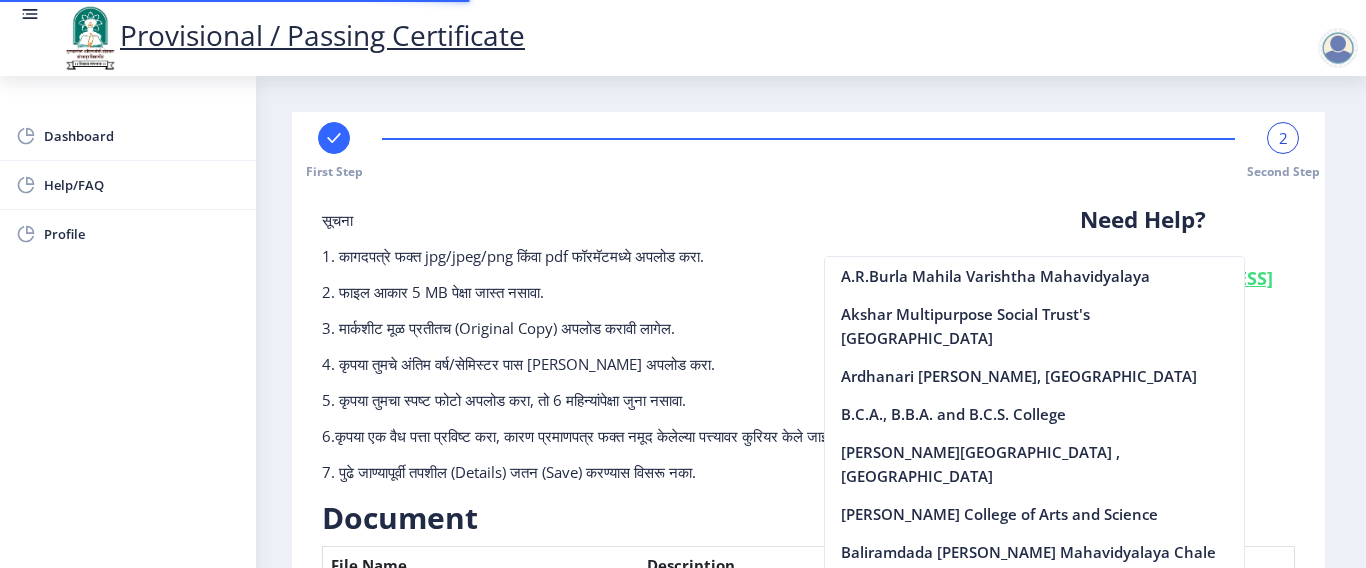 scroll, scrollTop: 424, scrollLeft: 0, axis: vertical 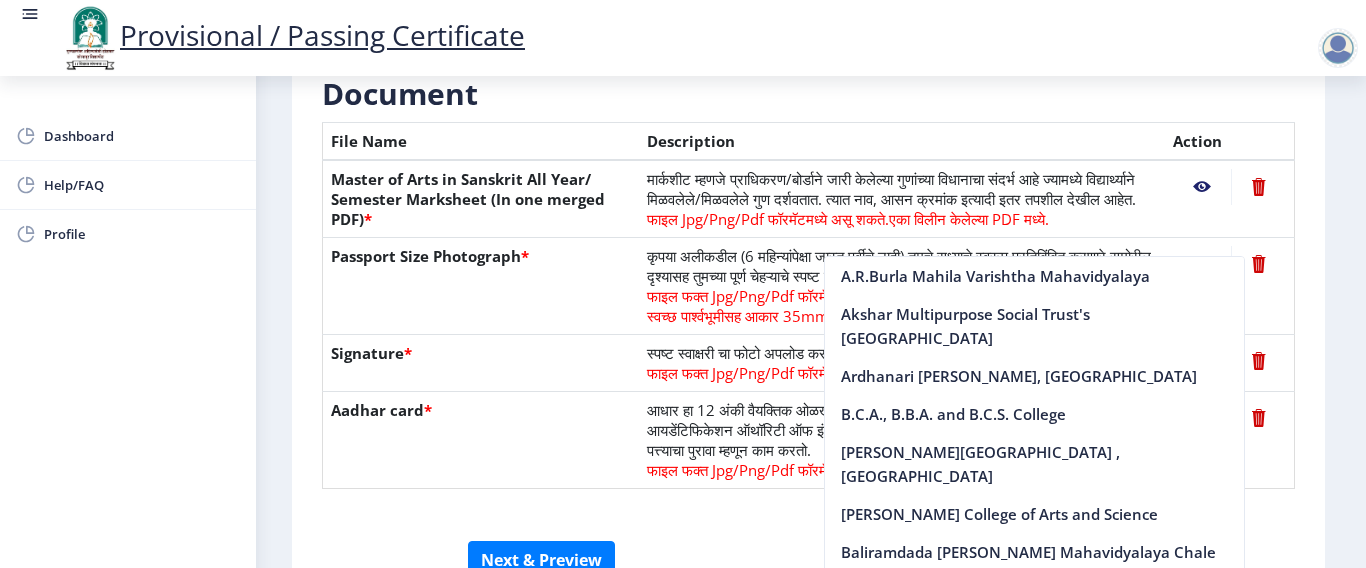 click on "Aadhar card  *" 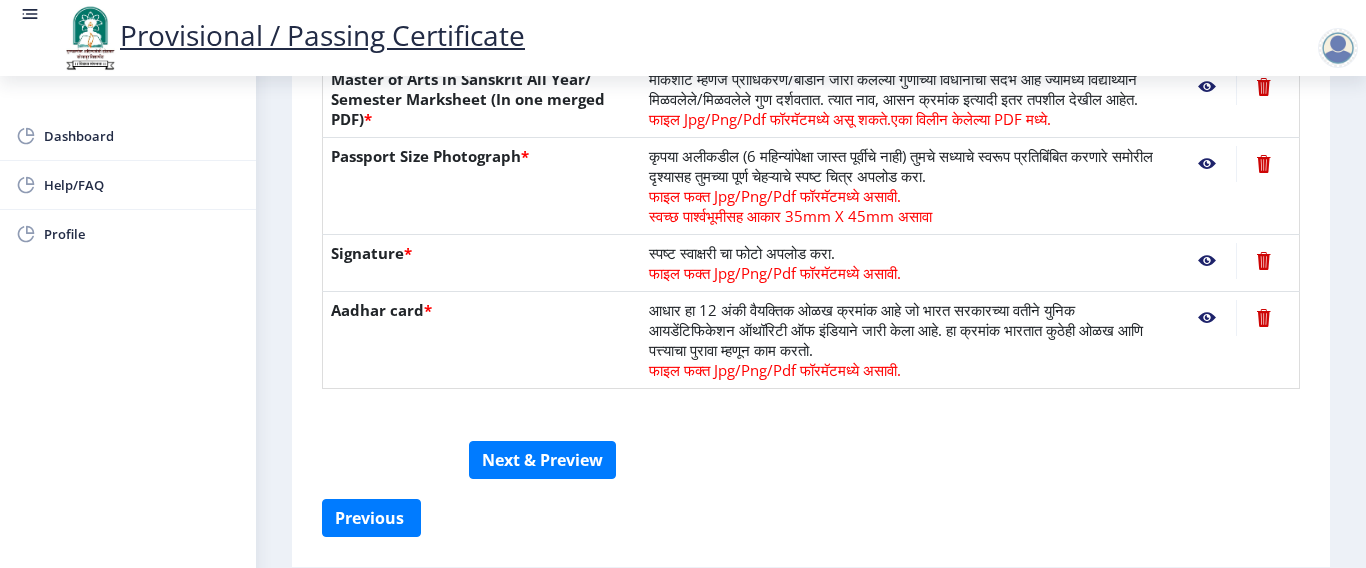 scroll, scrollTop: 616, scrollLeft: 0, axis: vertical 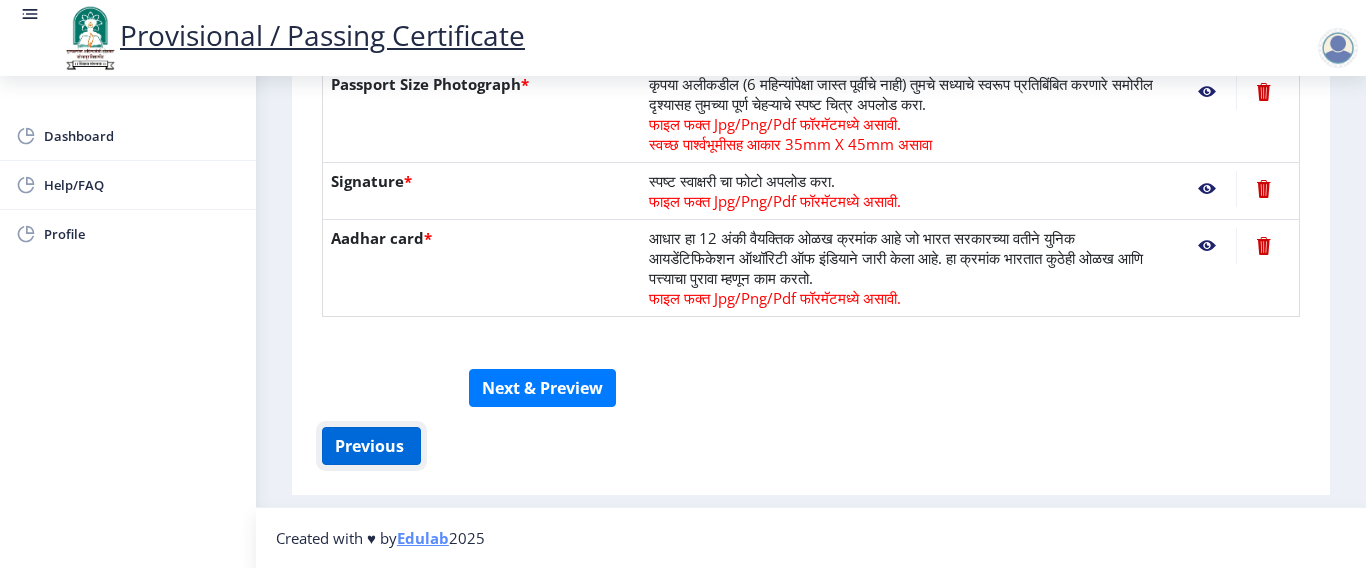 click on "Previous ‍" 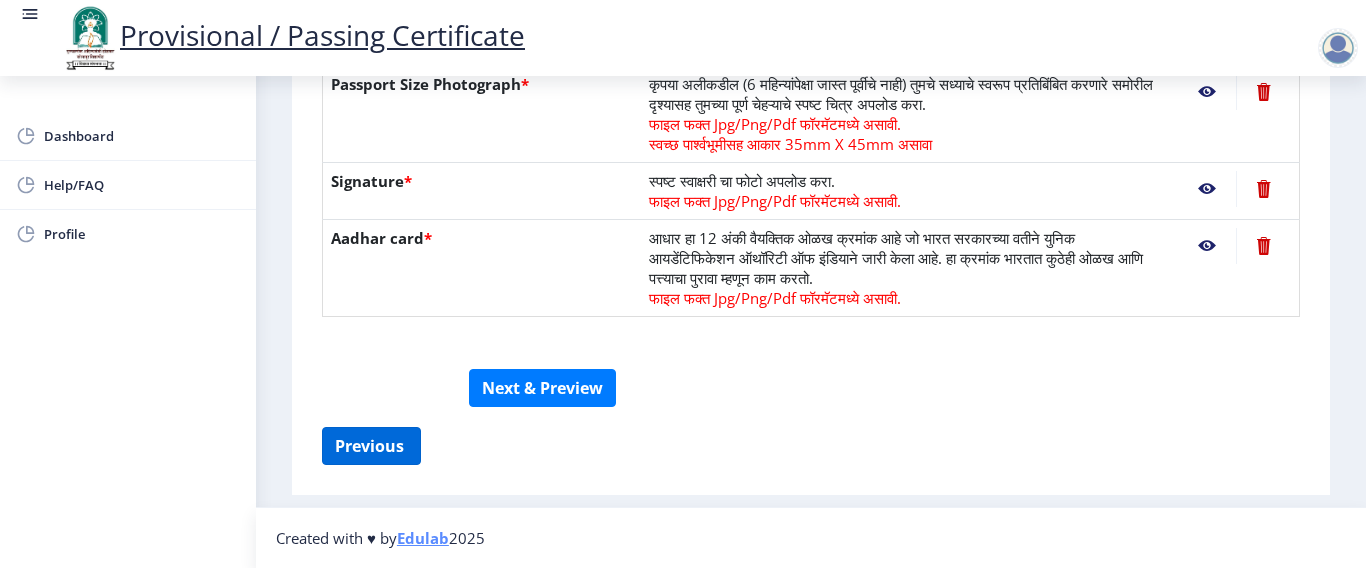 select on "FIRST CLASS" 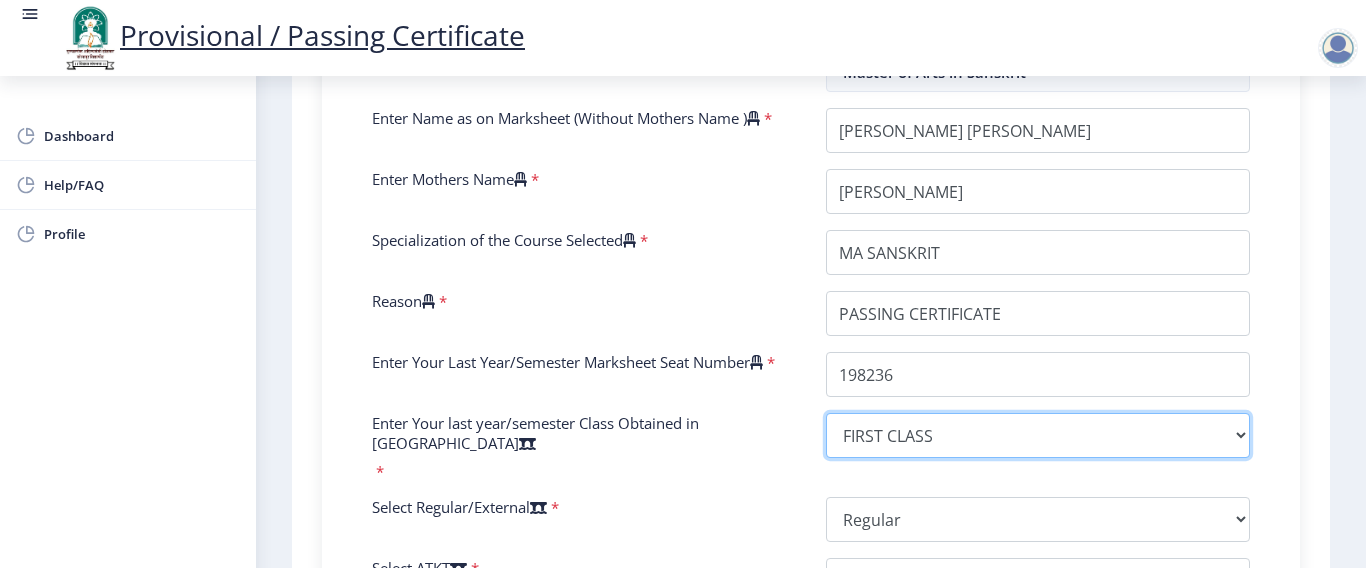 click on "Select result/class  DISTINCTION   FIRST CLASS   HIGHER SECOND CLASS   SECOND CLASS   PASS CLASS   SUCCESSFUL   OUTSTANDING - EXEMPLARY  Grade O Grade A+ Grade A Grade B+ Grade B Grade C+ Grade C Grade F/FC Grade F Grade D Grade E FIRST CLASS WITH DISTINCTION" at bounding box center [1038, 435] 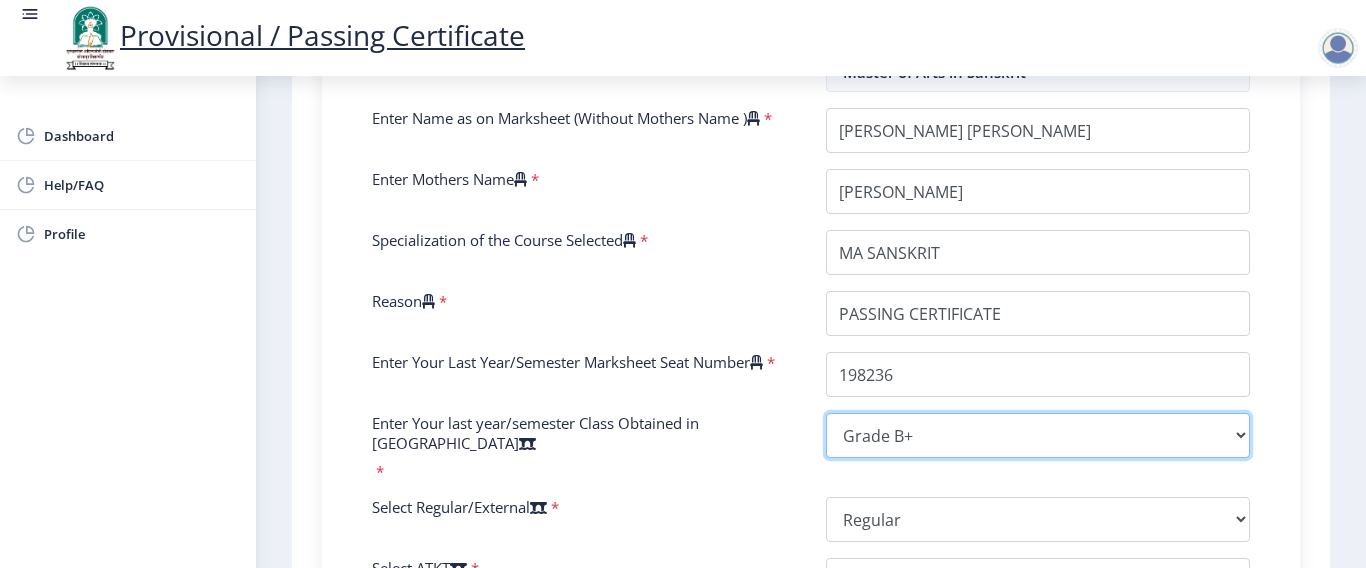 click on "Select result/class  DISTINCTION   FIRST CLASS   HIGHER SECOND CLASS   SECOND CLASS   PASS CLASS   SUCCESSFUL   OUTSTANDING - EXEMPLARY  Grade O Grade A+ Grade A Grade B+ Grade B Grade C+ Grade C Grade F/FC Grade F Grade D Grade E FIRST CLASS WITH DISTINCTION" at bounding box center [1038, 435] 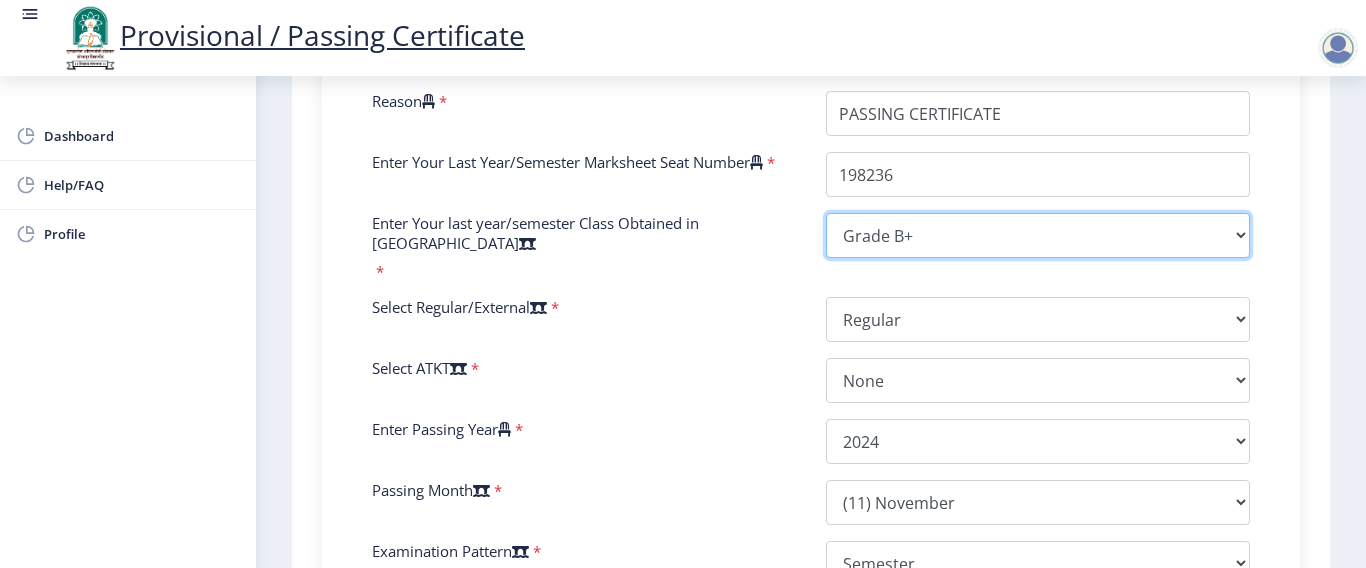 scroll, scrollTop: 916, scrollLeft: 0, axis: vertical 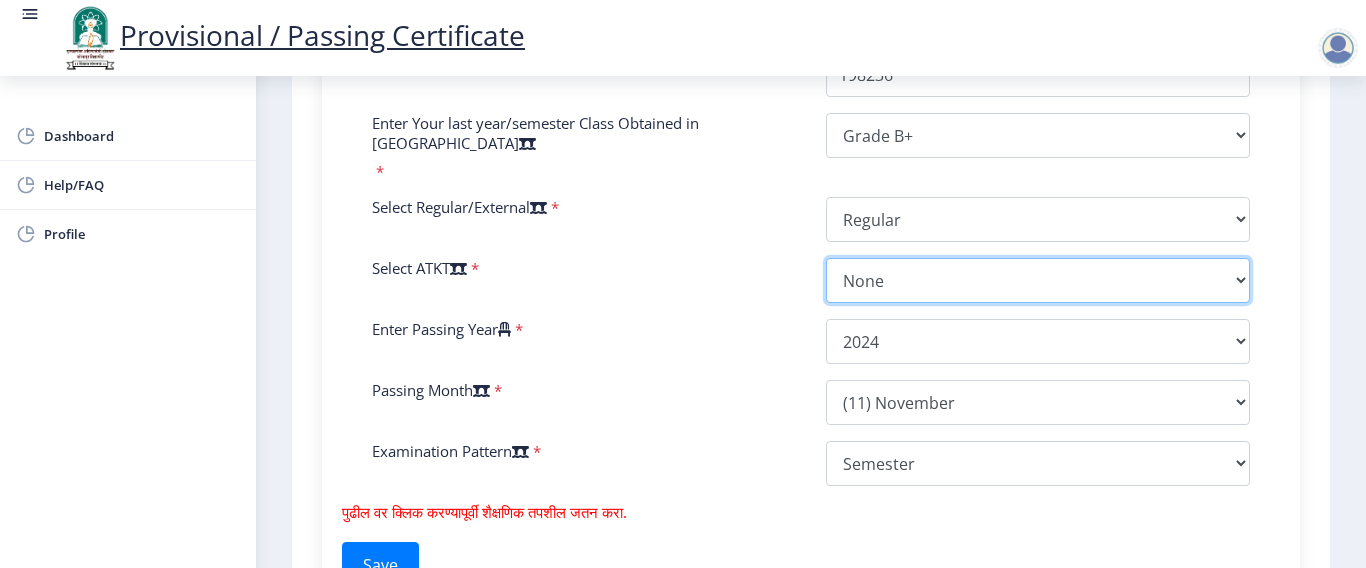 click on "Select AT/KT   None ATKT" at bounding box center [1038, 280] 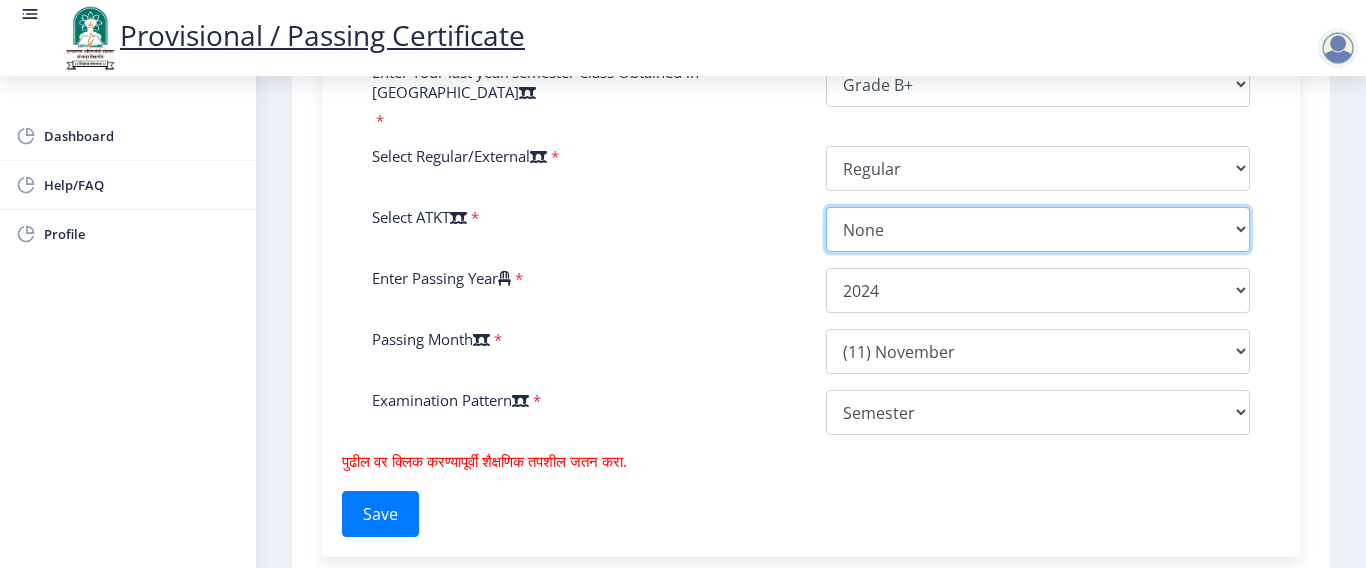 scroll, scrollTop: 1016, scrollLeft: 0, axis: vertical 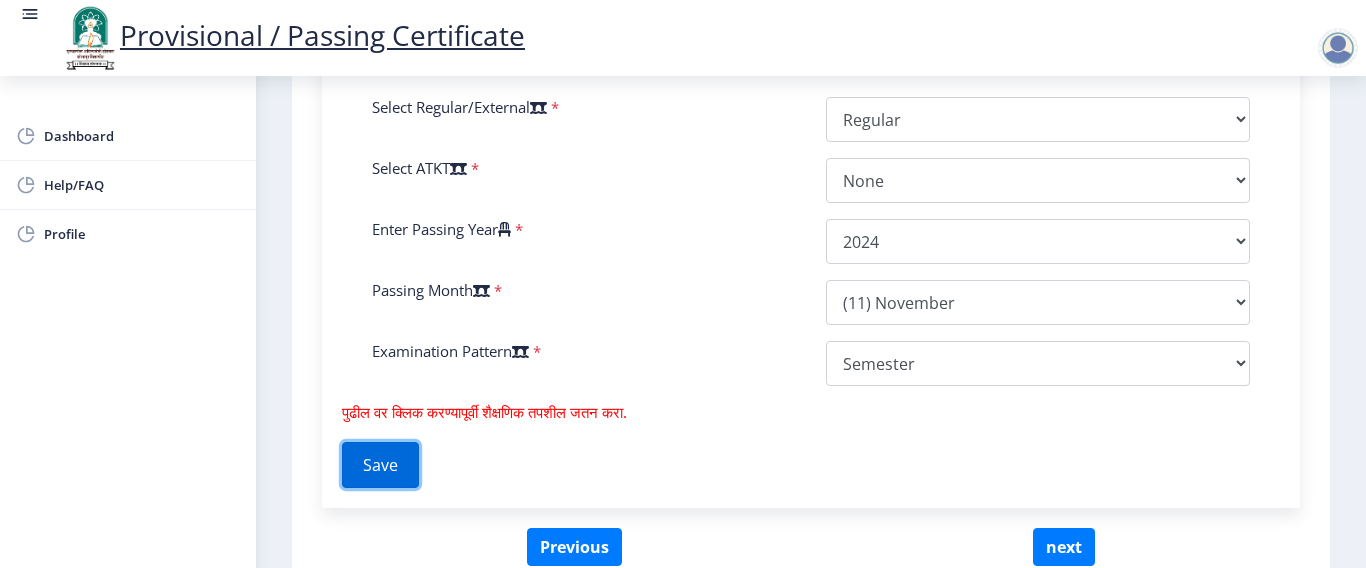 click on "Save" at bounding box center (380, 465) 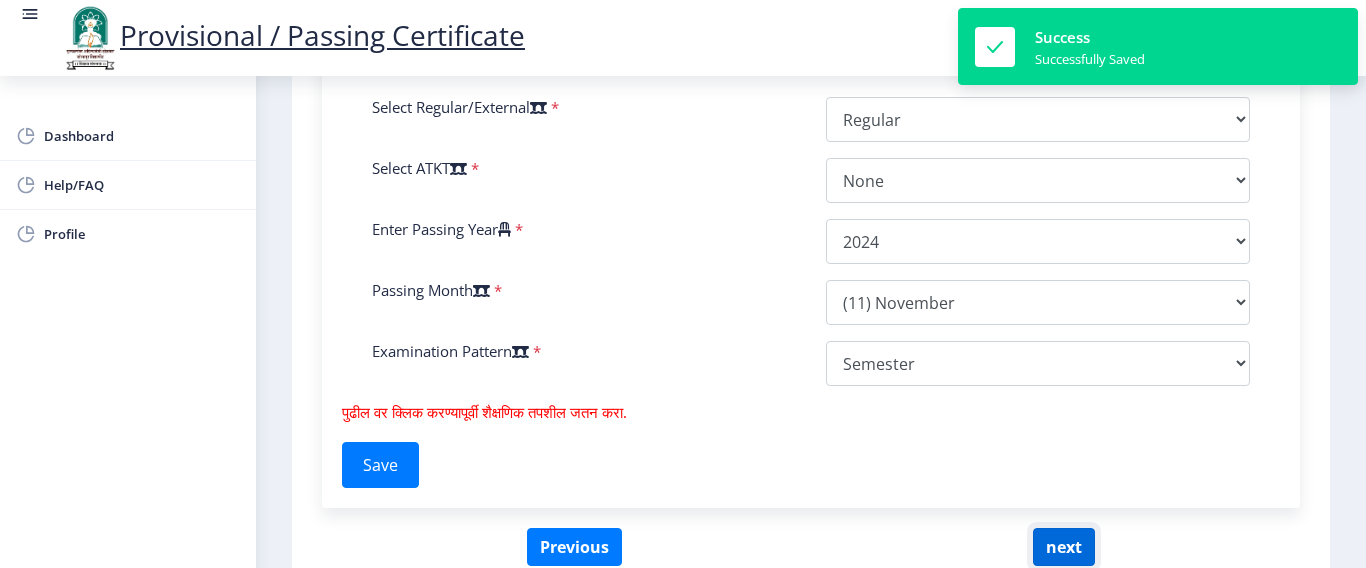 click on "next" 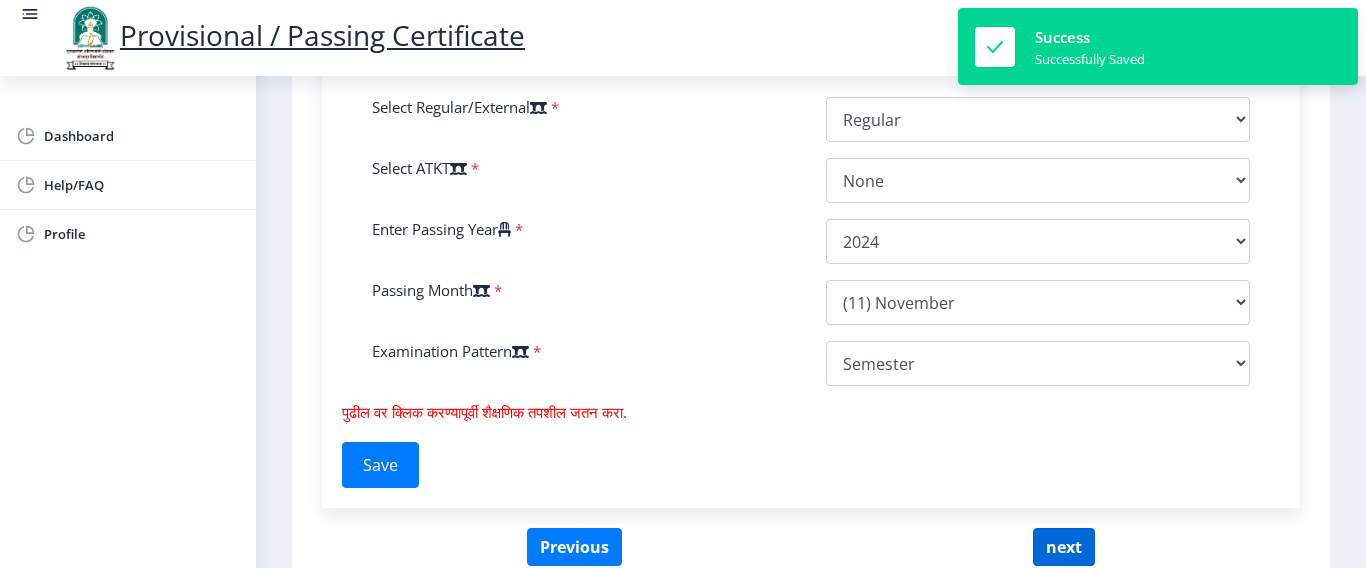 select 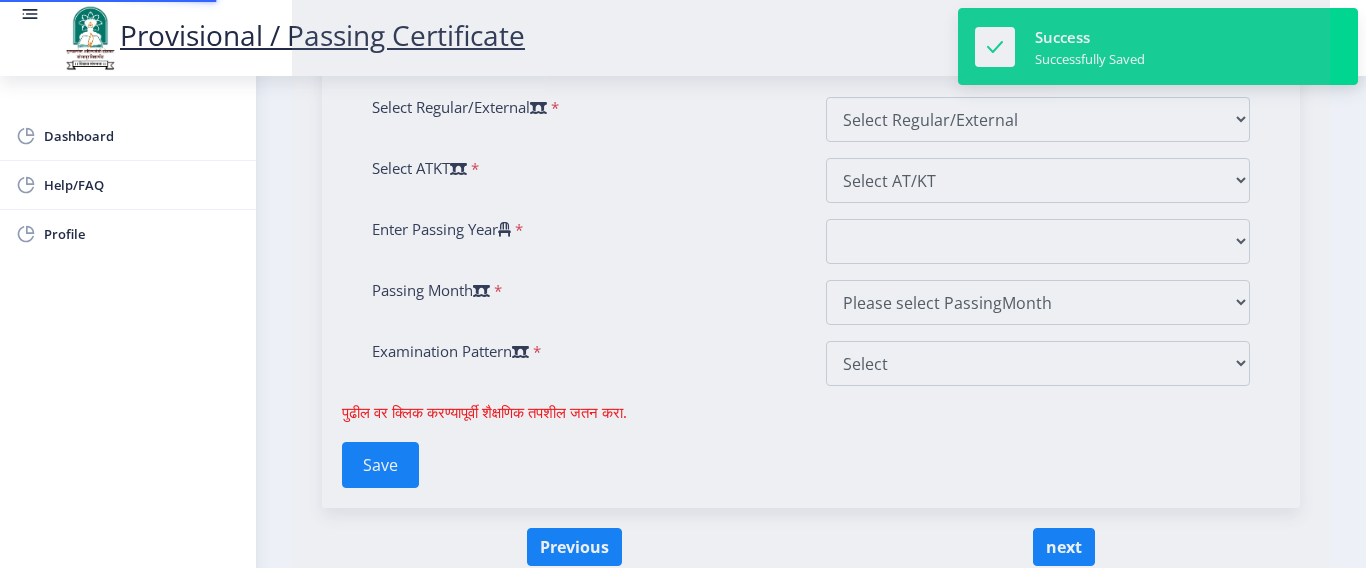 type on "2019032500228007" 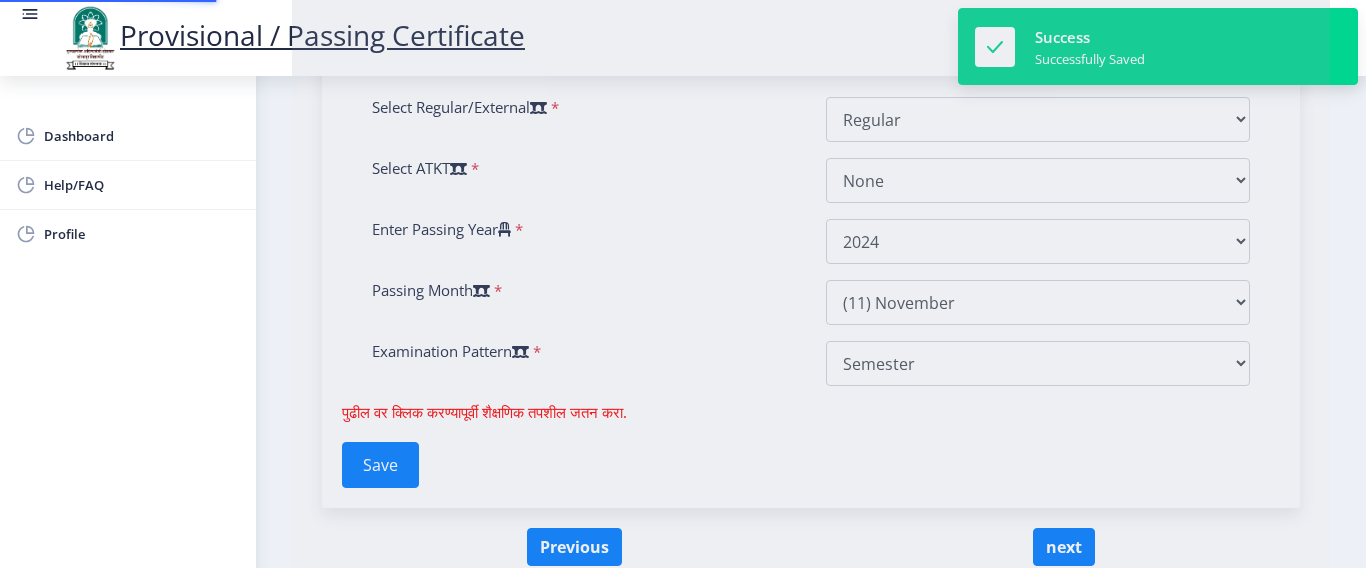 scroll, scrollTop: 424, scrollLeft: 0, axis: vertical 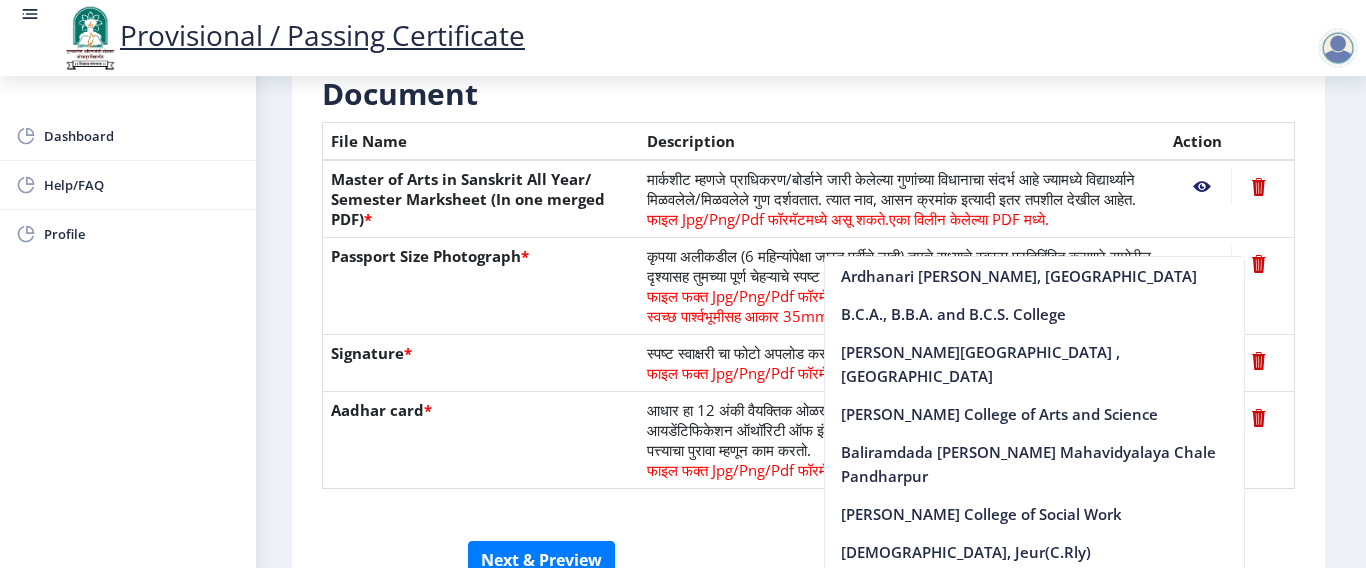 click on "सूचना 1. कागदपत्रे फक्त jpg/jpeg/png किंवा pdf फॉरमॅटमध्ये अपलोड करा.  2. फाइल आकार 5 MB पेक्षा जास्त नसावा.  3. मार्कशीट मूळ प्रतीतच (Original Copy) अपलोड करावी लागेल.  4. कृपया तुमचे अंतिम वर्ष/सेमिस्टर पास [PERSON_NAME] अपलोड करा.  5. कृपया तुमचा स्पष्ट फोटो अपलोड करा, तो 6 महिन्यांपेक्षा जुना नसावा. 6.कृपया एक वैध पत्ता प्रविष्ट करा, कारण प्रमाणपत्र फक्त नमूद केलेल्या पत्त्यावर कुरियर केले जाईल.  Need Help? Email Us on   [EMAIL_ADDRESS][DOMAIN_NAME]  Document  File Name" 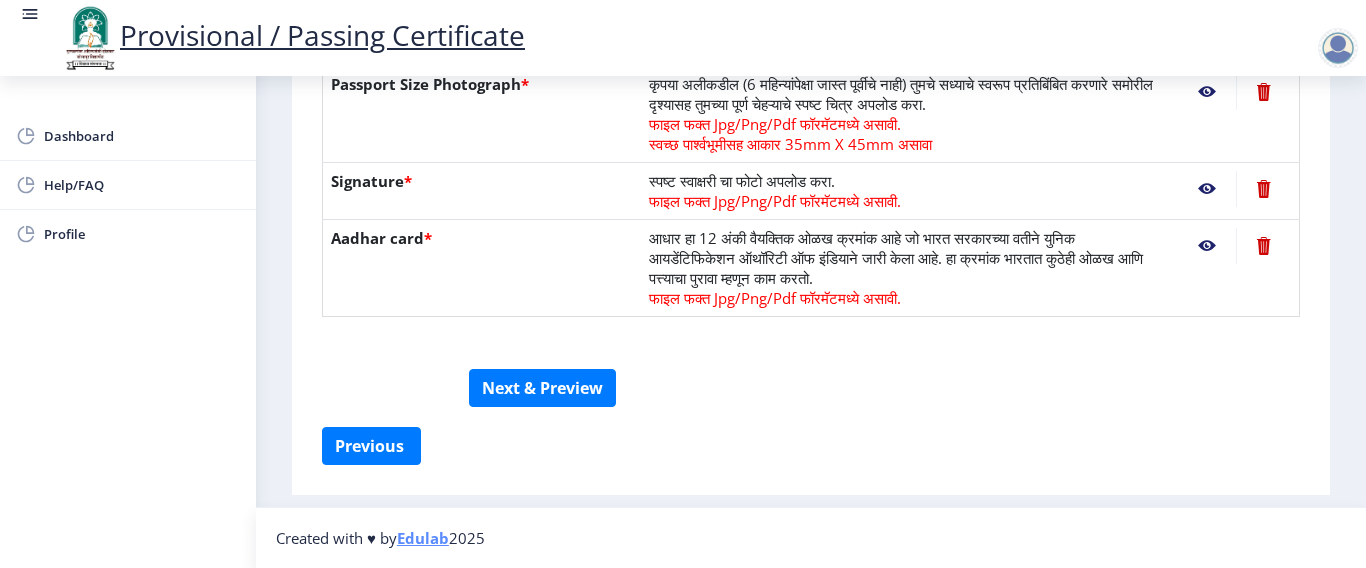 scroll, scrollTop: 616, scrollLeft: 0, axis: vertical 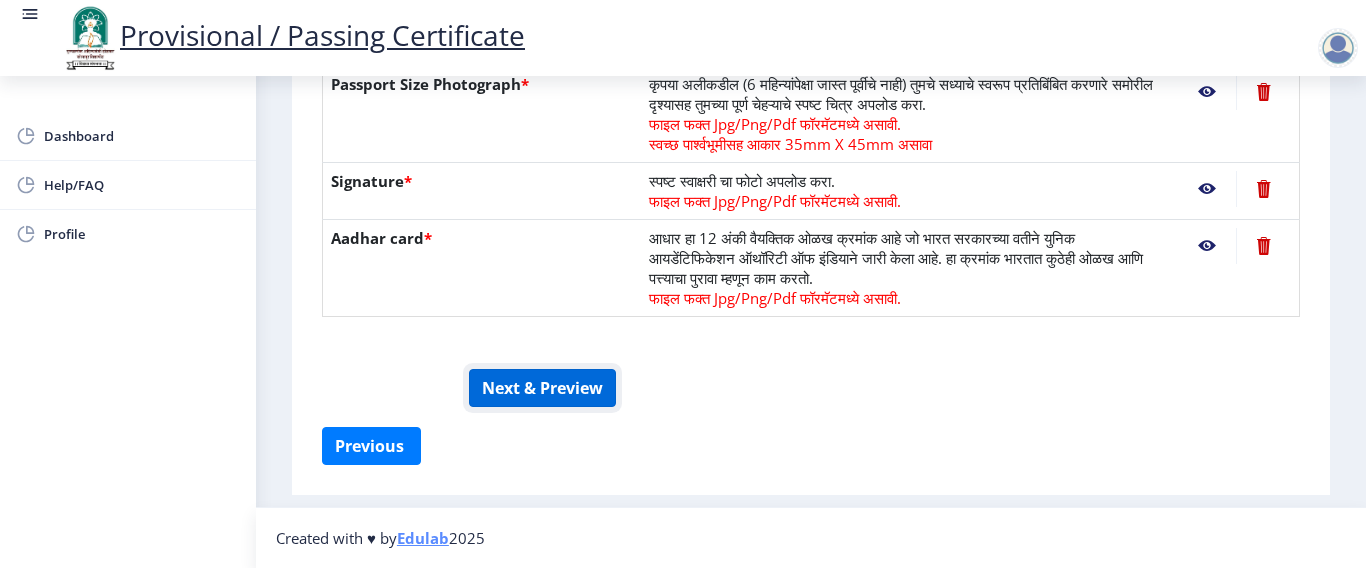 click on "Next & Preview" 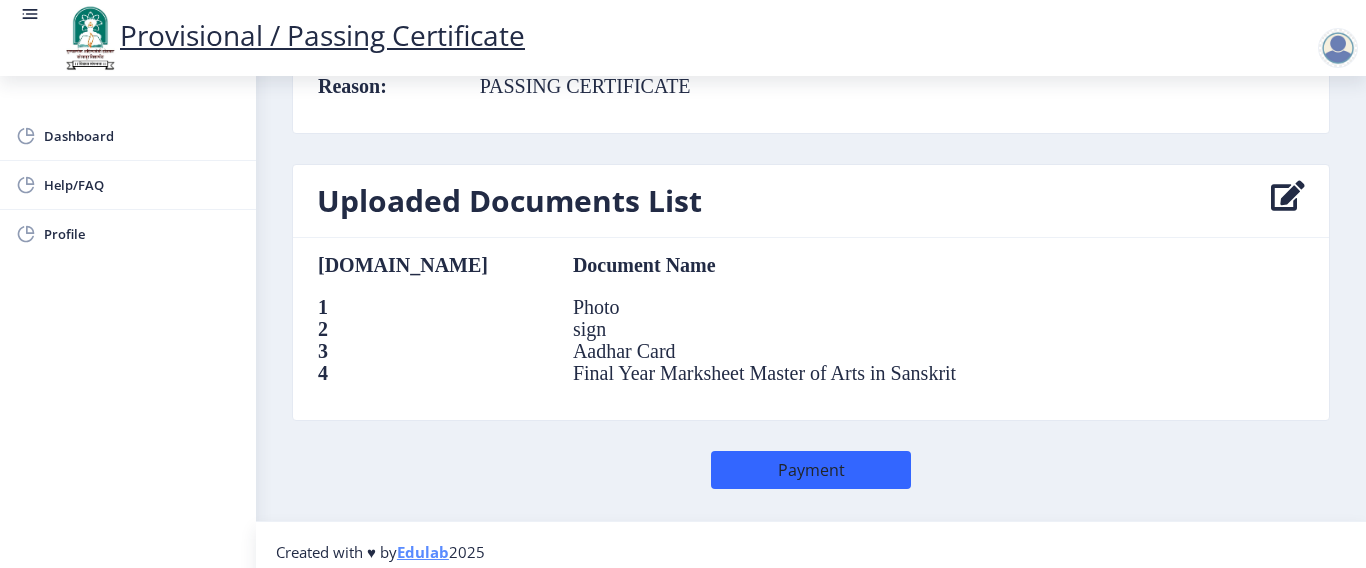 scroll, scrollTop: 1115, scrollLeft: 0, axis: vertical 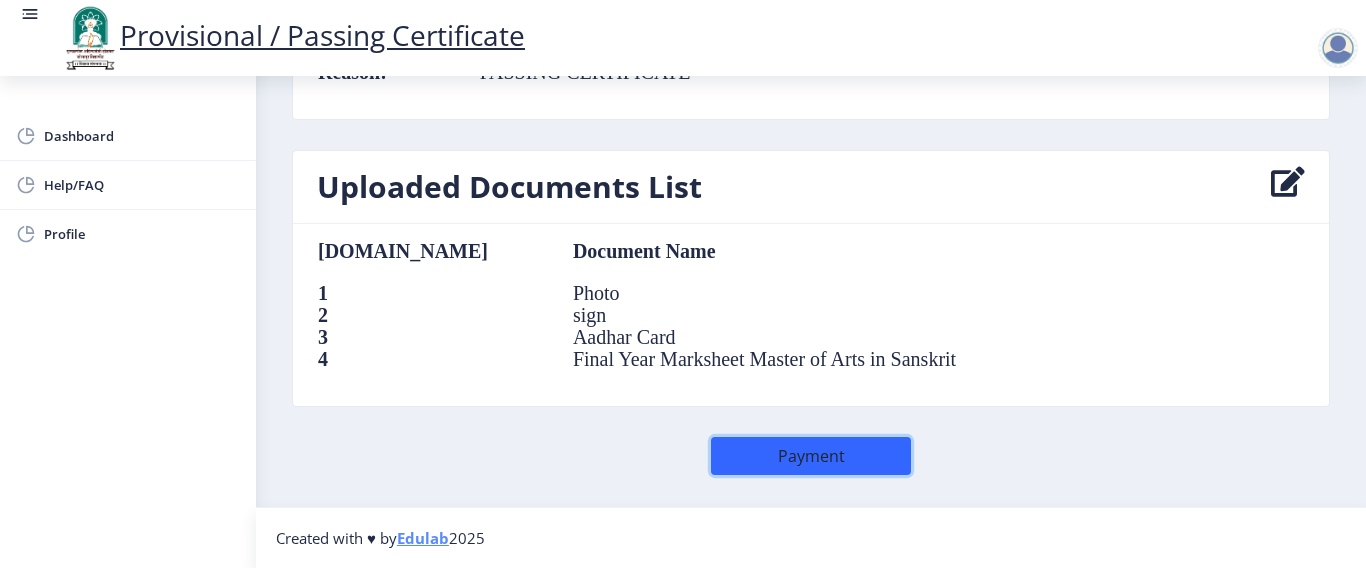 click on "Payment" 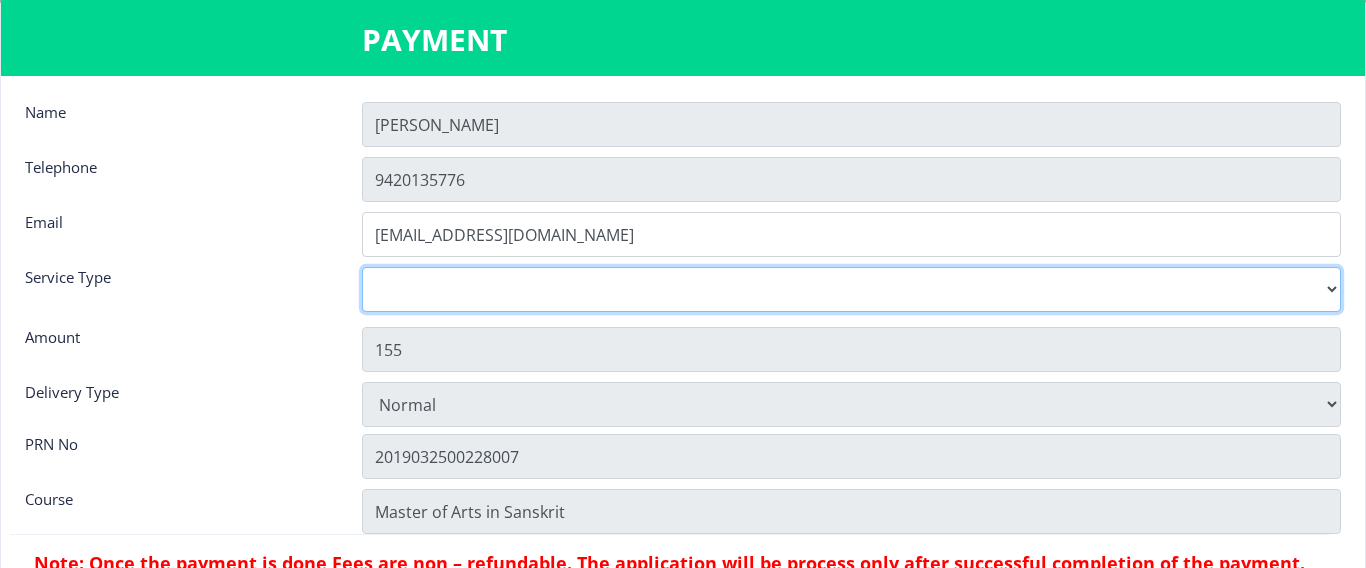 click on "Digital  Courier   Pickup" at bounding box center [852, 289] 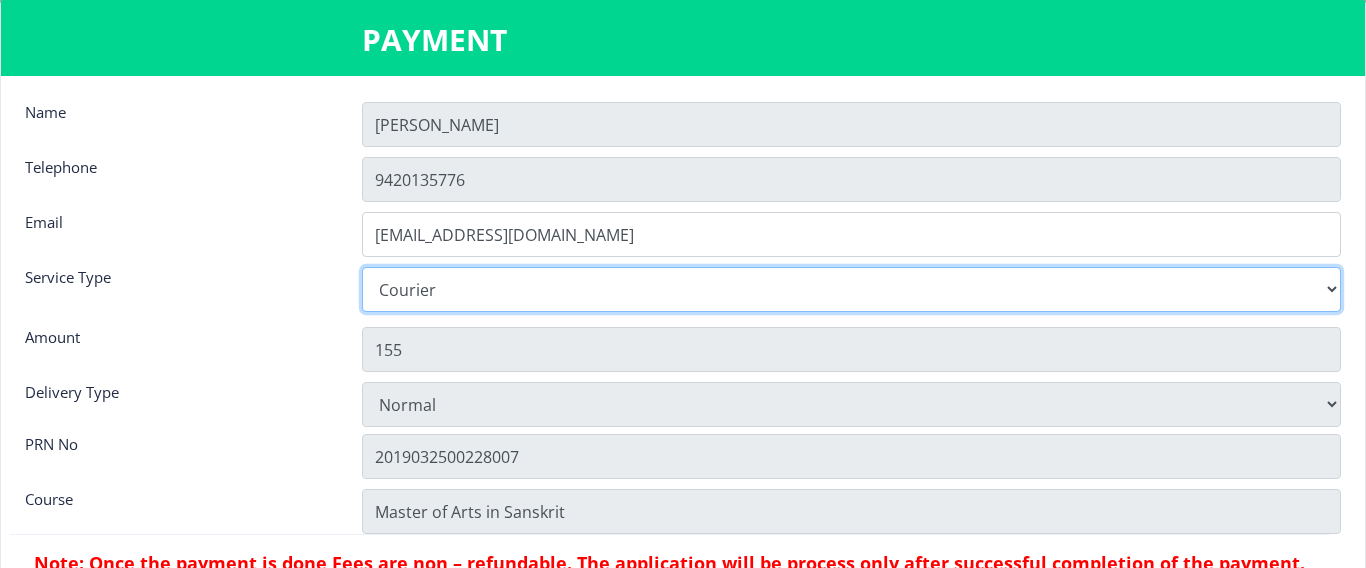 click on "Digital  Courier   Pickup" at bounding box center [852, 289] 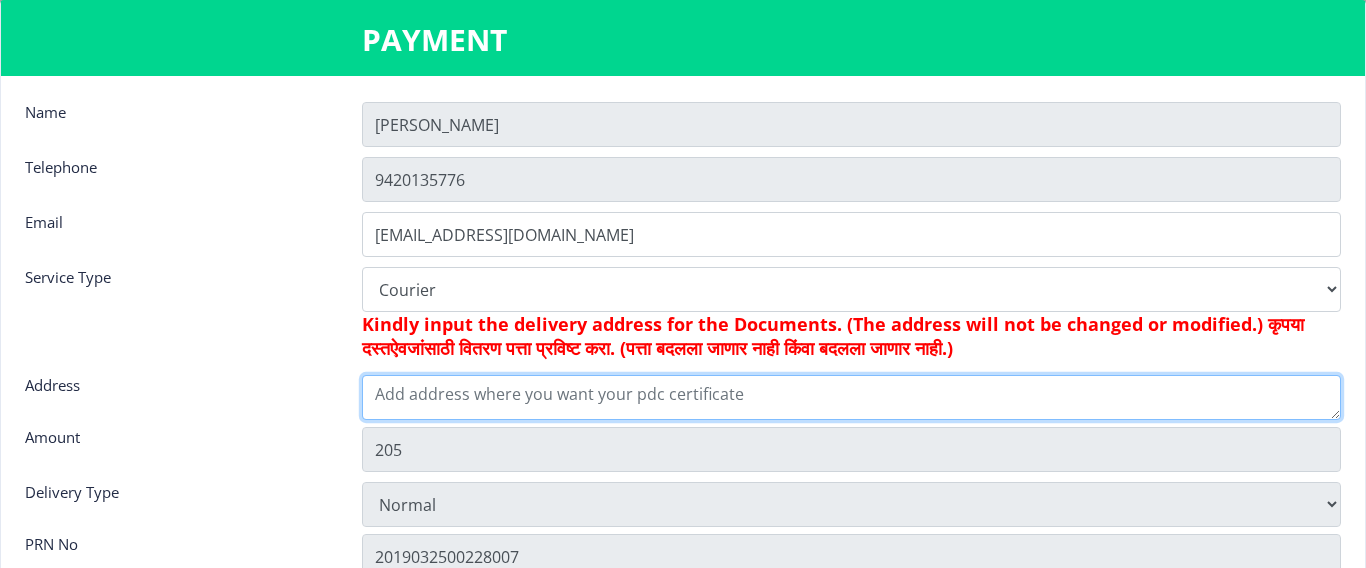click at bounding box center (852, 397) 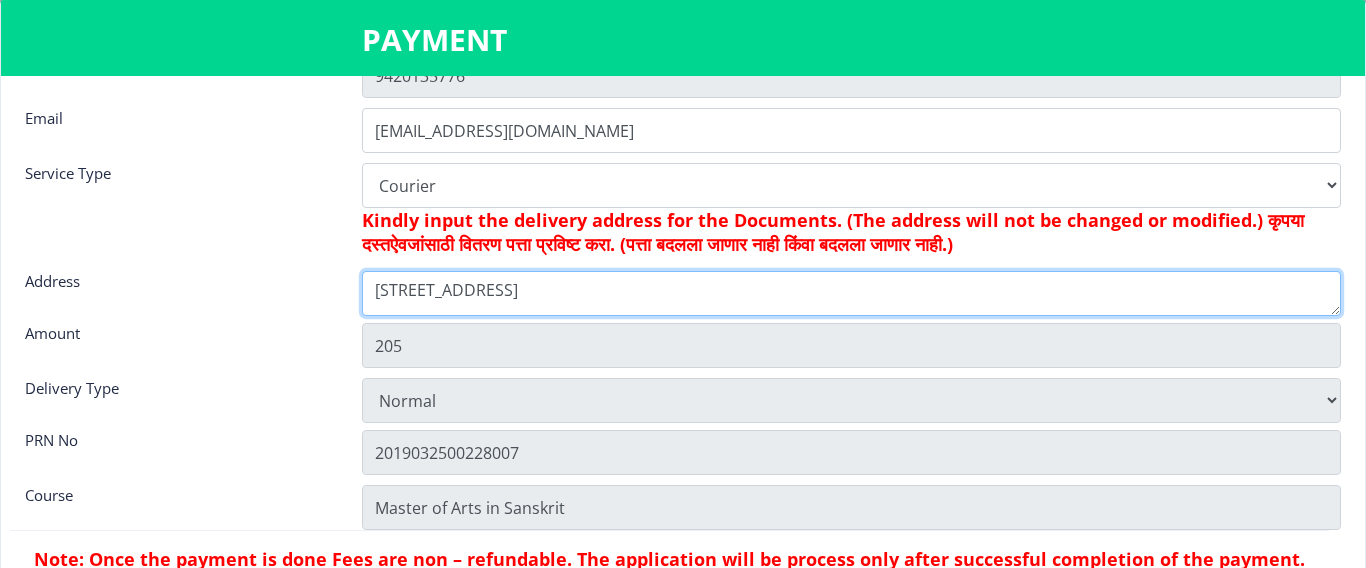 scroll, scrollTop: 164, scrollLeft: 0, axis: vertical 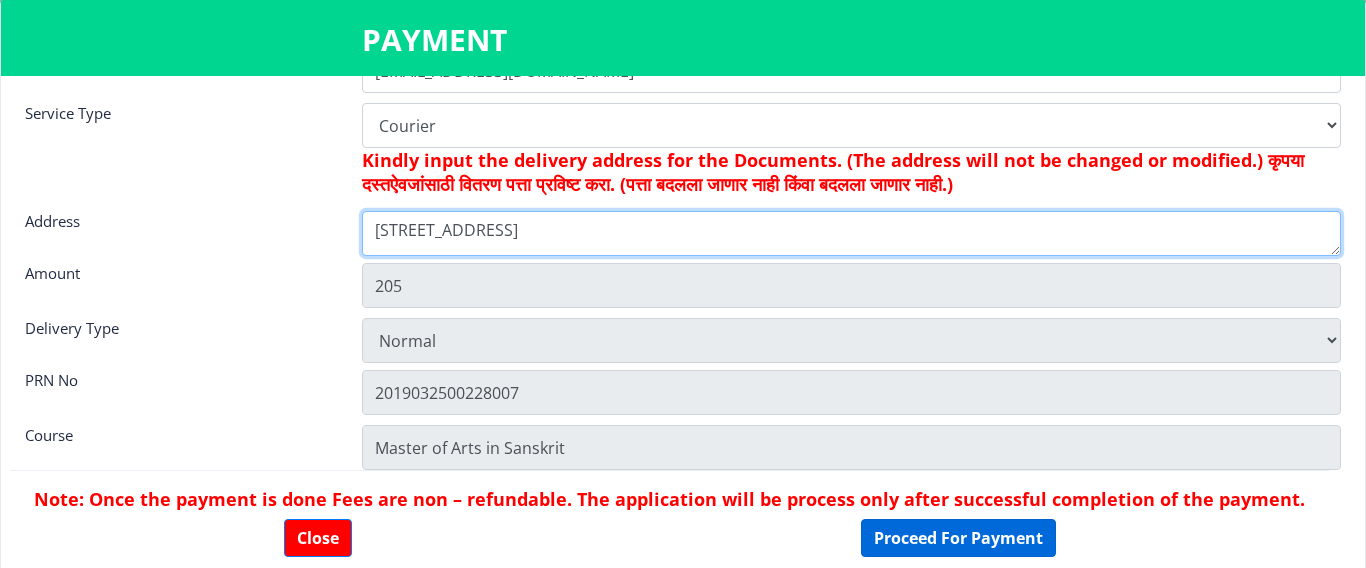 type on "[STREET_ADDRESS]" 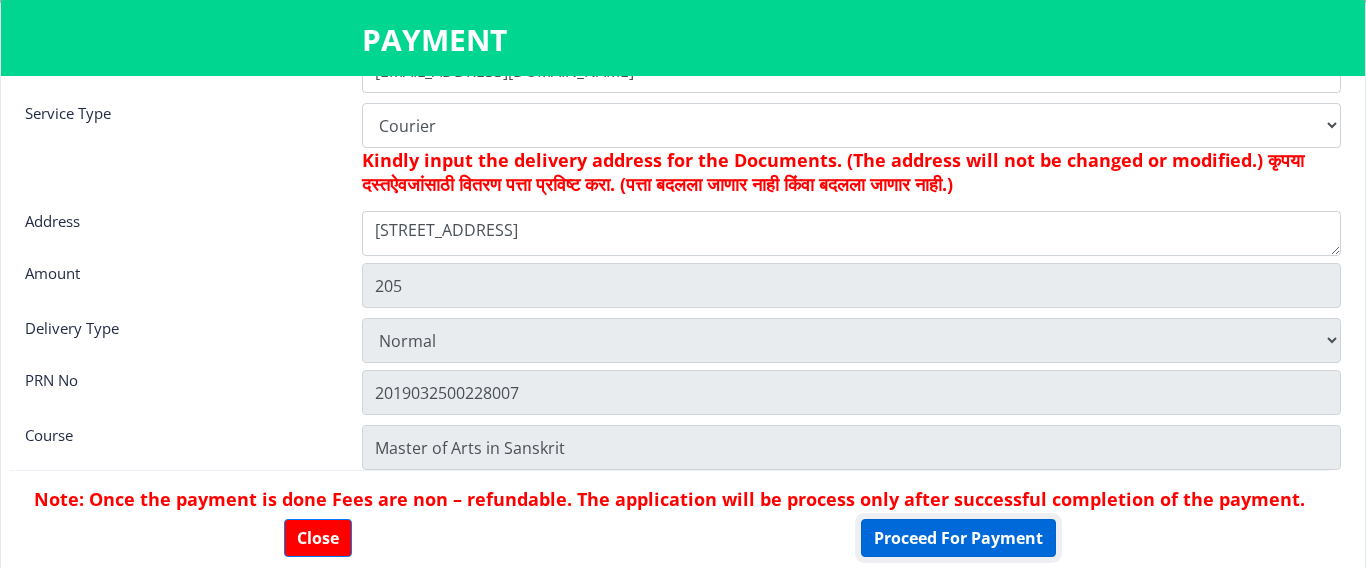 click on "Proceed For Payment" 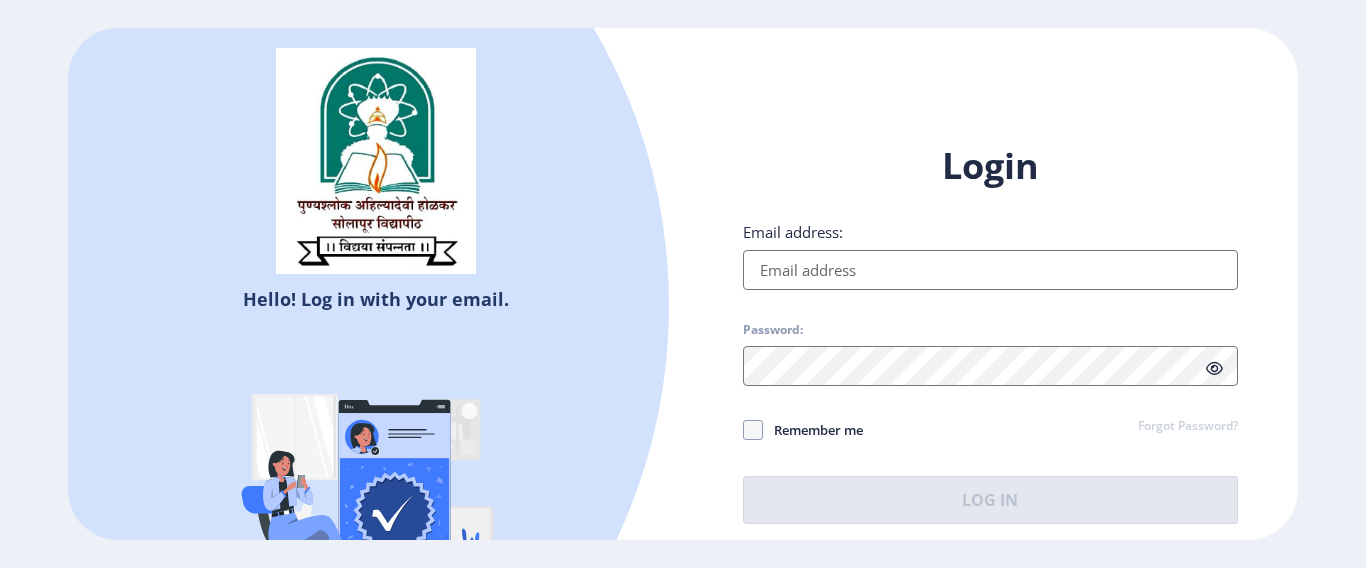 scroll, scrollTop: 0, scrollLeft: 0, axis: both 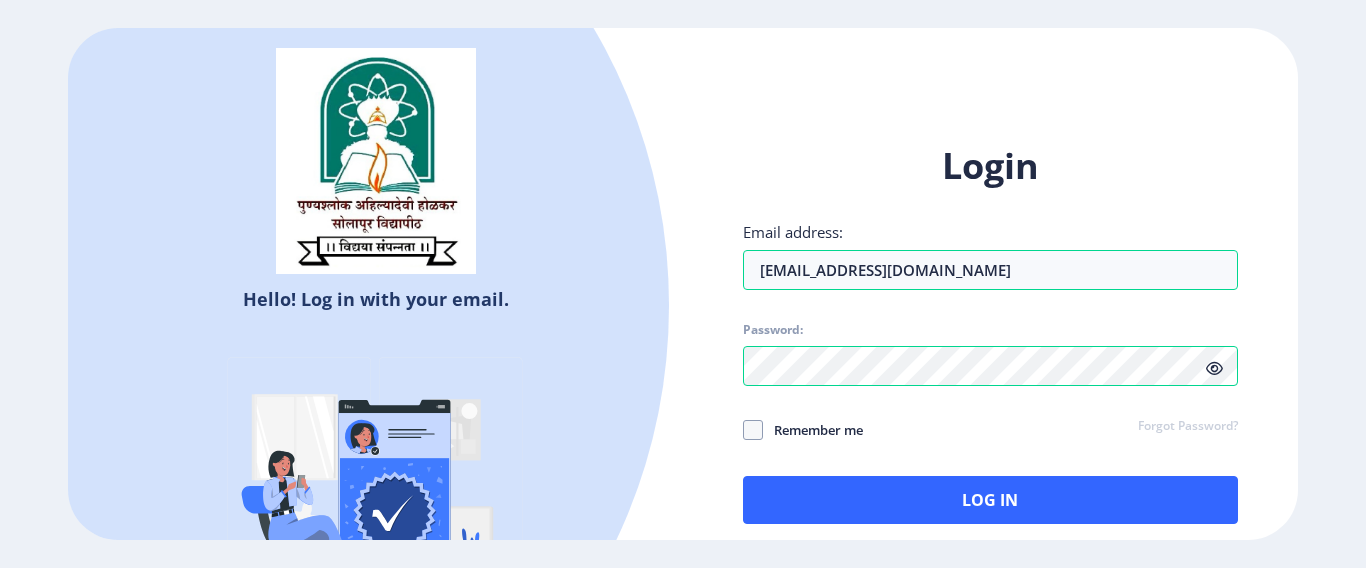 click on "Remember me" 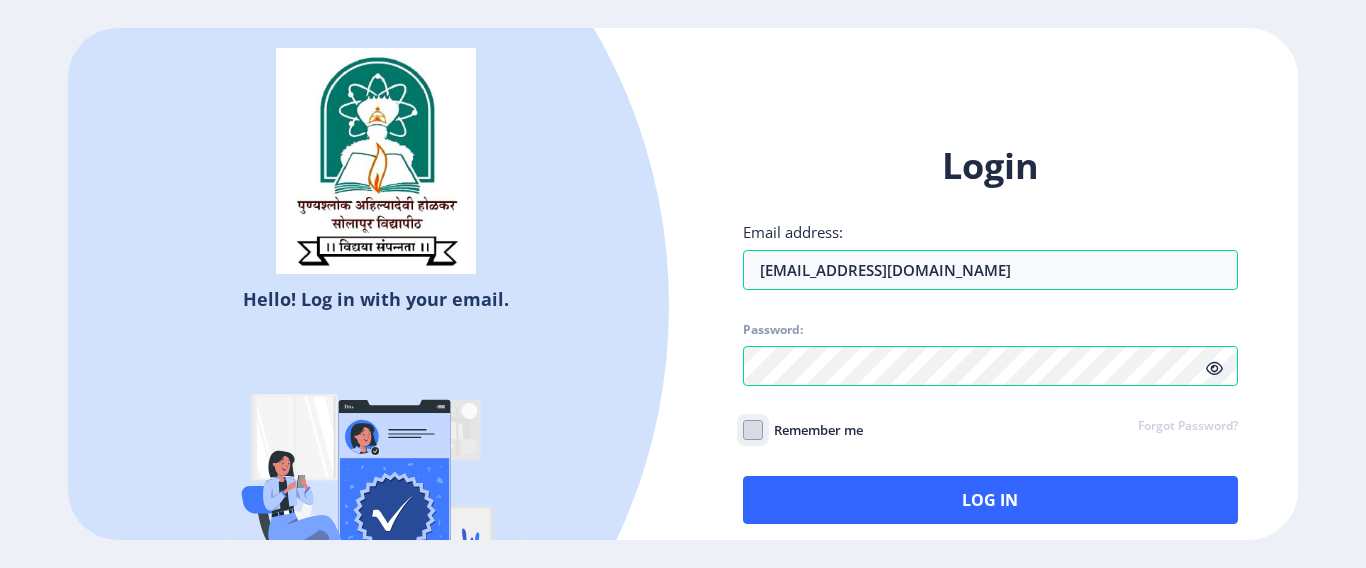 click on "Remember me" 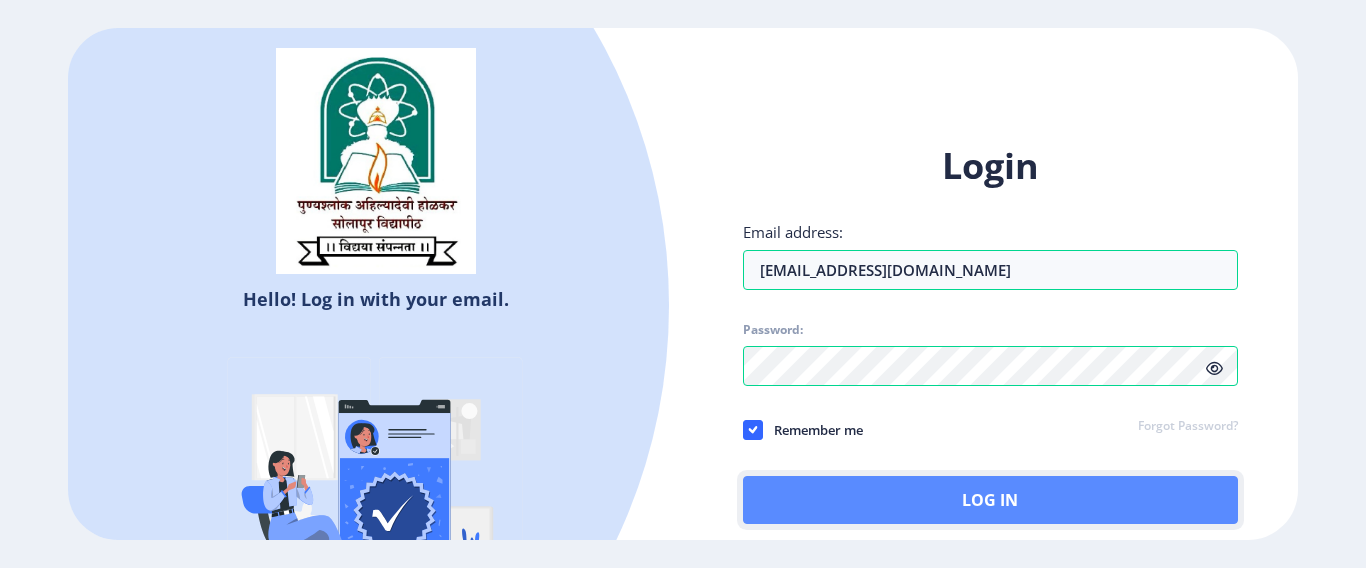 click on "Log In" 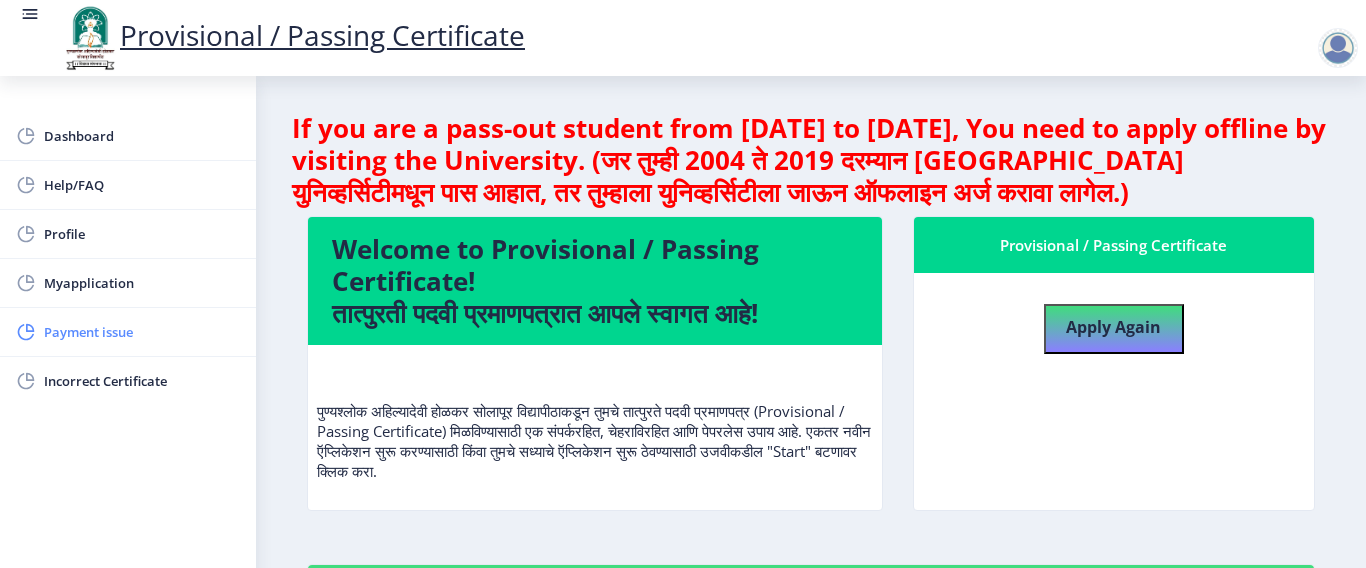 click on "Payment issue" 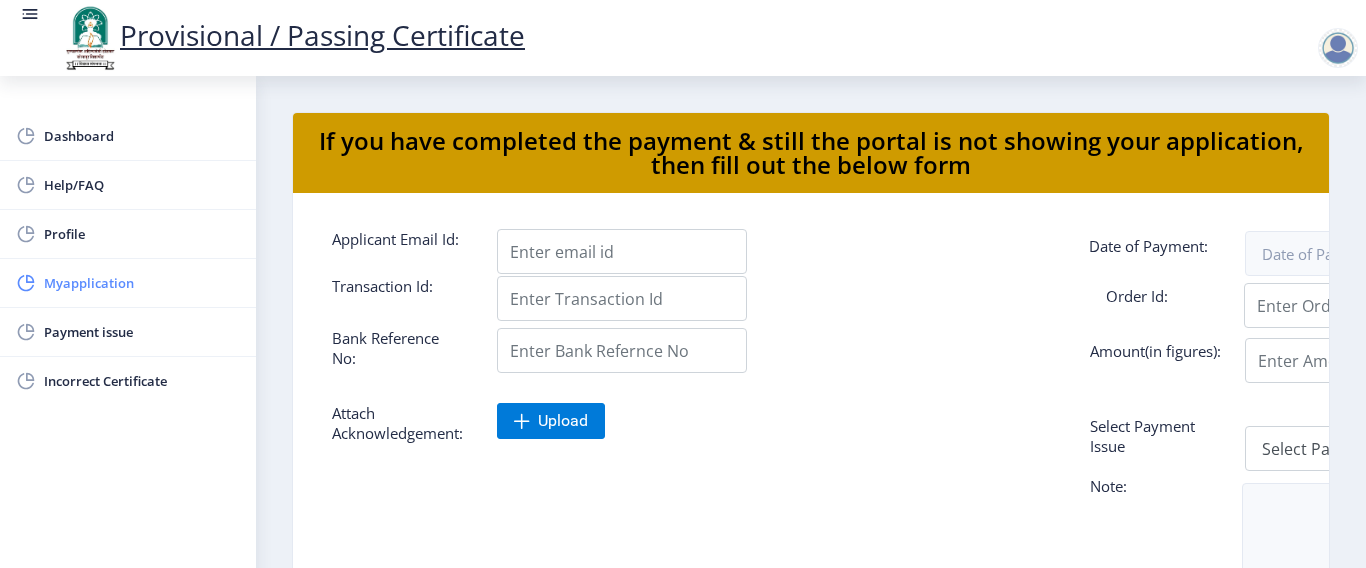 click on "Myapplication" 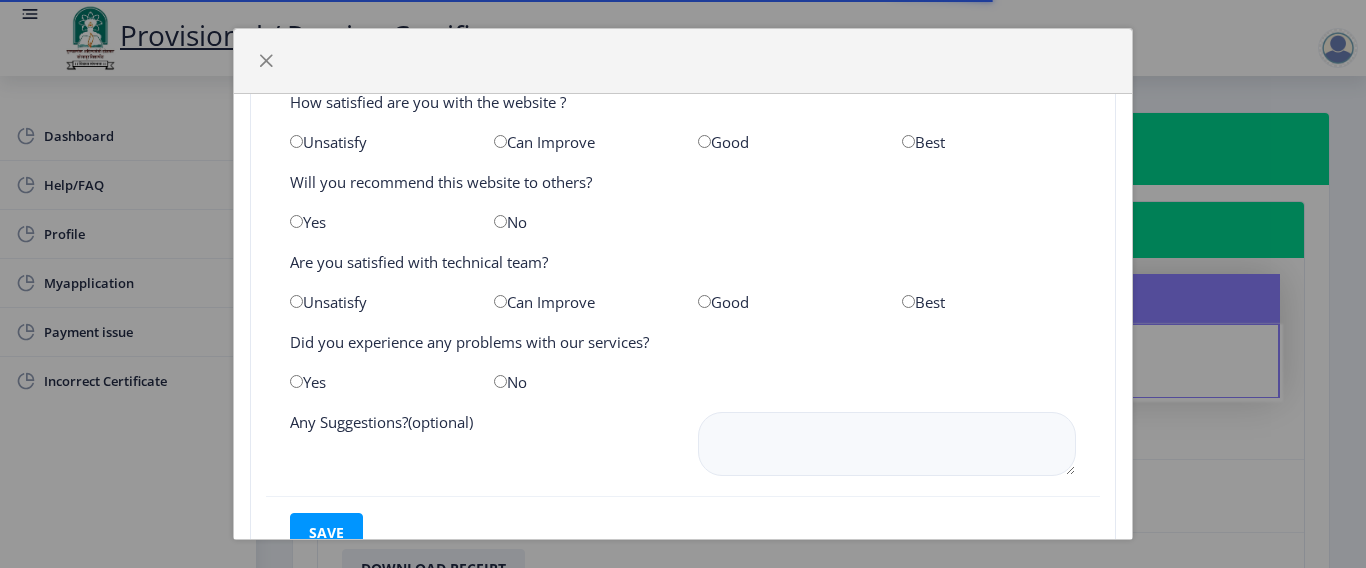 scroll, scrollTop: 168, scrollLeft: 0, axis: vertical 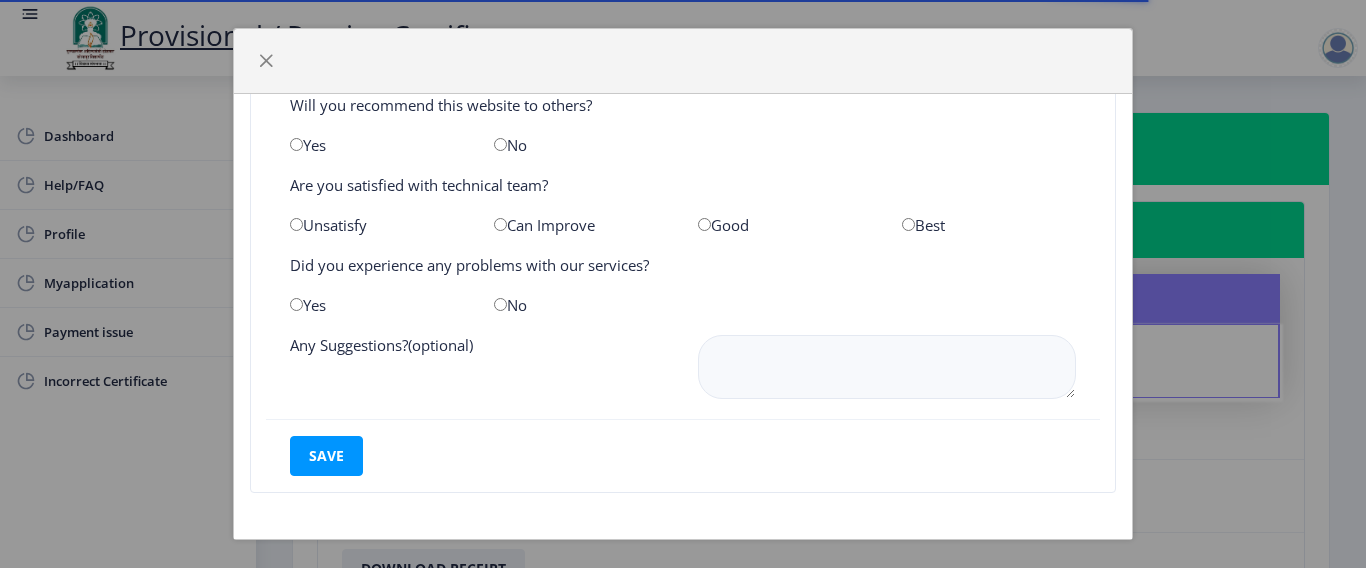click on "We would like your feedback to improve our website  How satisfied are you with the website ?   Unsatisfy   Can Improve   Good   Best   Will you recommend this website to others?   Yes   No   Are you satisfied with technical team?   Unsatisfy   Can Improve   Good   Best   Did you experience any problems with our services?   Yes   No   Any Suggestions?(optional)  save" 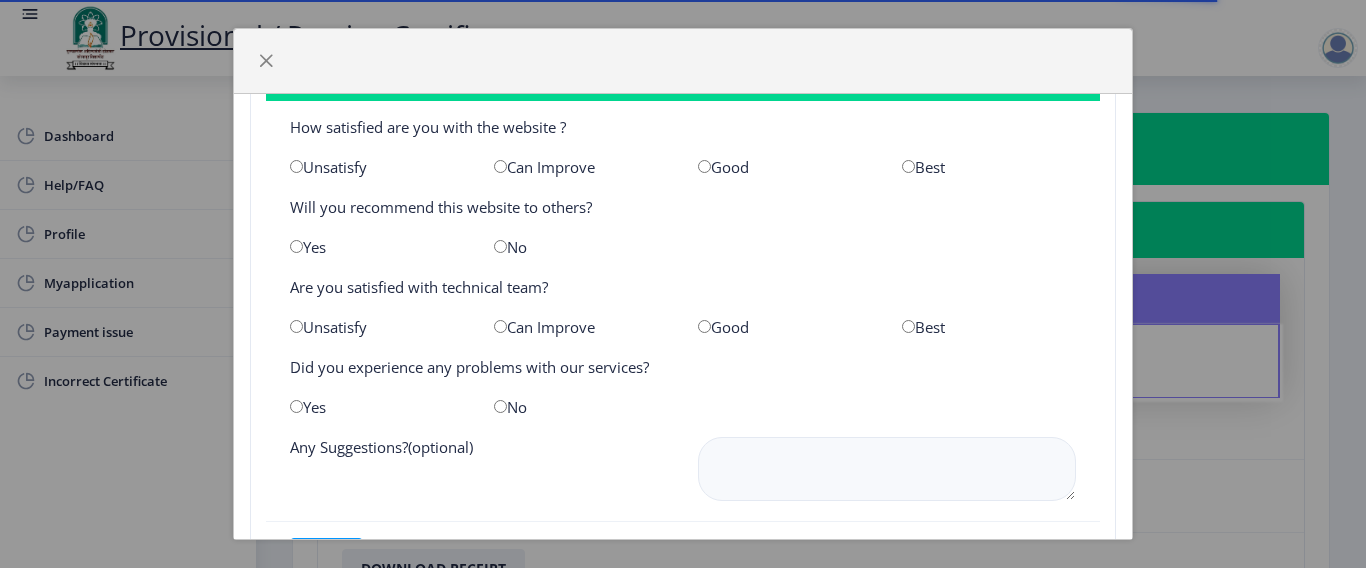 scroll, scrollTop: 0, scrollLeft: 0, axis: both 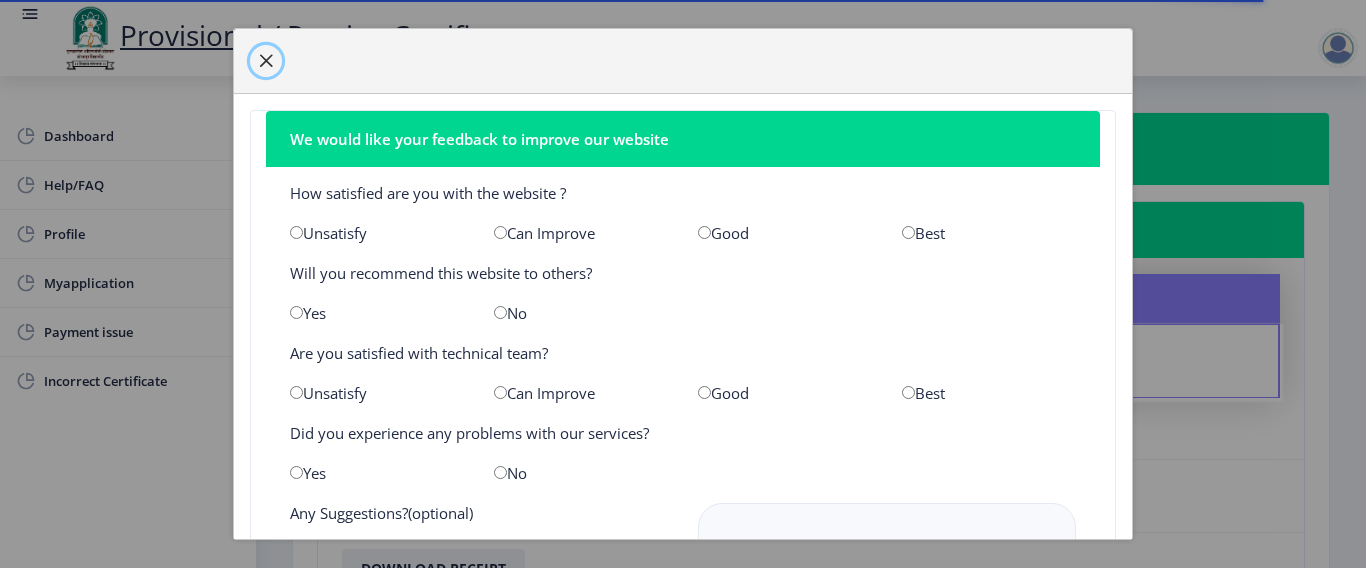 click 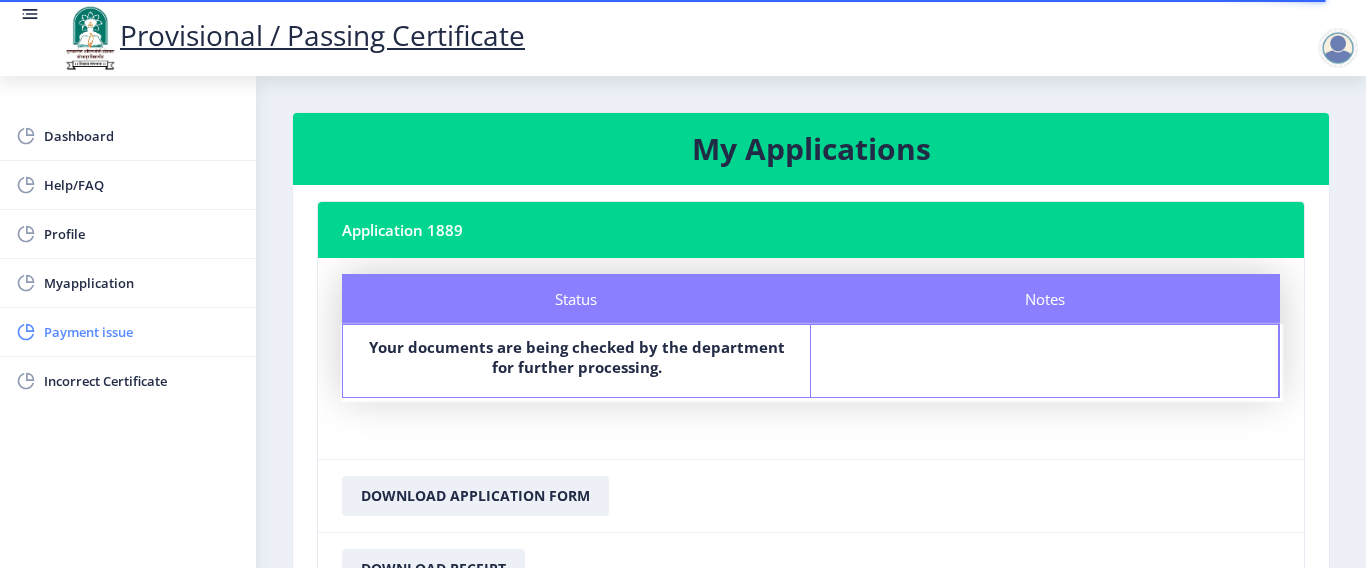 click on "Payment issue" 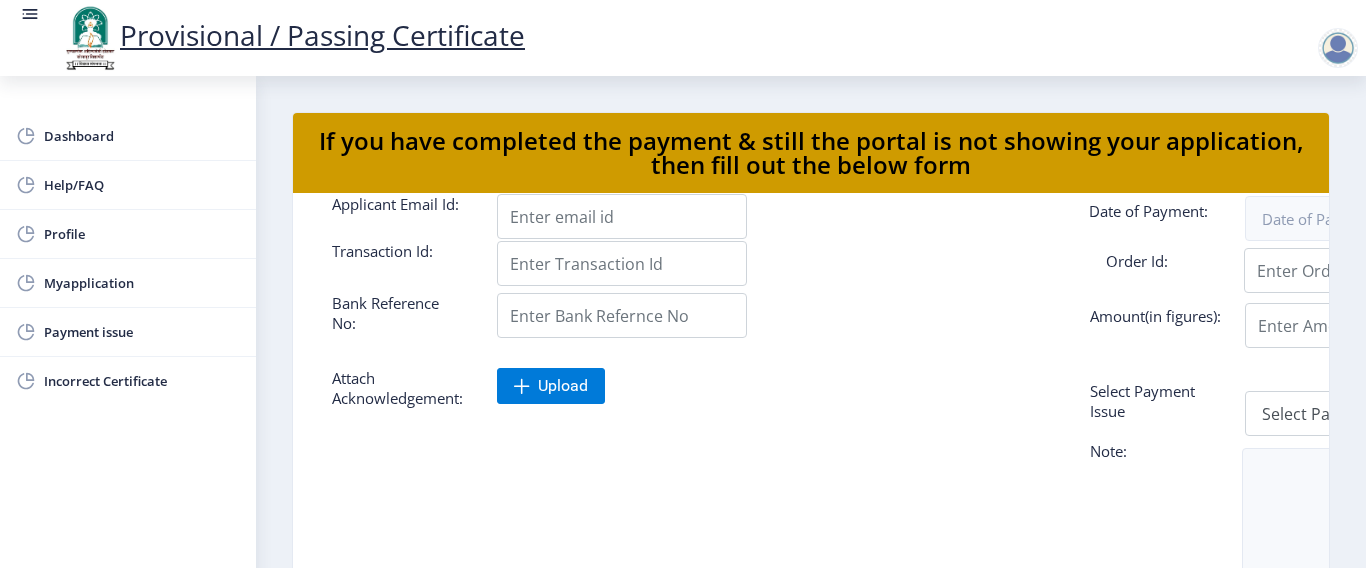 scroll, scrollTop: 0, scrollLeft: 0, axis: both 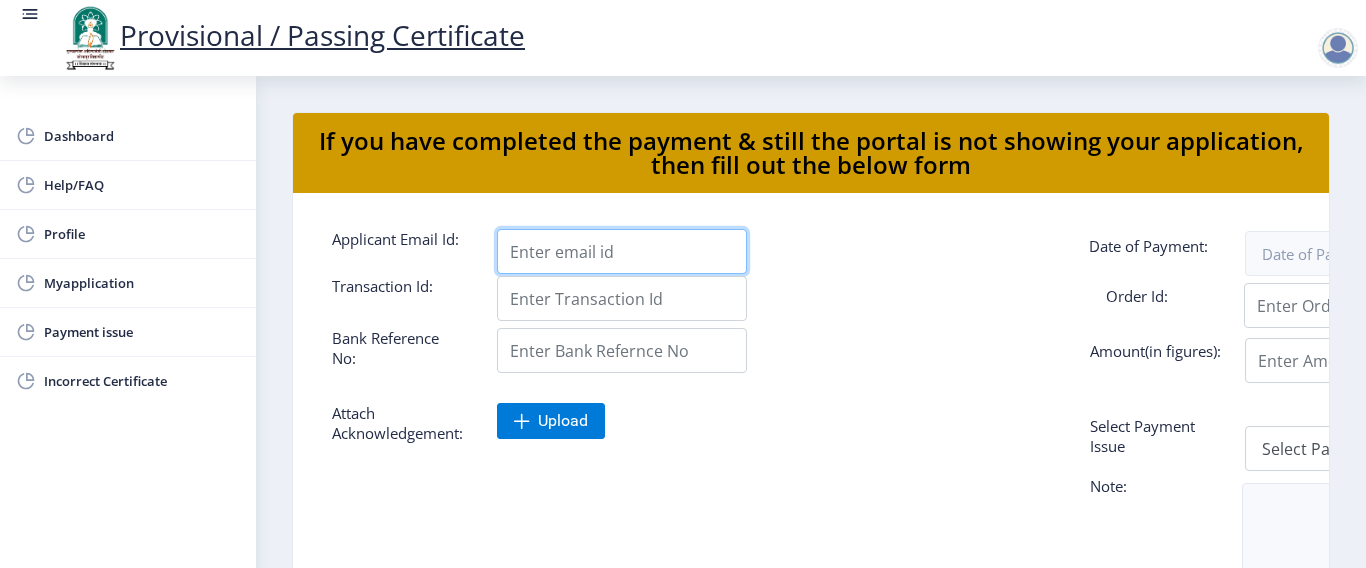 click on "Applicant Email Id:" at bounding box center (622, 251) 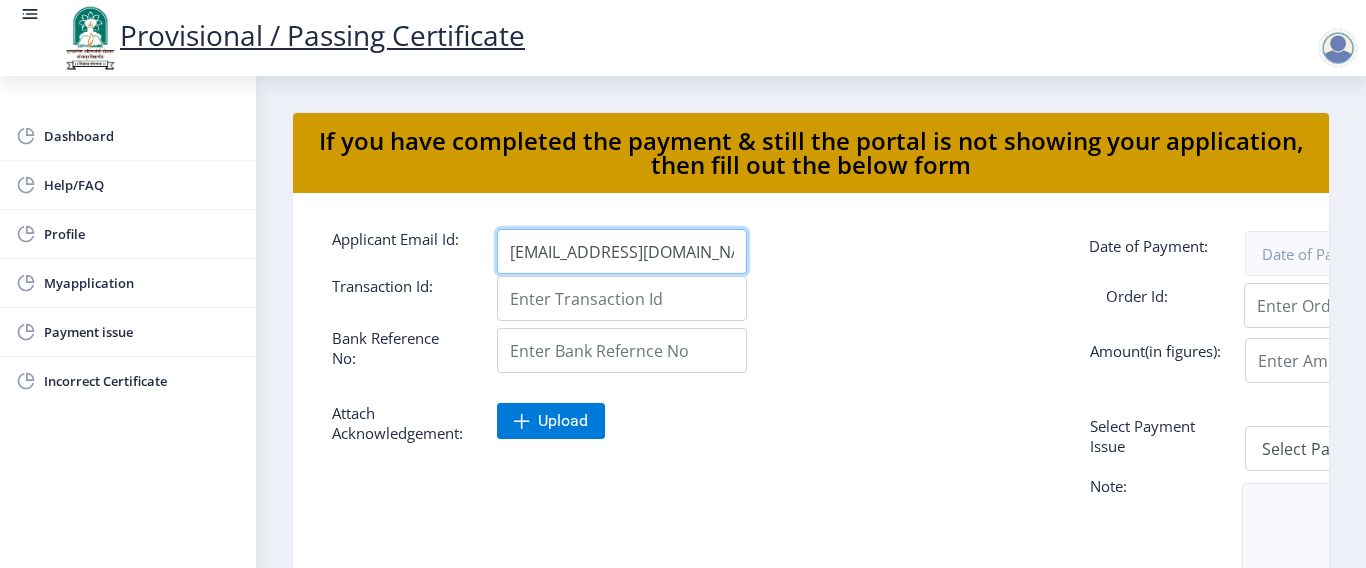 type on "[EMAIL_ADDRESS][DOMAIN_NAME]" 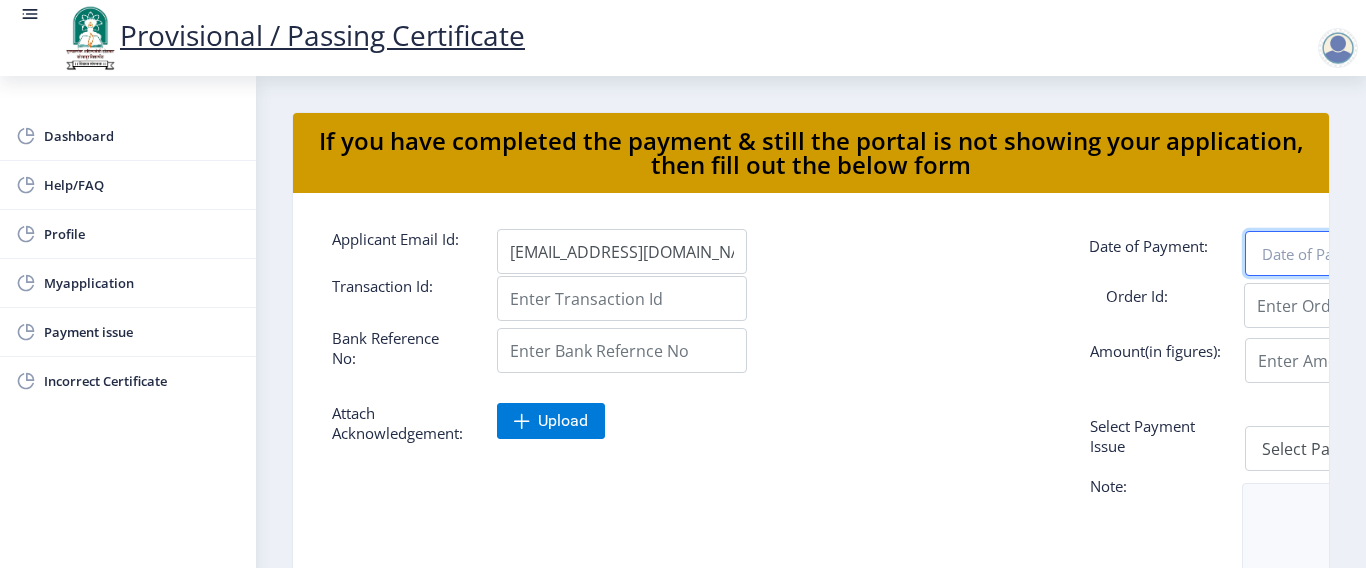 scroll, scrollTop: 0, scrollLeft: 176, axis: horizontal 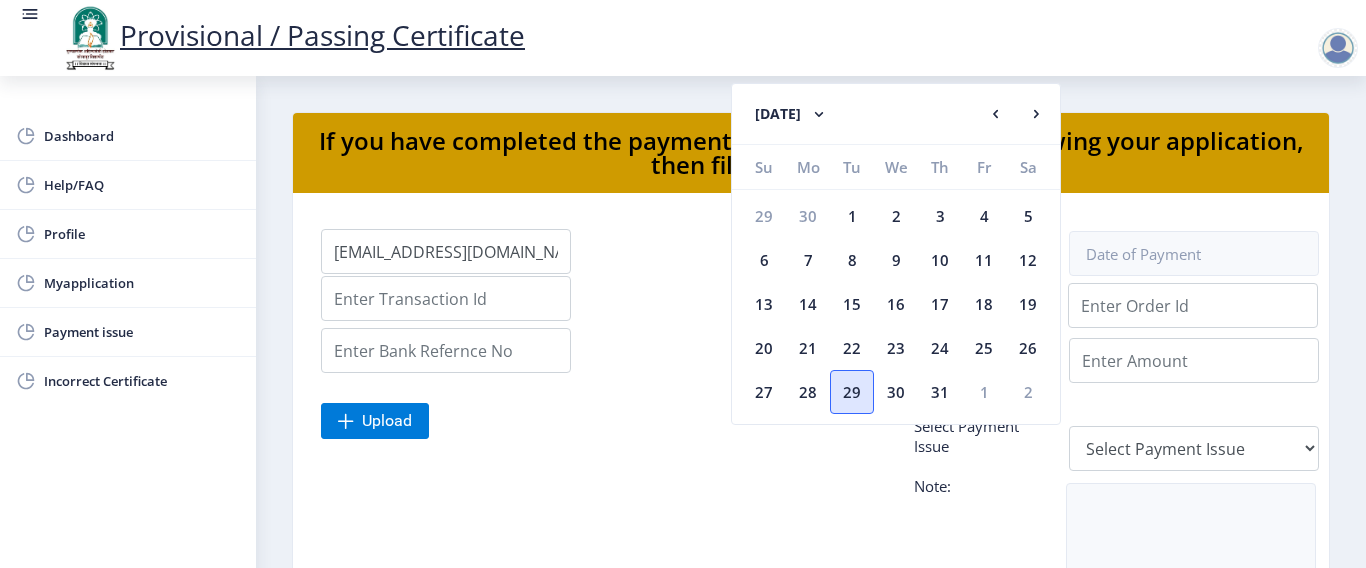 click on "29" 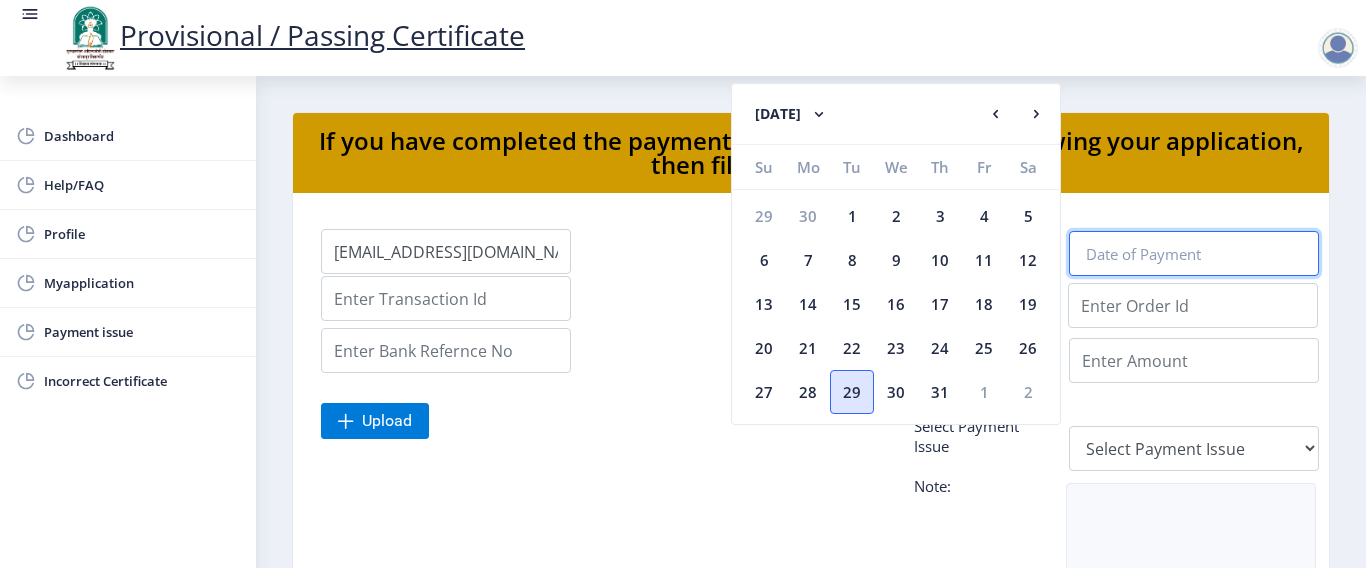 type on "Jul 29, 2025" 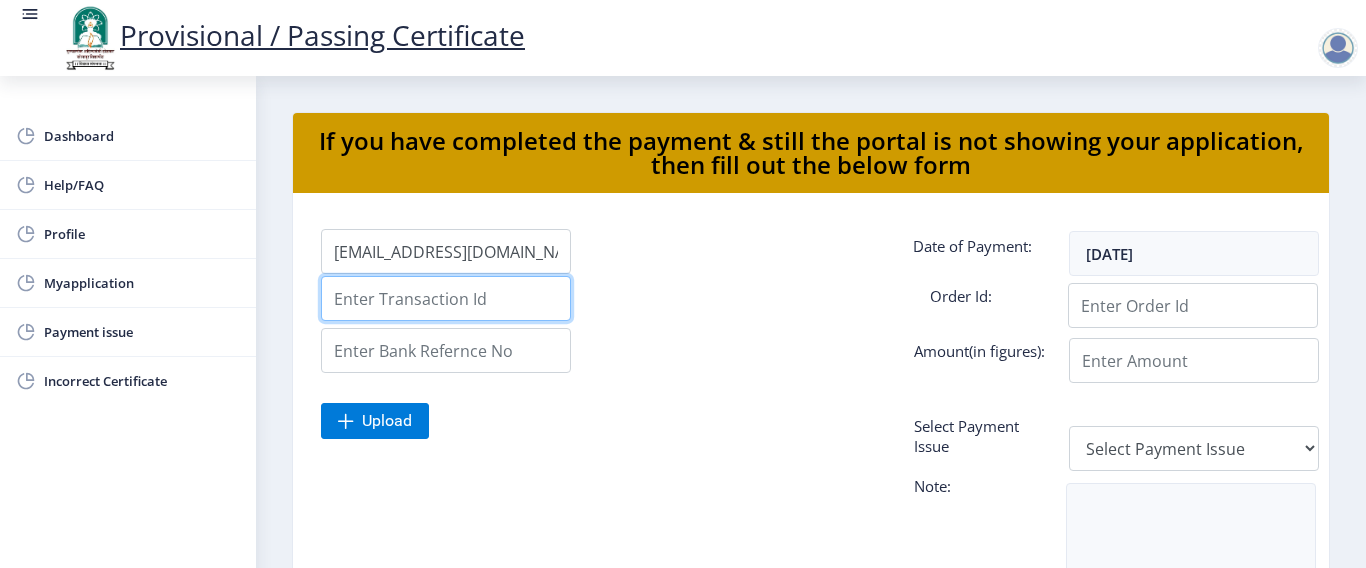 click on "Applicant Email Id:" at bounding box center [446, 298] 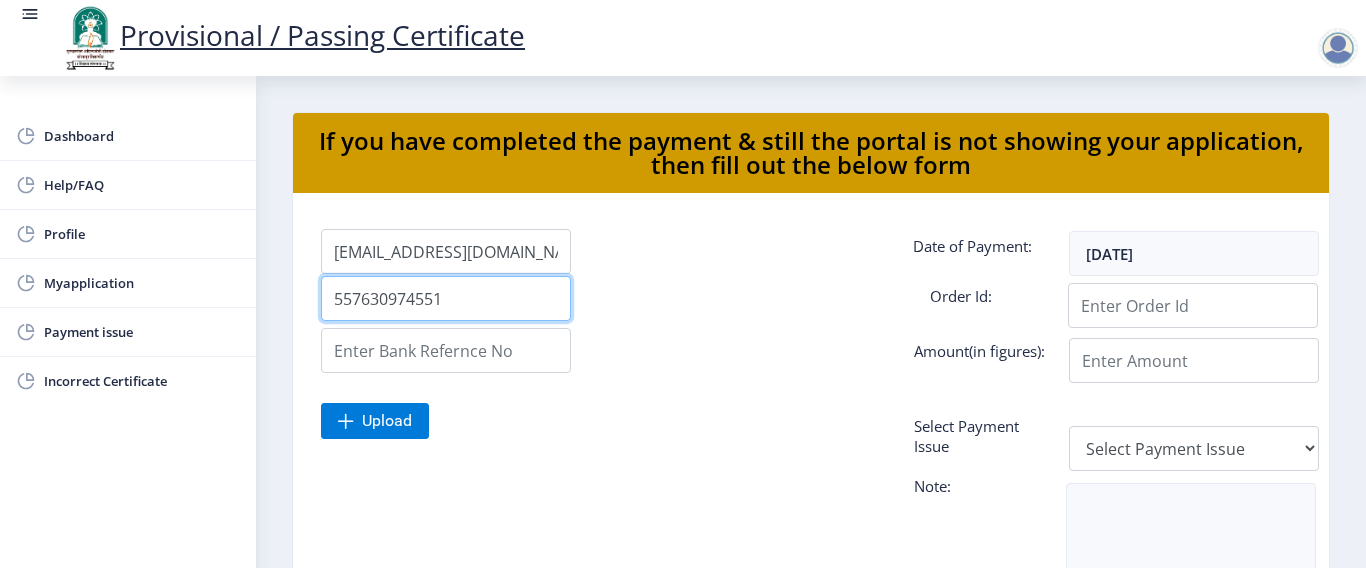 type on "557630974551" 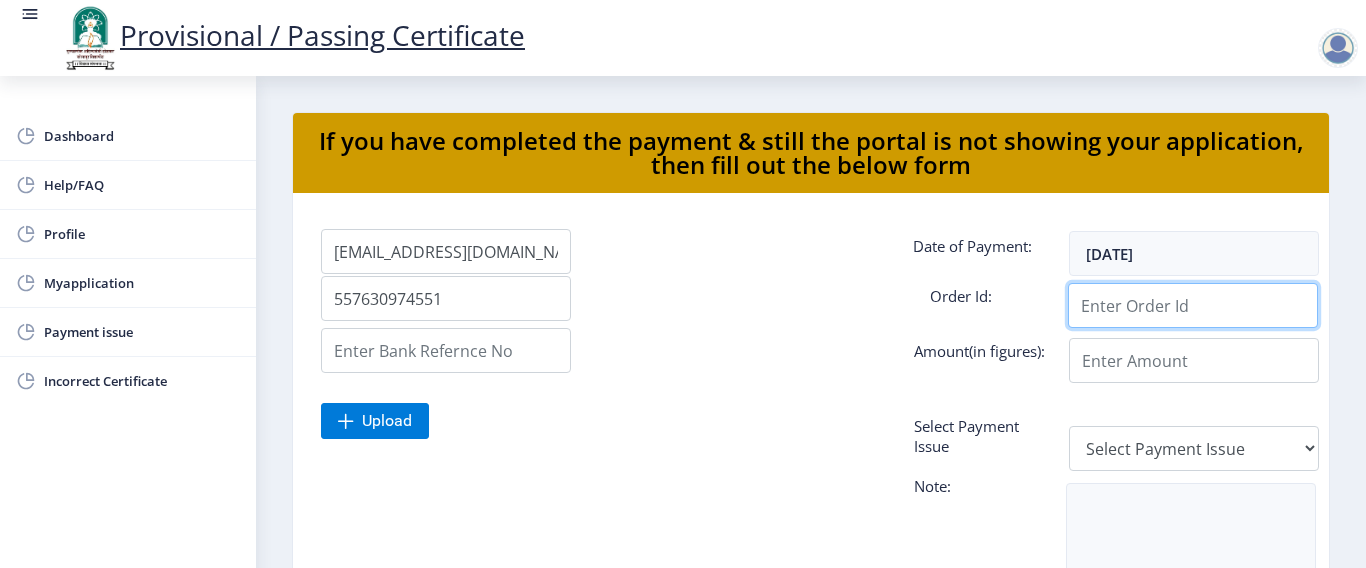 click on "Applicant Email Id:" at bounding box center (1193, 305) 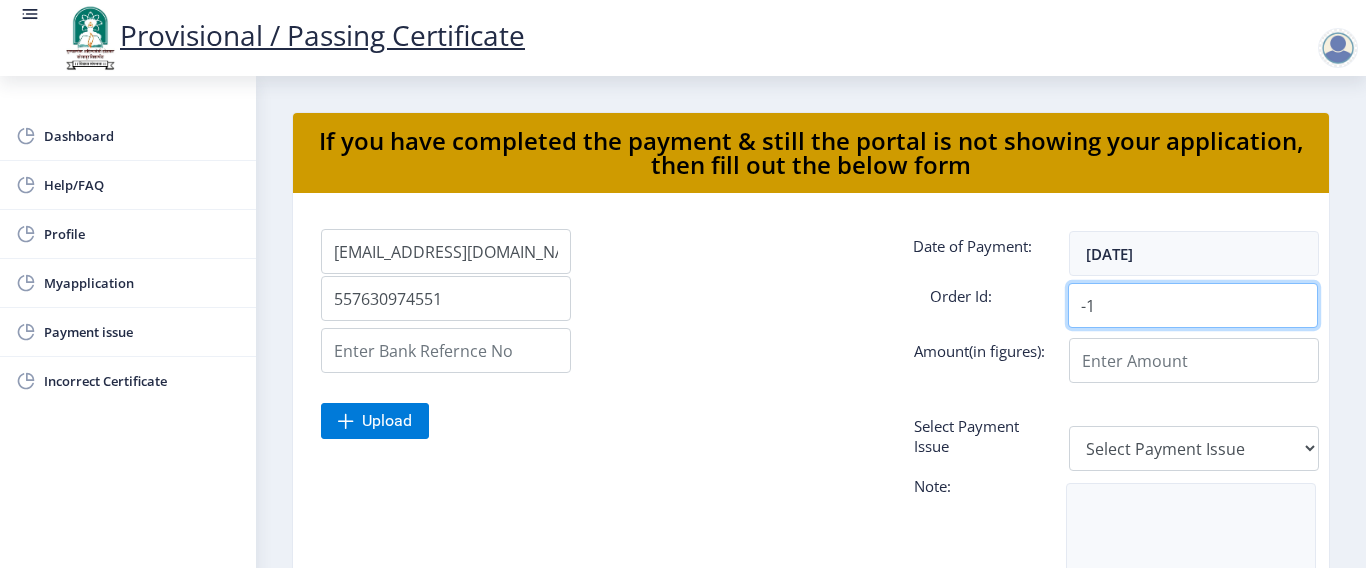 click on "-1" at bounding box center (1193, 305) 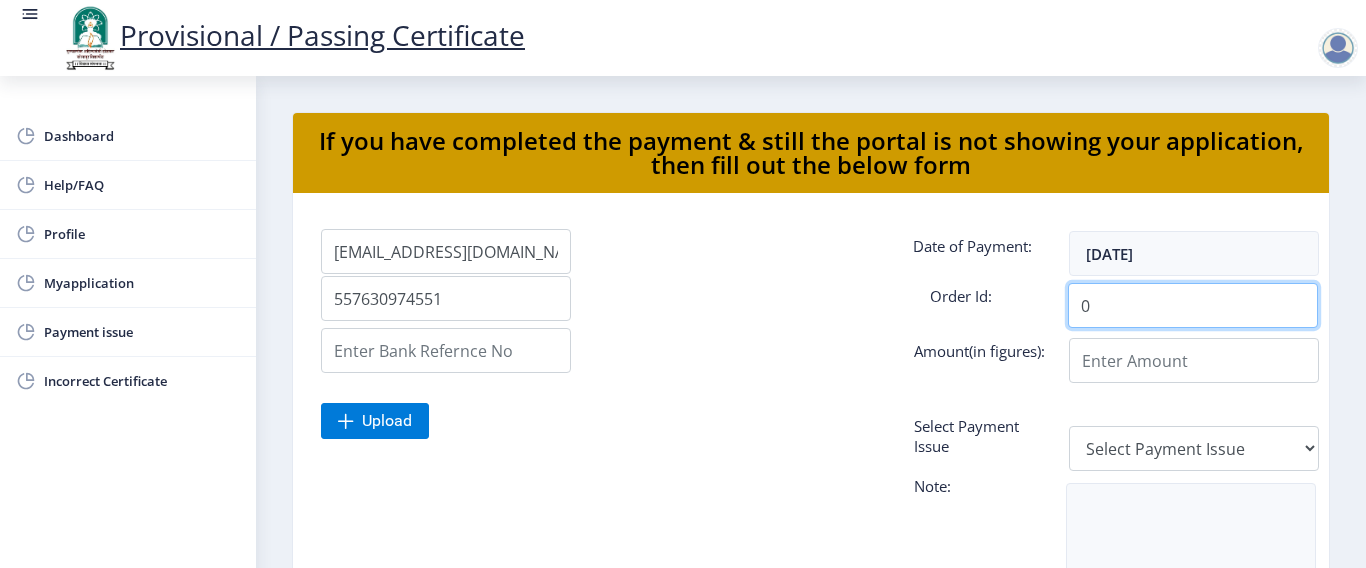 click on "0" at bounding box center (1193, 305) 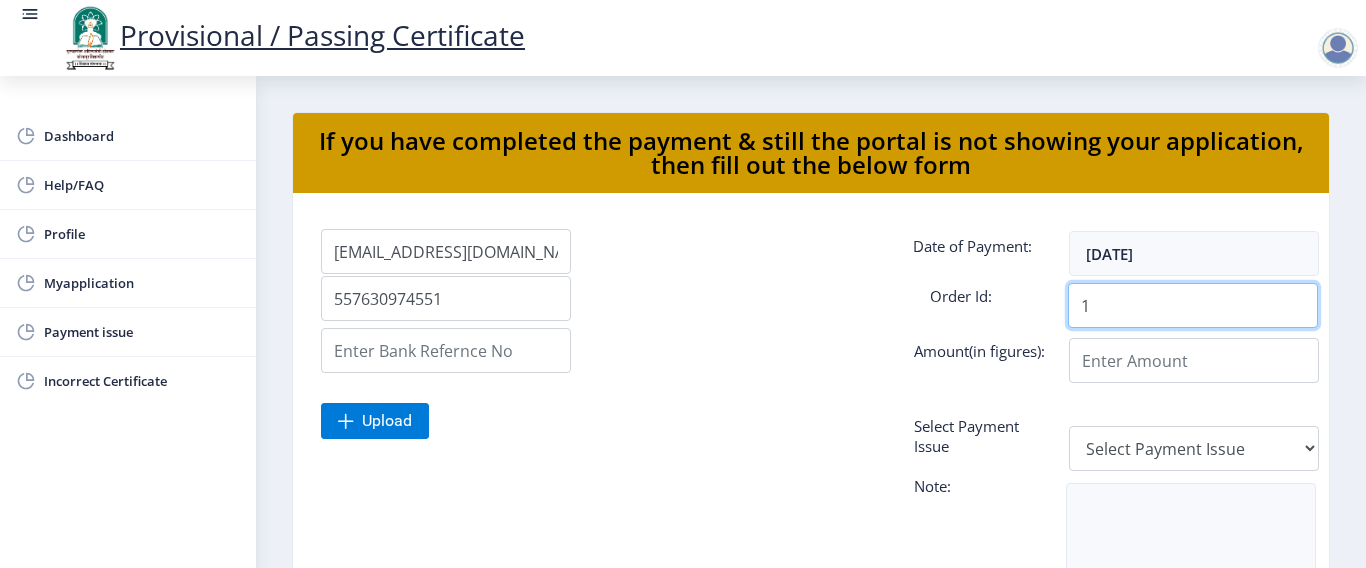 type on "1" 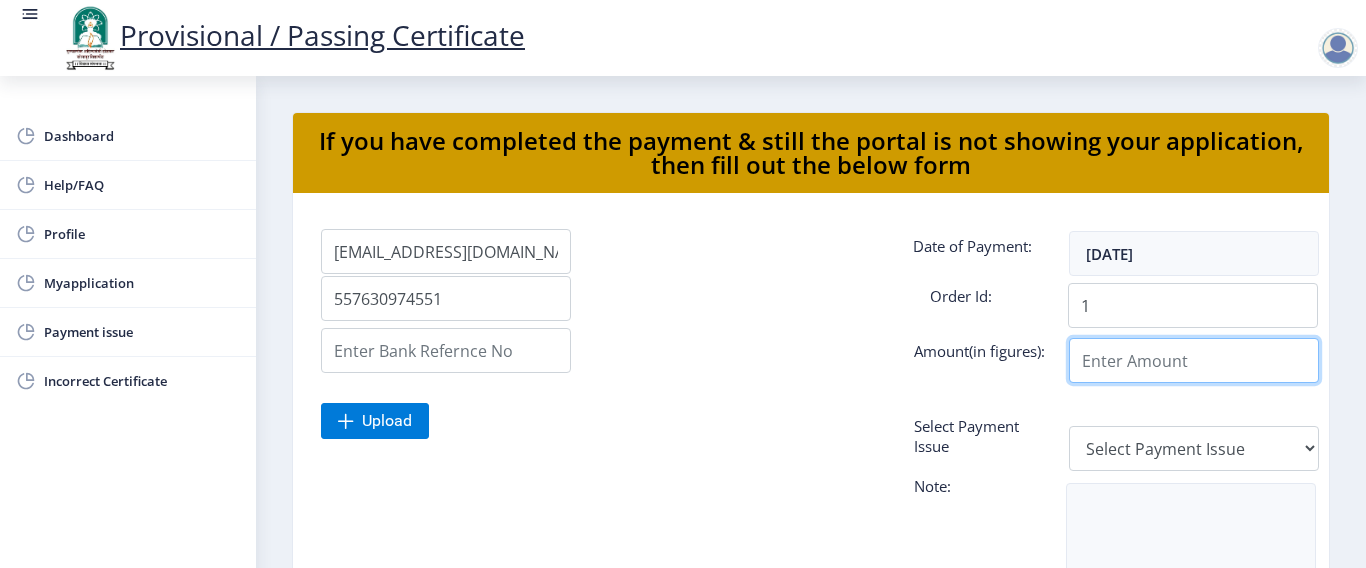 click on "Applicant Email Id:" at bounding box center [1194, 360] 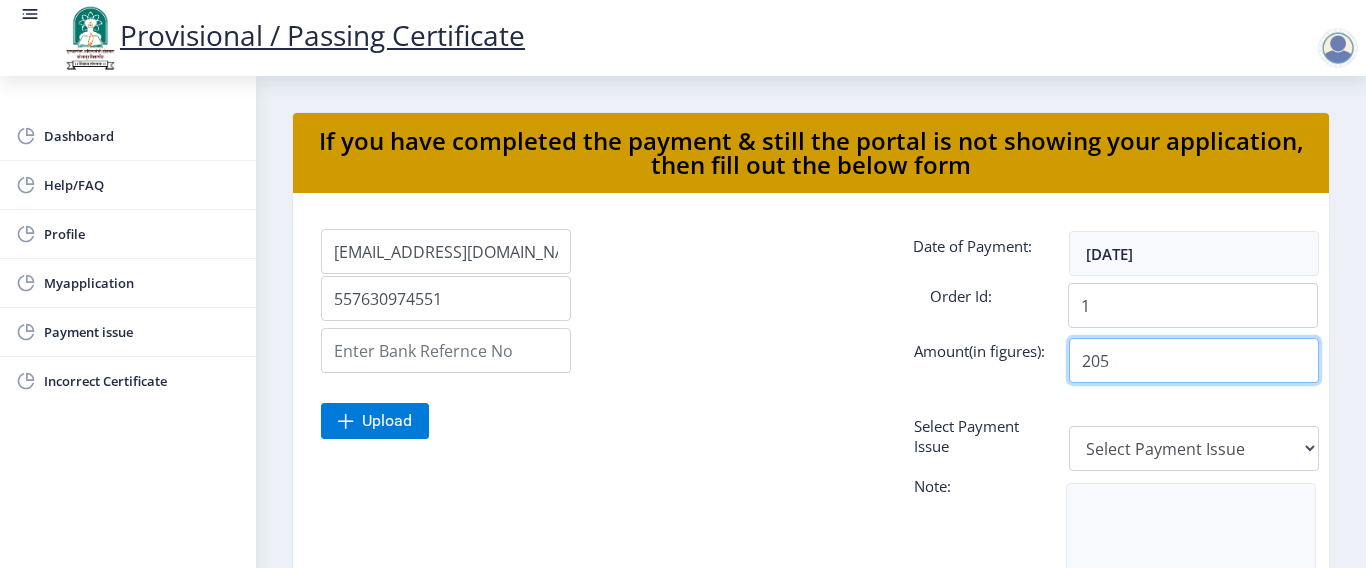 type on "205" 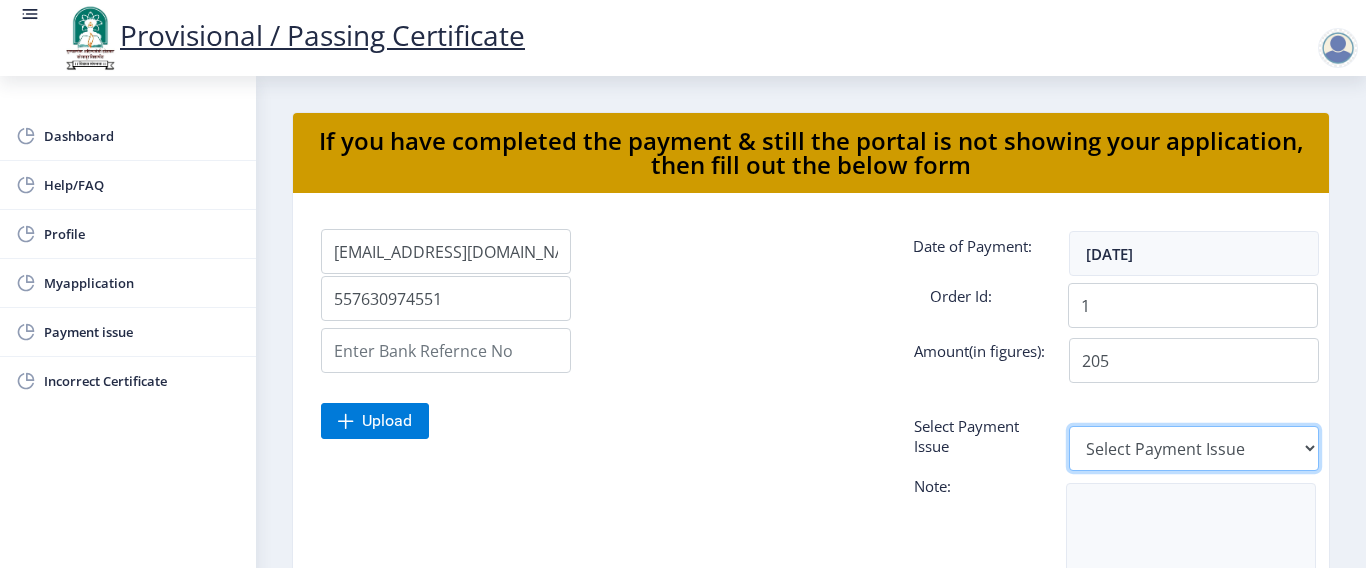 click on "Select Payment Issue Single Payment Multiple Payment Others" at bounding box center [1194, 448] 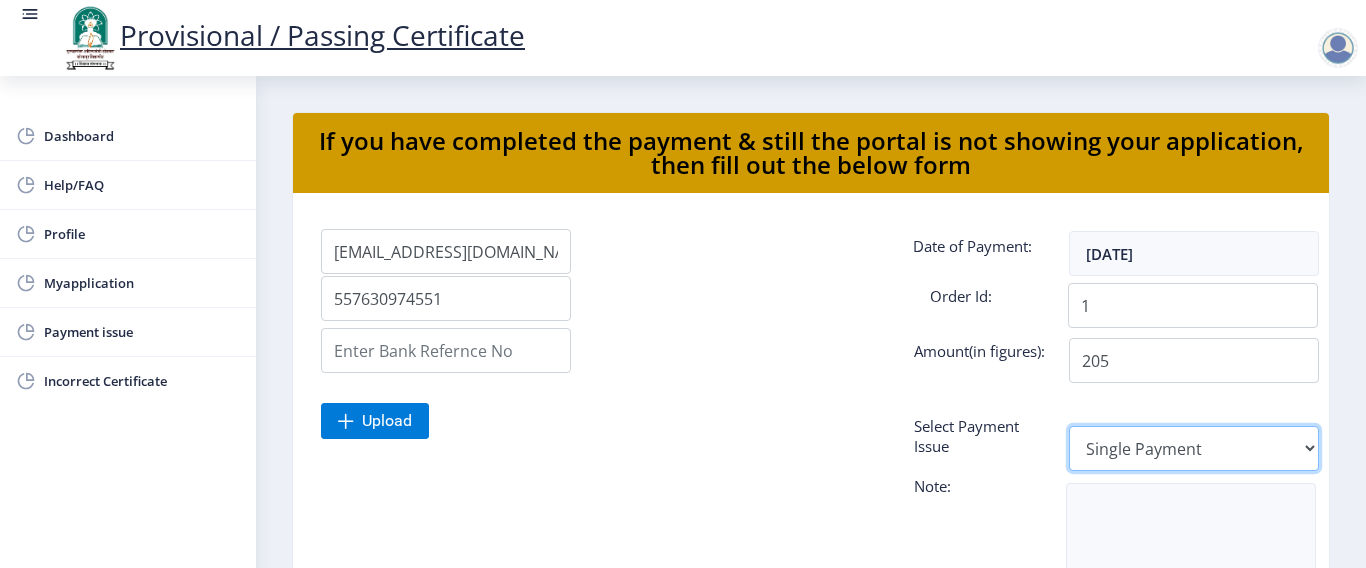click on "Select Payment Issue Single Payment Multiple Payment Others" at bounding box center [1194, 448] 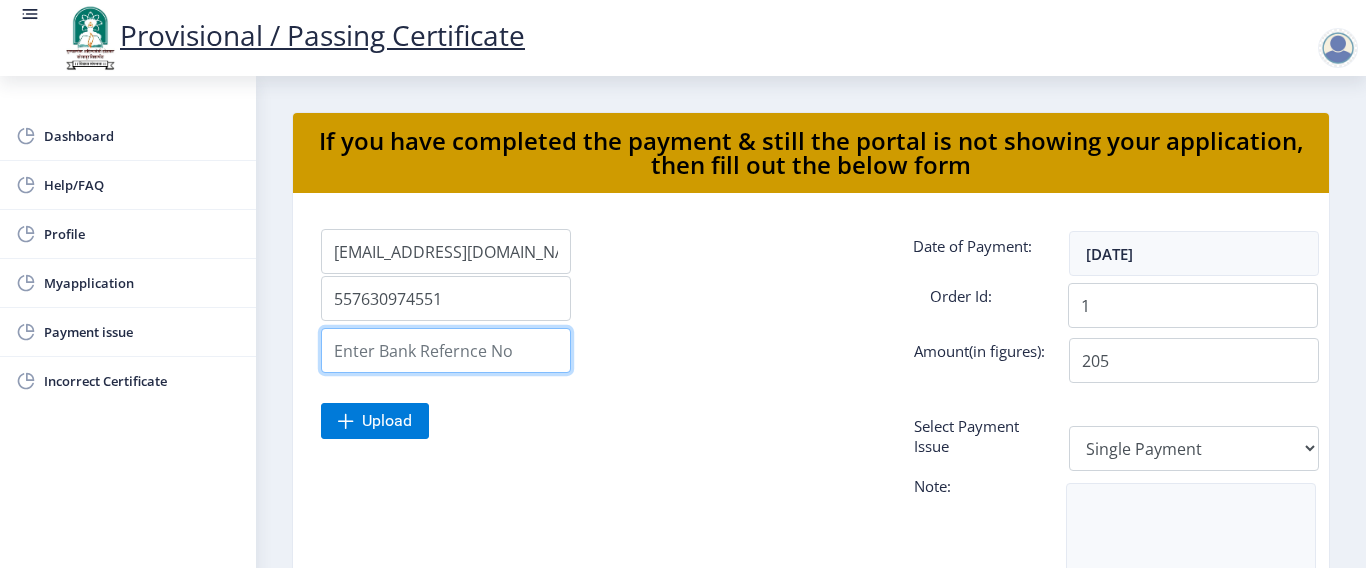 click on "Applicant Email Id:" at bounding box center (446, 350) 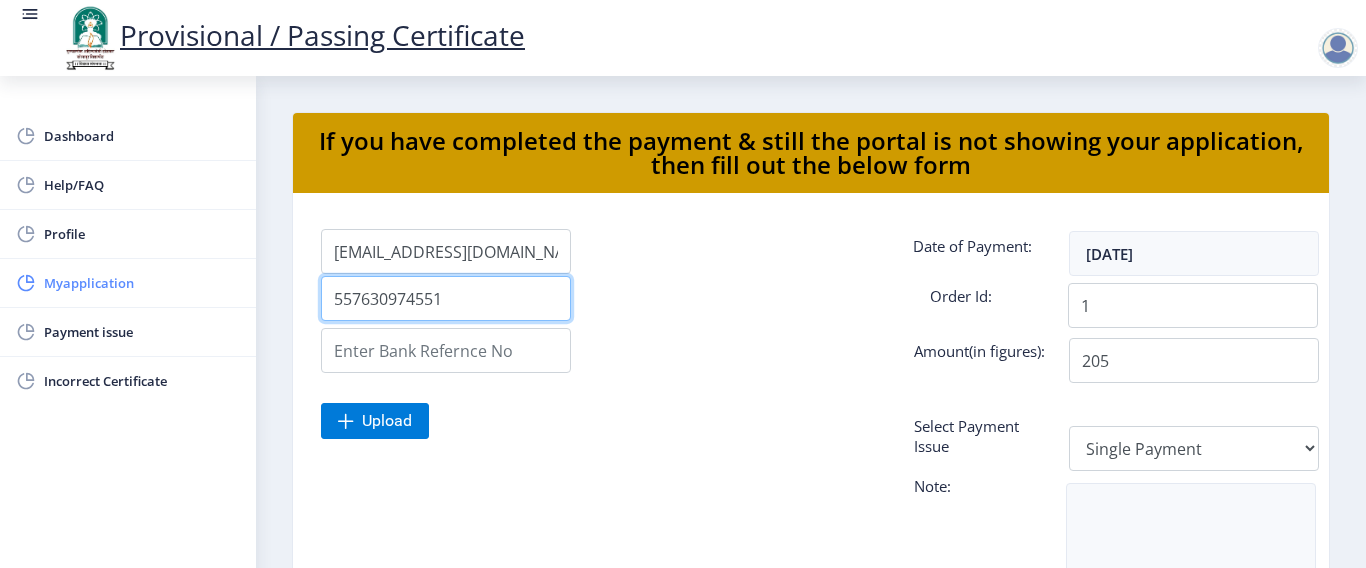 drag, startPoint x: 457, startPoint y: 302, endPoint x: 137, endPoint y: 294, distance: 320.09998 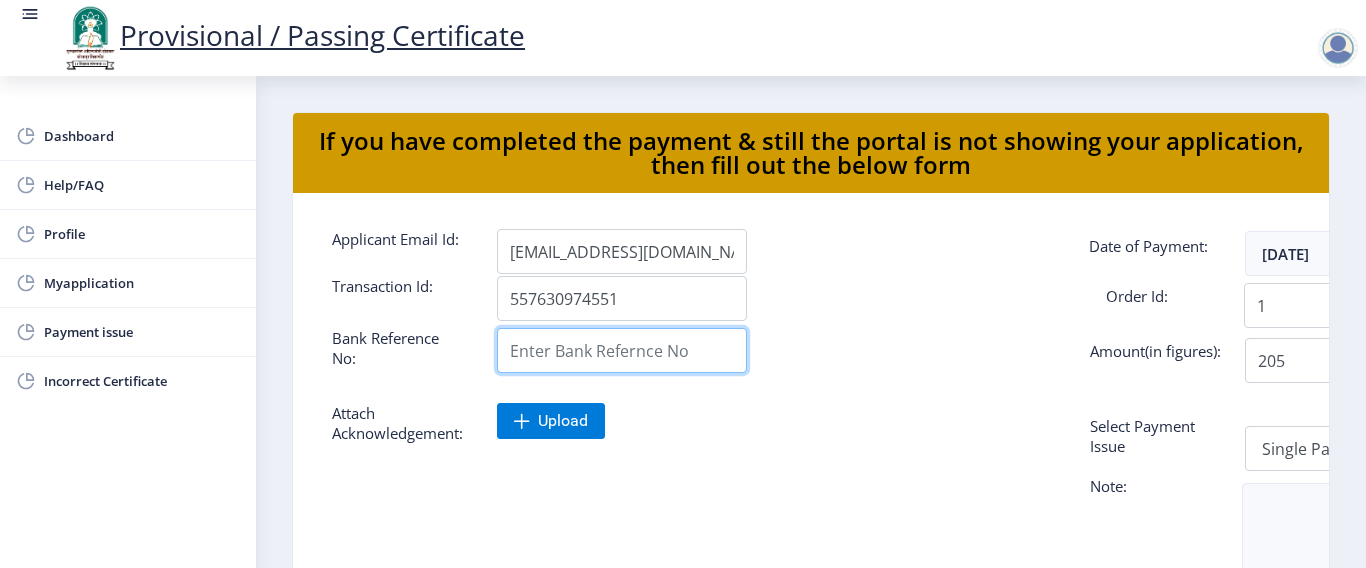 click on "Applicant Email Id:" at bounding box center [622, 350] 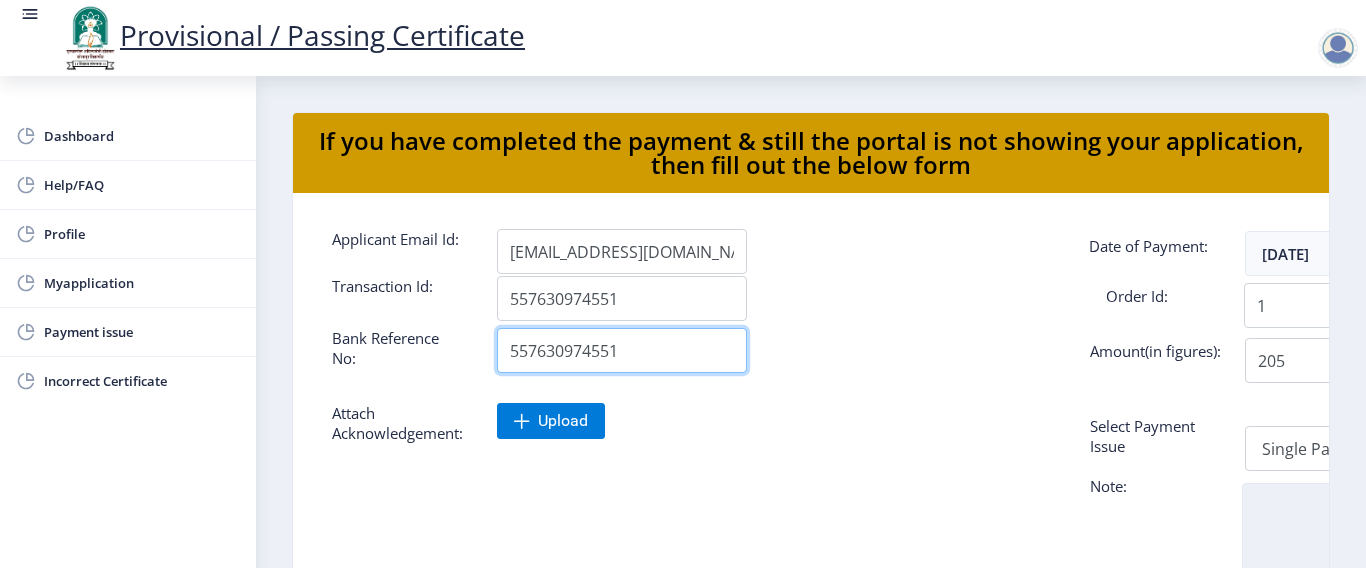 type on "557630974551" 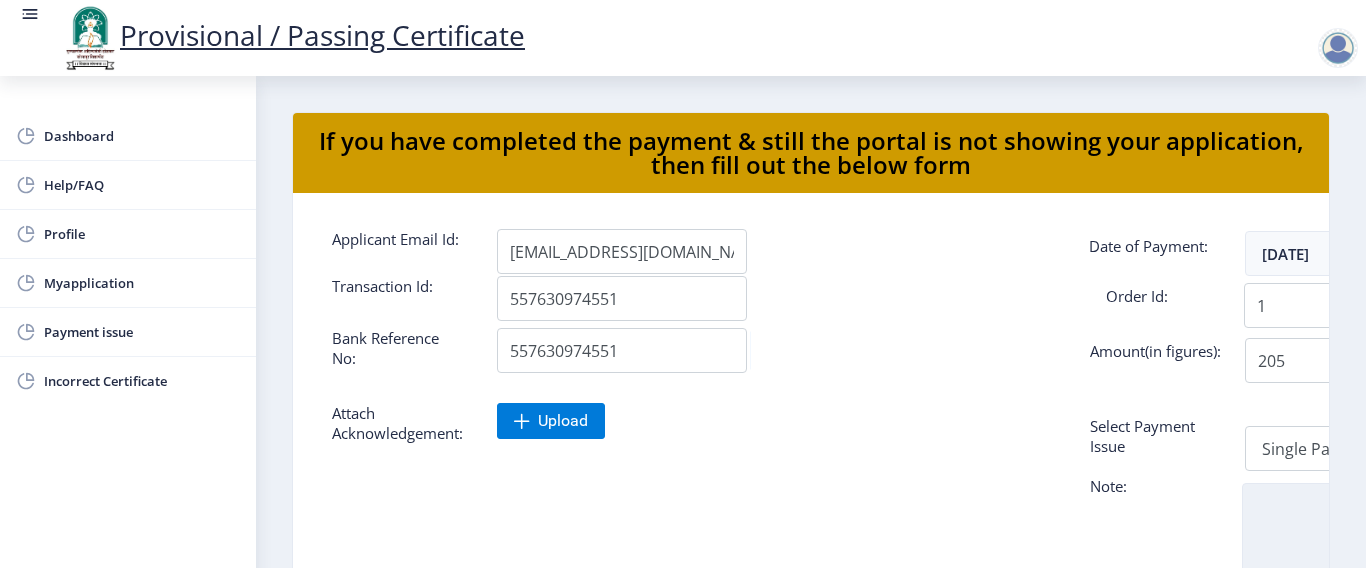 click 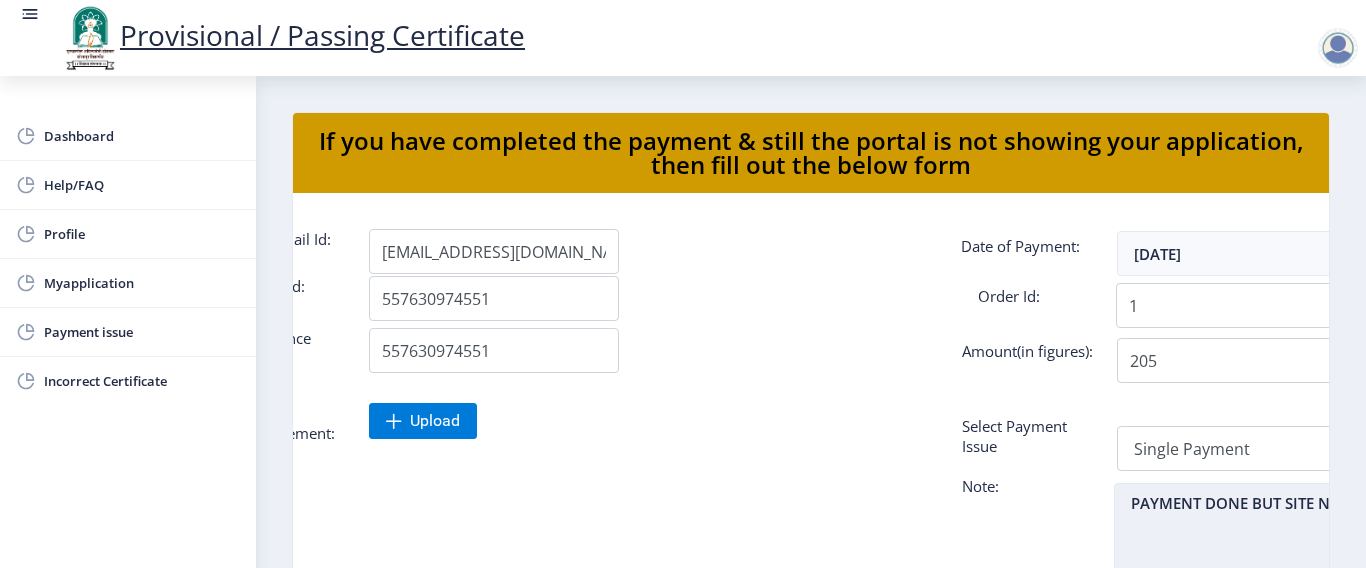 scroll, scrollTop: 0, scrollLeft: 152, axis: horizontal 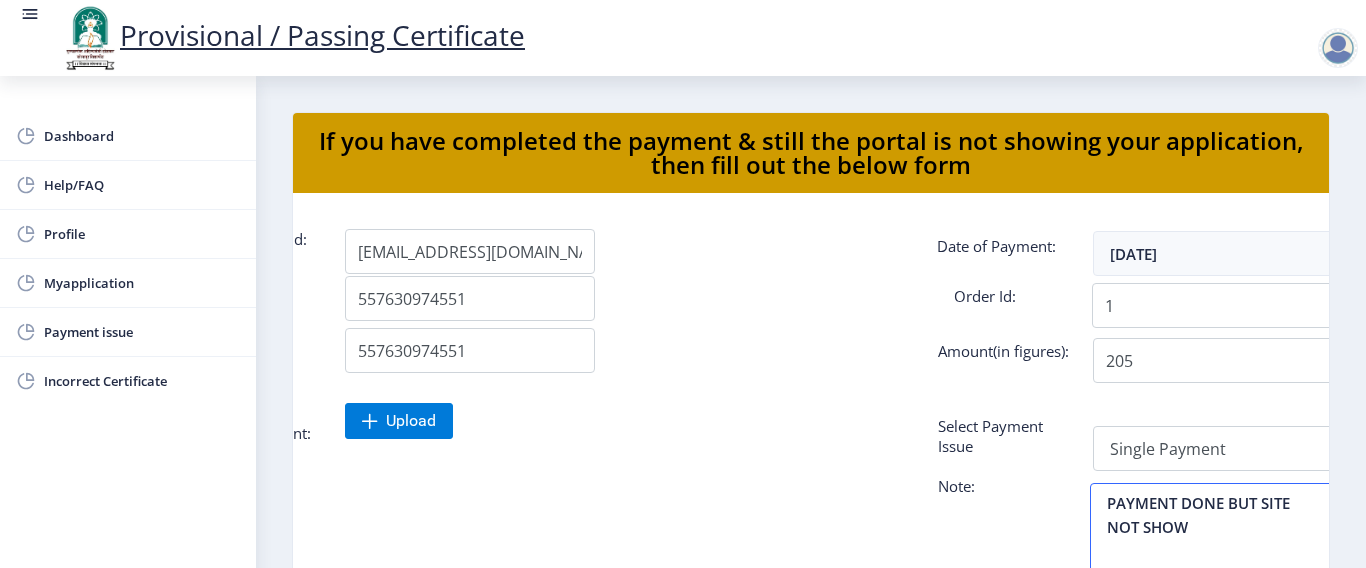 type on "PAYMENT DONE BUT SITE NOT SHOW" 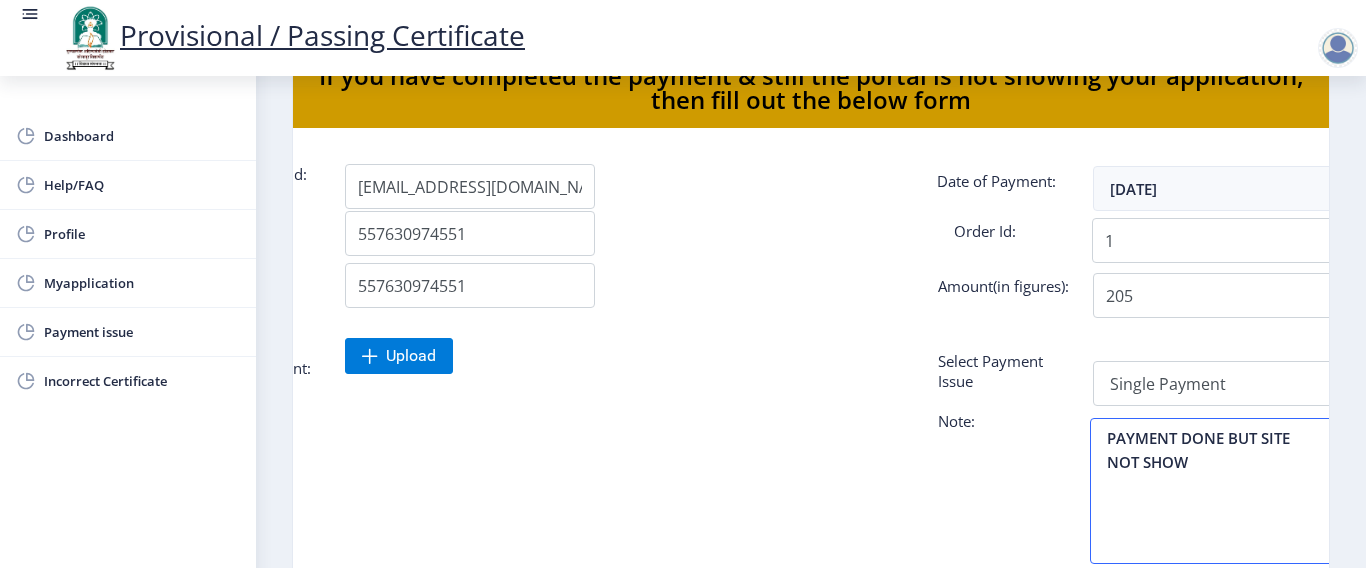 scroll, scrollTop: 100, scrollLeft: 0, axis: vertical 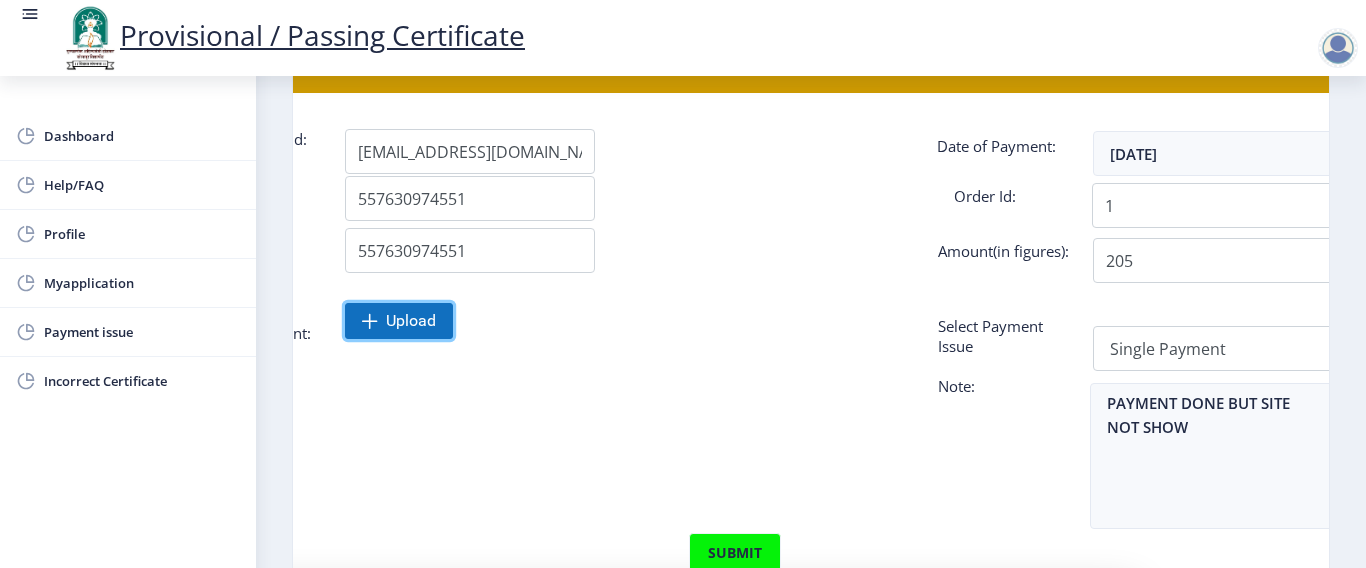 click on "Upload" 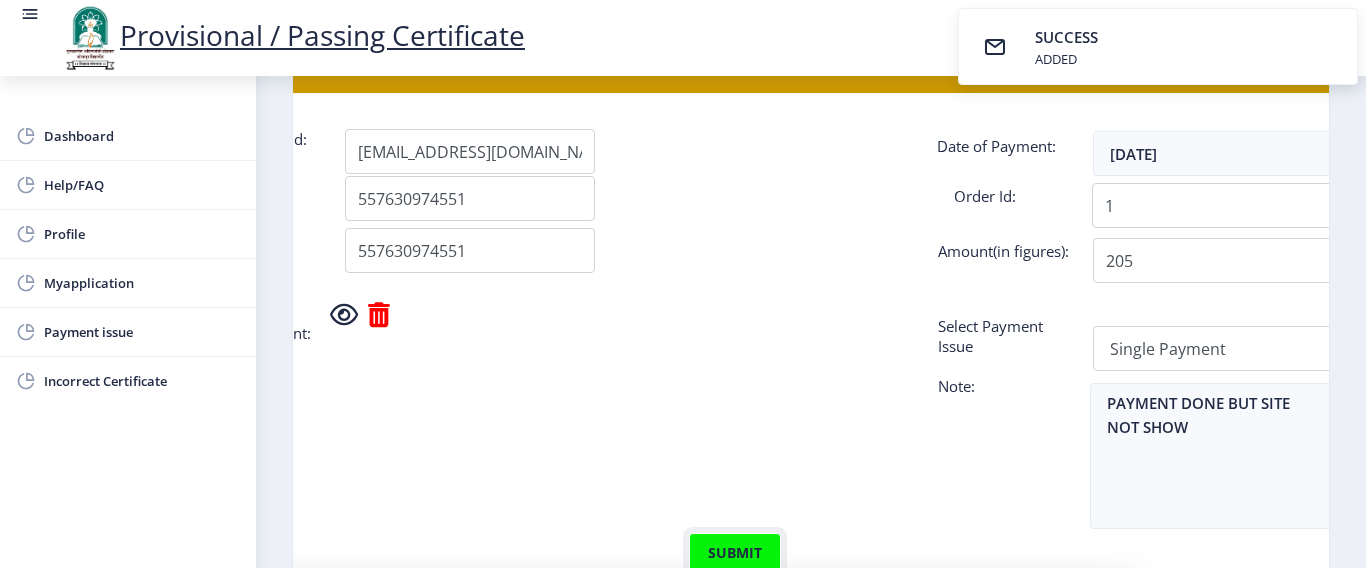 click on "submit" at bounding box center (735, 553) 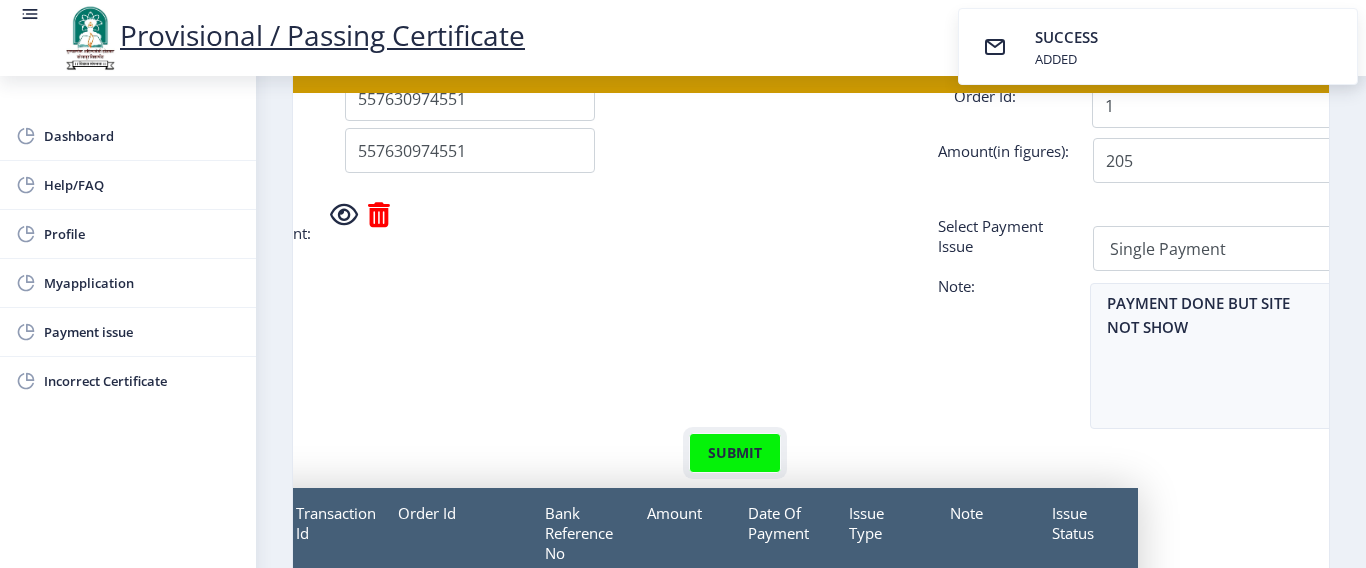 scroll, scrollTop: 287, scrollLeft: 152, axis: both 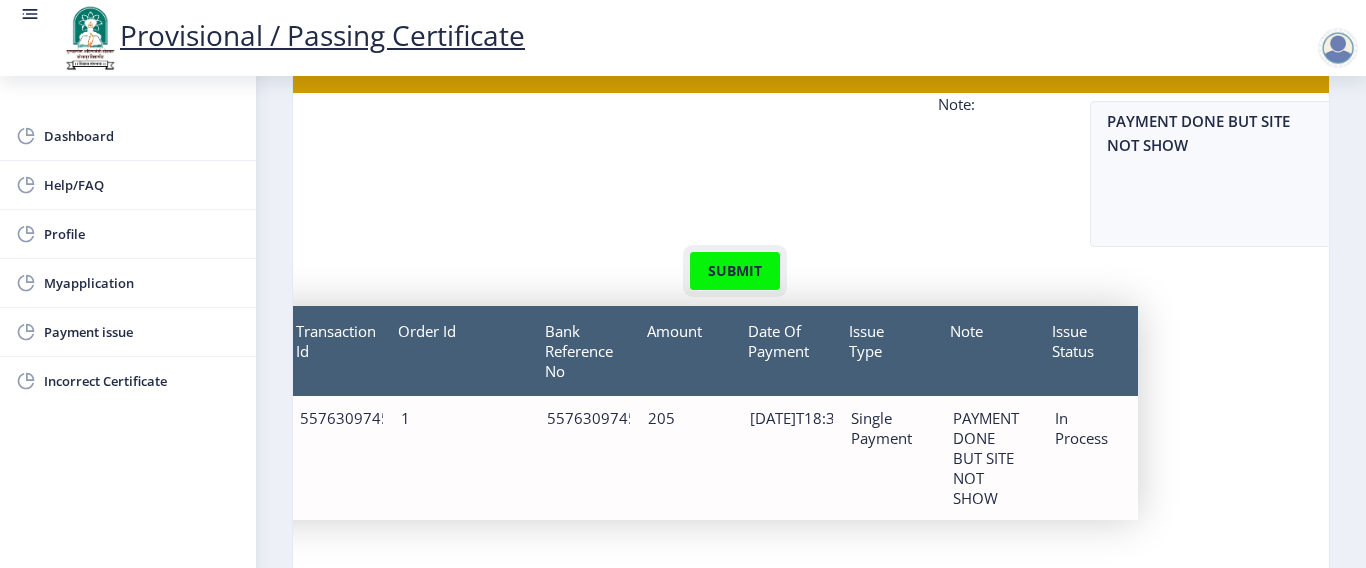 click on "submit" at bounding box center (735, 271) 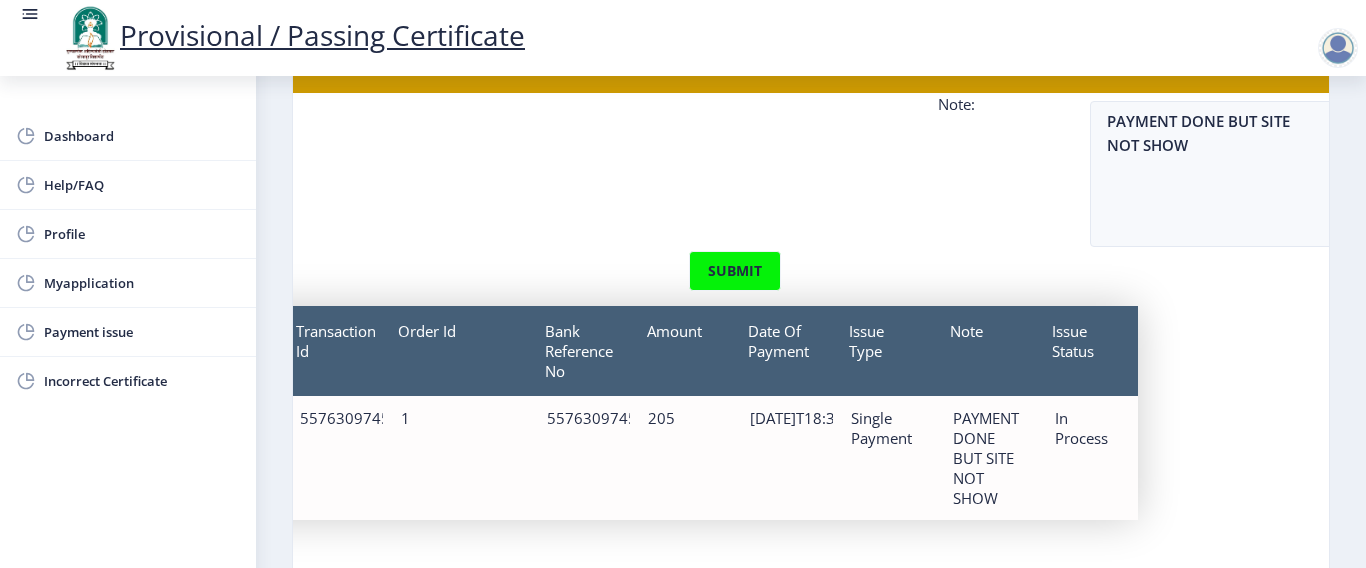 click on "PAYMENT DONE BUT SITE NOT SHOW" 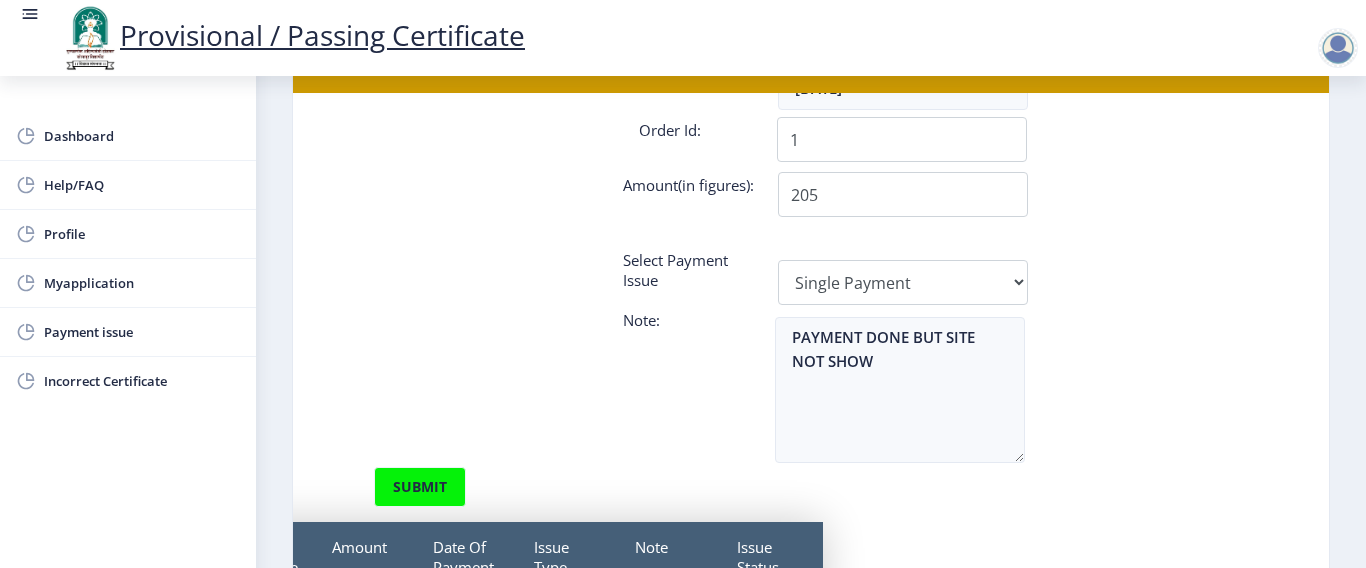 scroll, scrollTop: 0, scrollLeft: 469, axis: horizontal 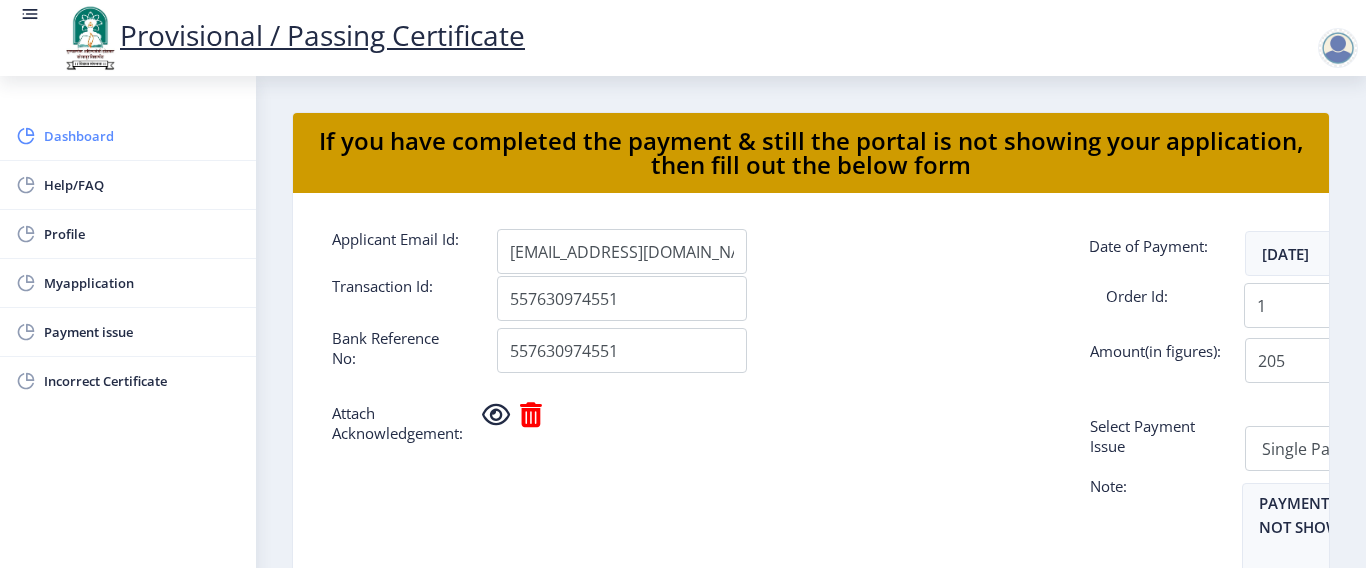 click on "Dashboard" 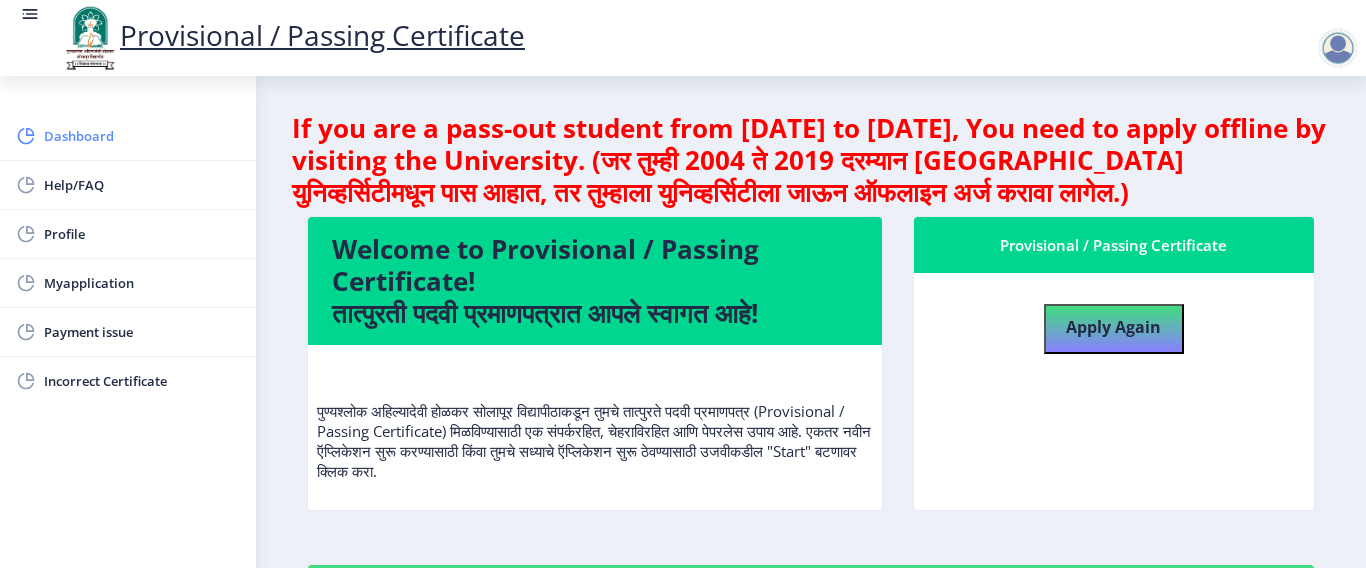 click on "Dashboard" 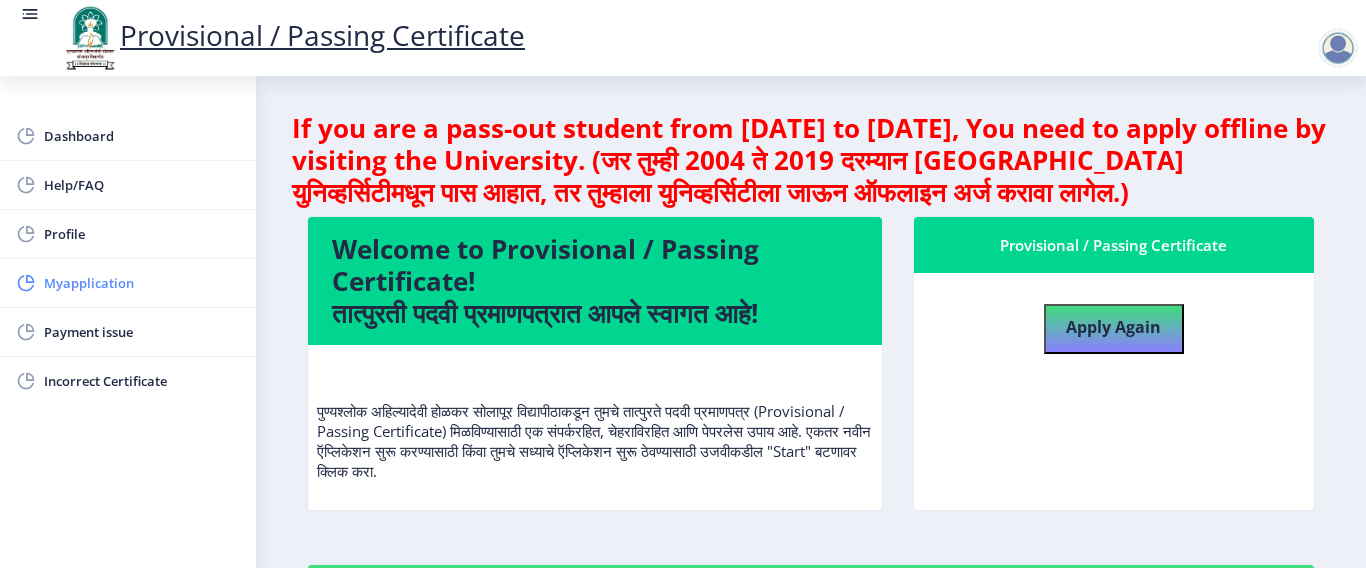 click on "Myapplication" 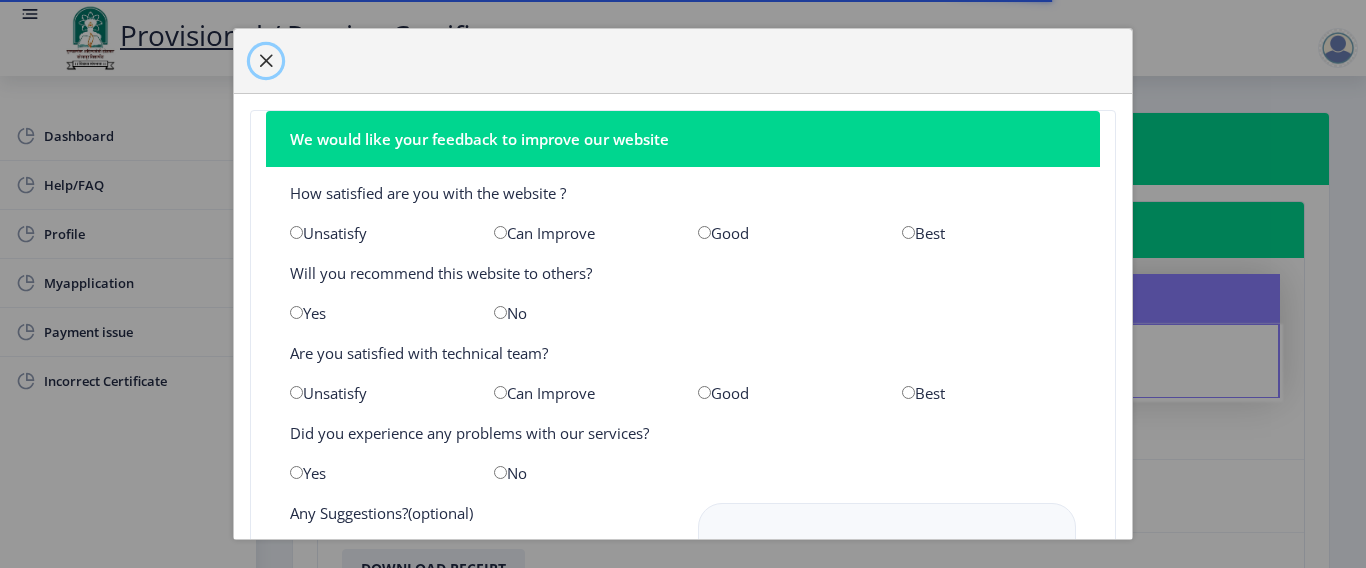 click 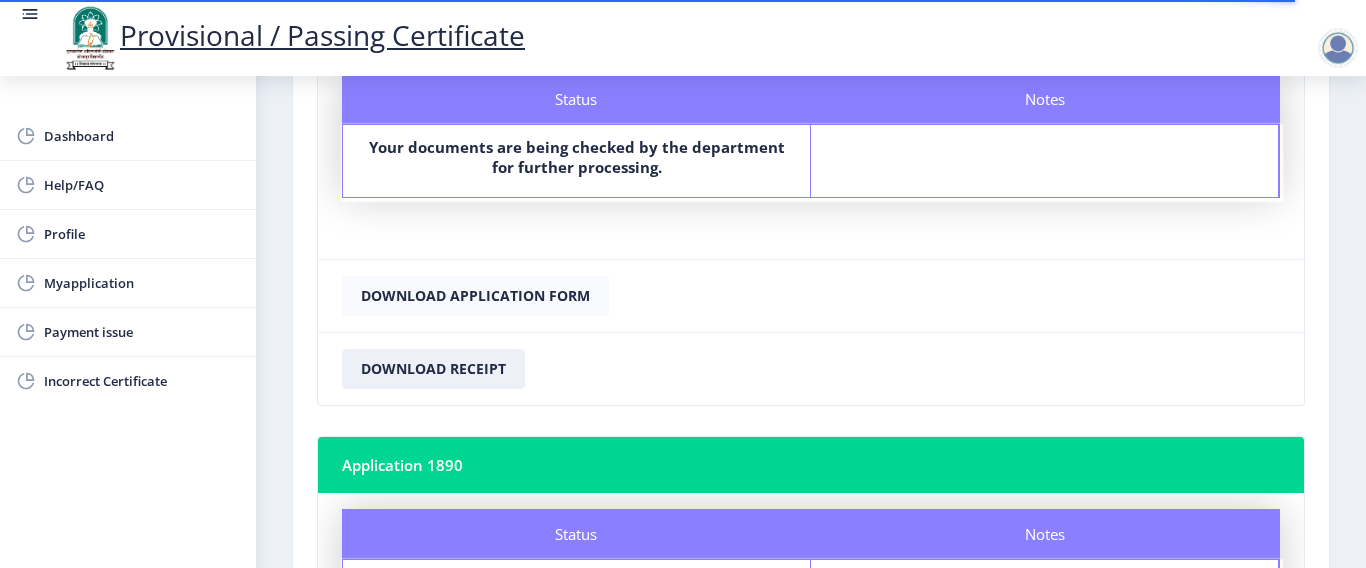 scroll, scrollTop: 300, scrollLeft: 0, axis: vertical 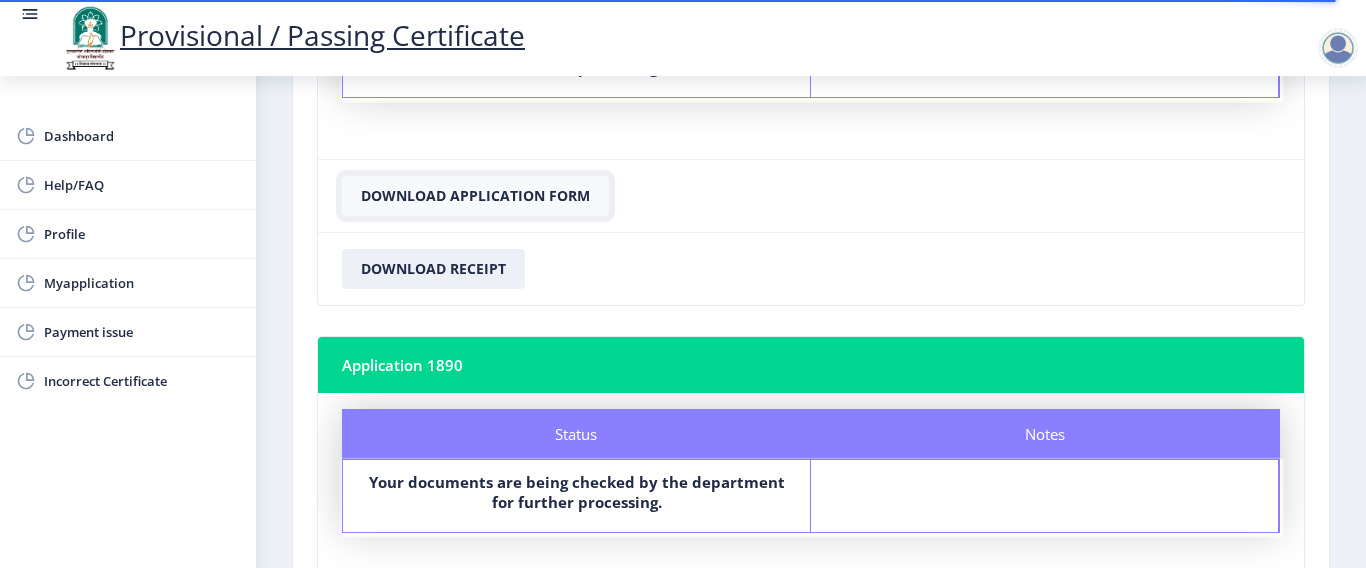 click on "Download Application Form" 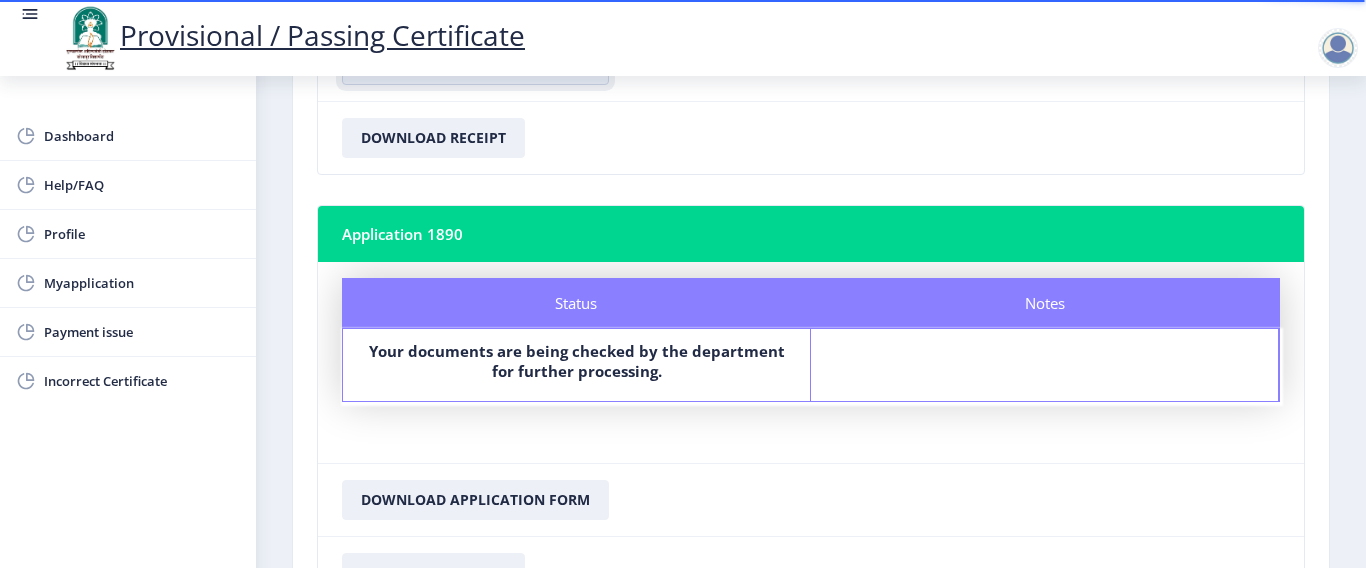 scroll, scrollTop: 423, scrollLeft: 0, axis: vertical 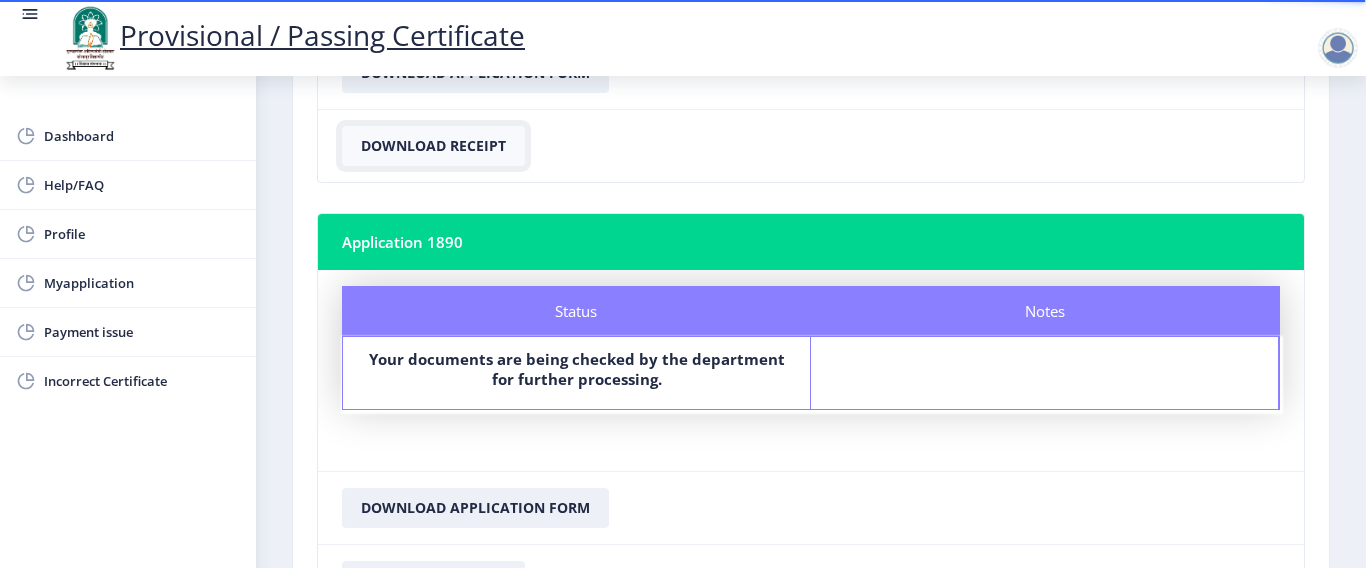 click on "Download Receipt" 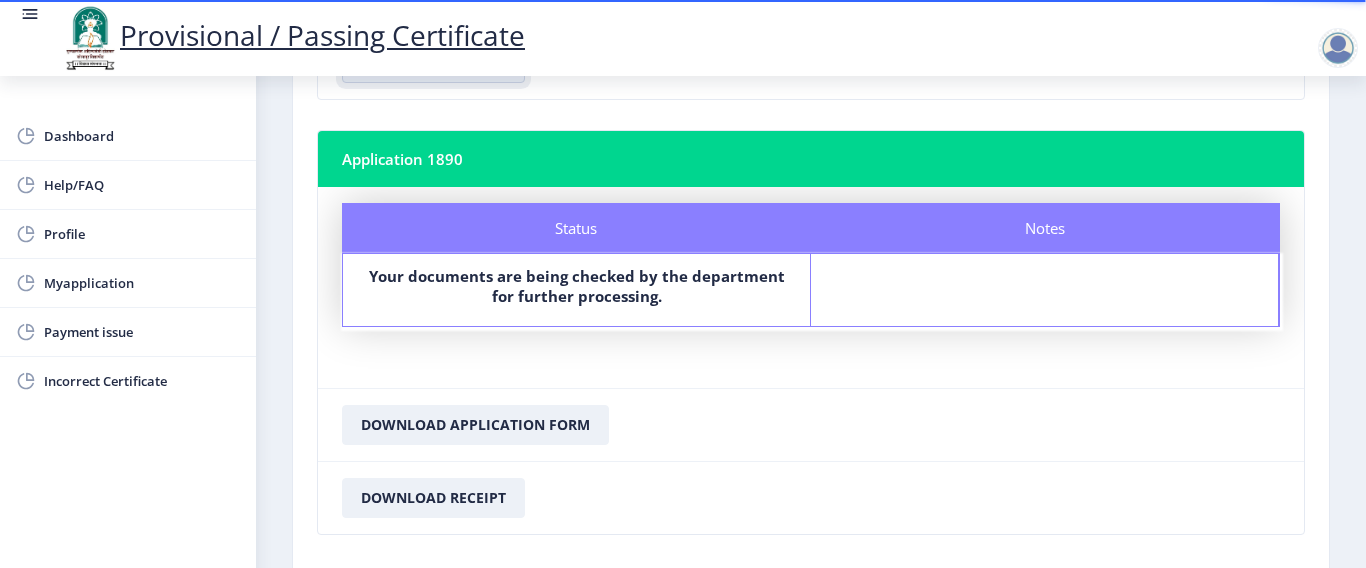 scroll, scrollTop: 623, scrollLeft: 0, axis: vertical 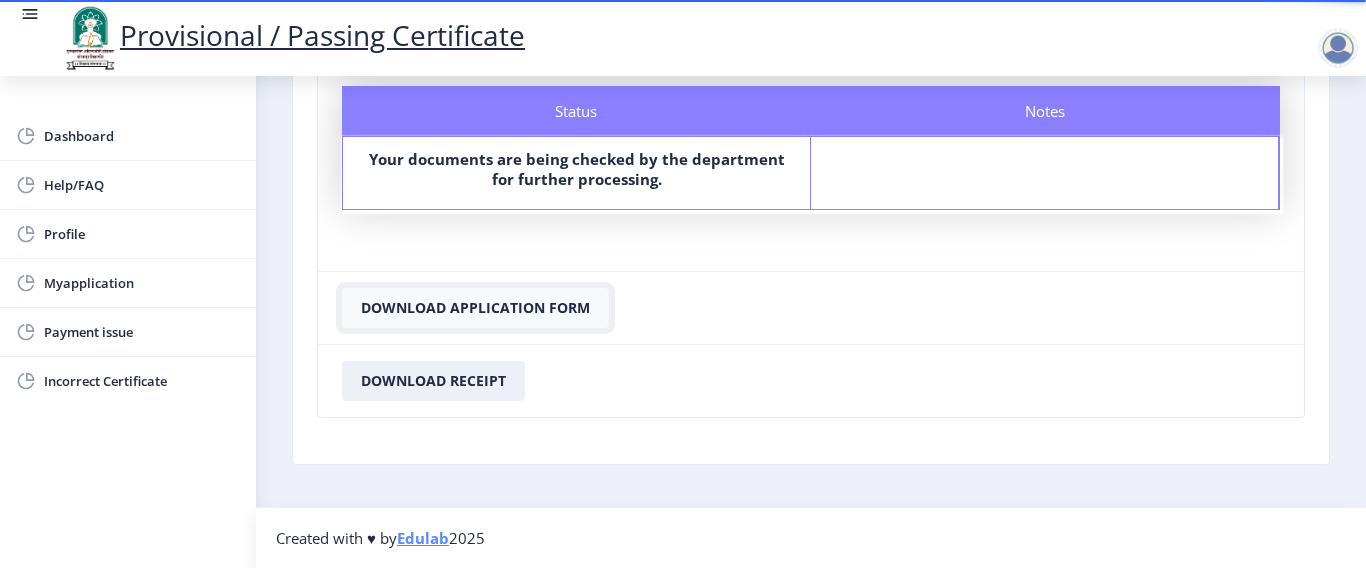 click on "Download Application Form" 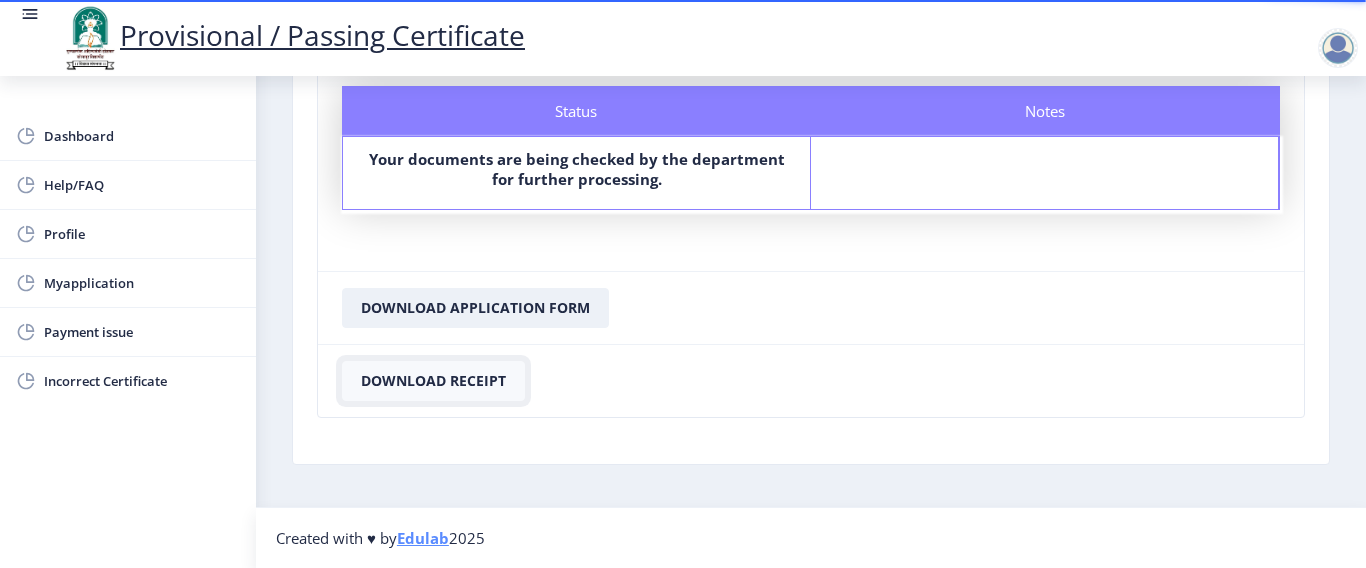 click on "Download Receipt" 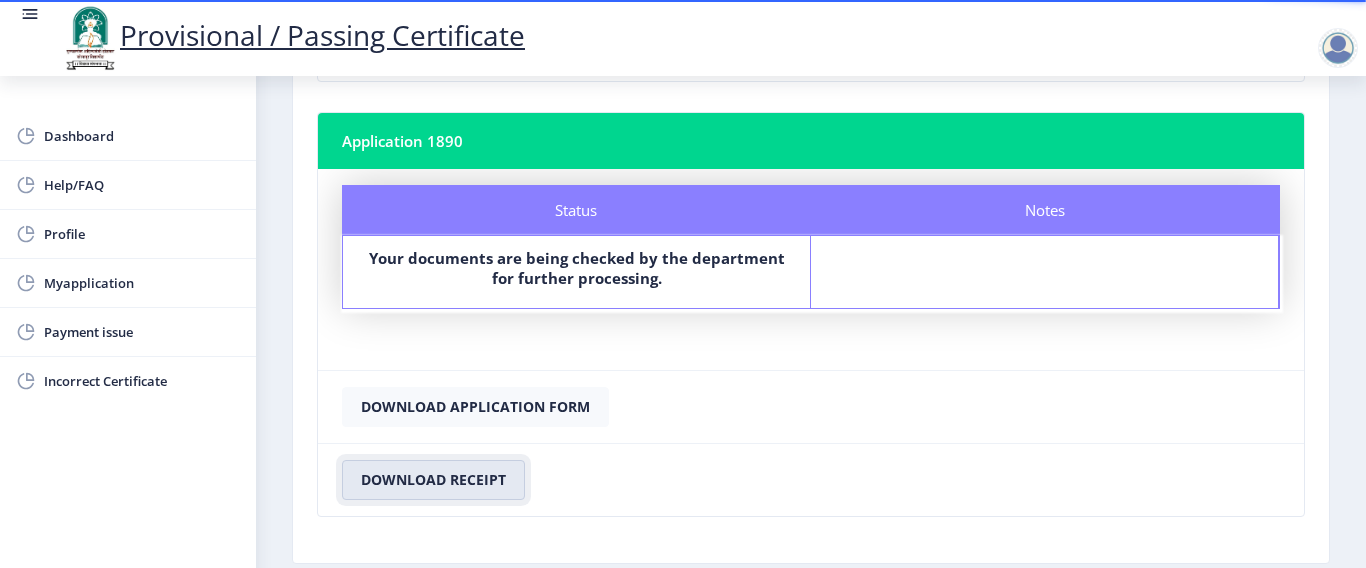 scroll, scrollTop: 323, scrollLeft: 0, axis: vertical 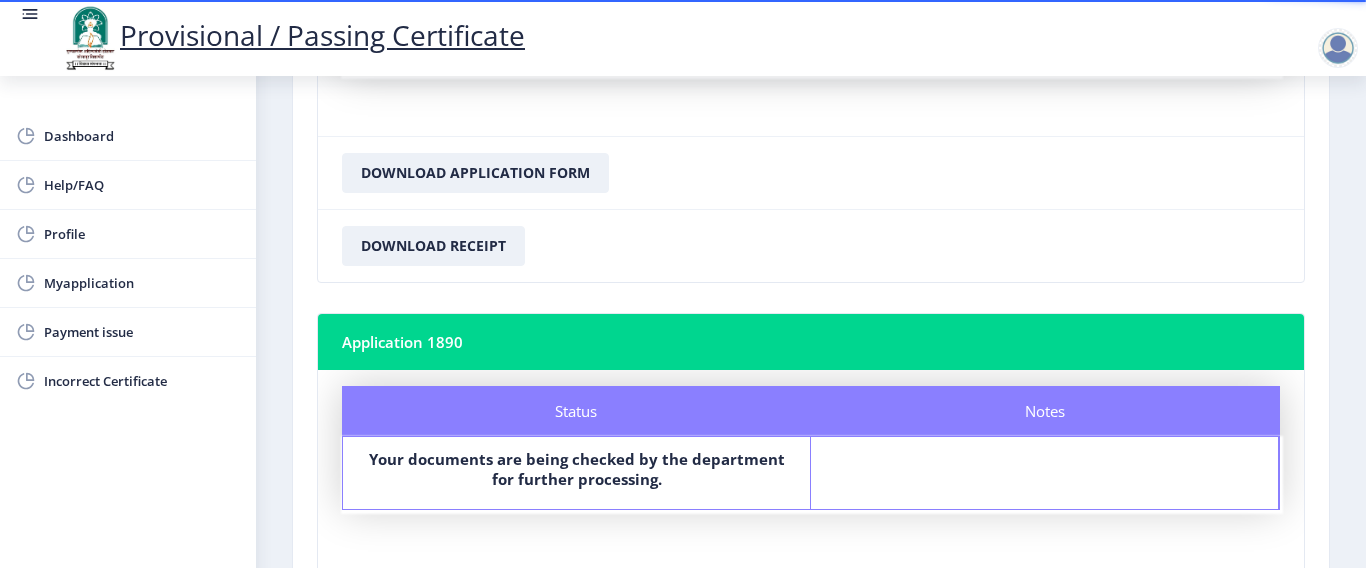 click on "Your documents are being checked by the department for further processing." 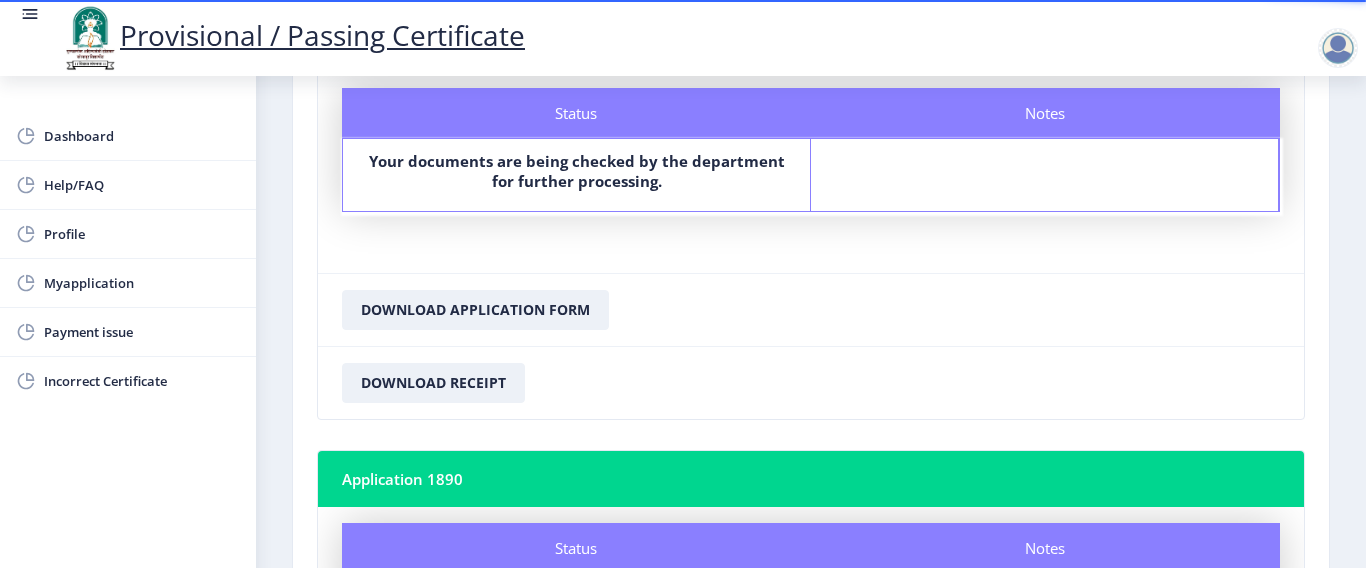 scroll, scrollTop: 0, scrollLeft: 0, axis: both 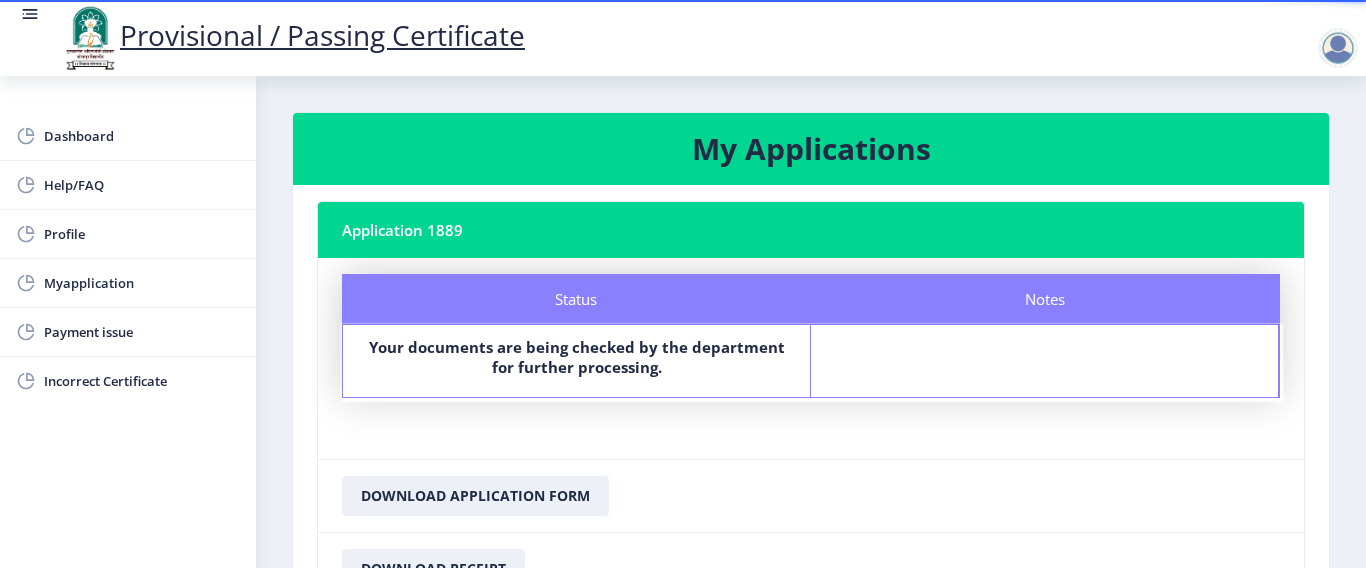 click on "Your documents are being checked by the department for further processing." 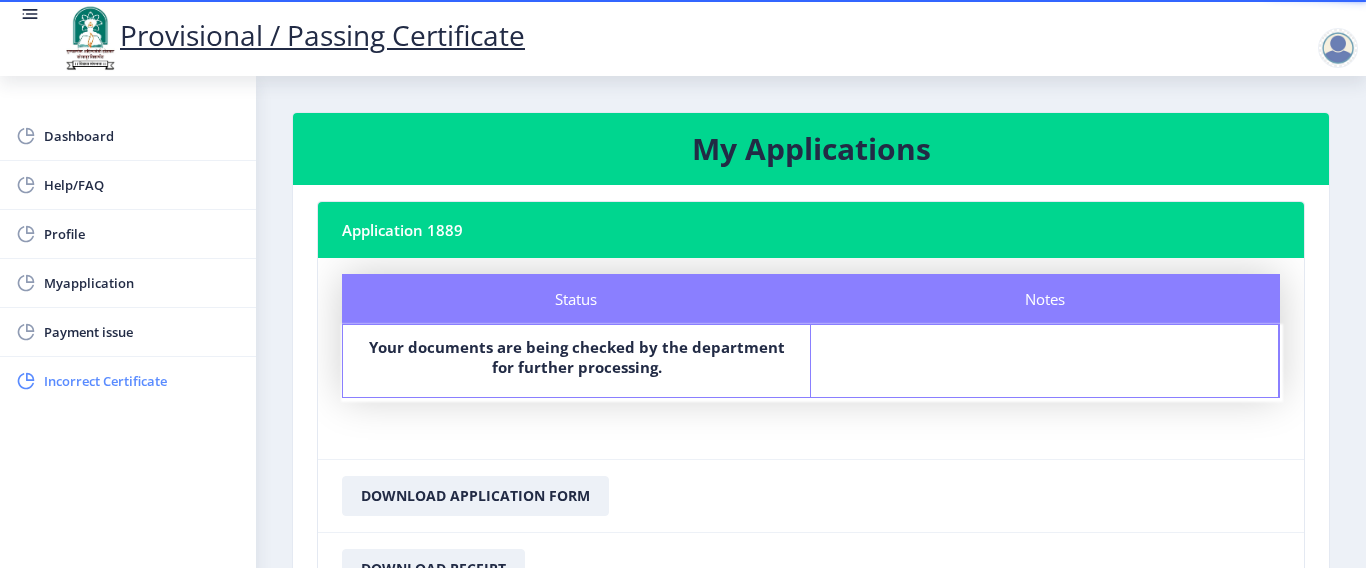 click on "Incorrect Certificate" 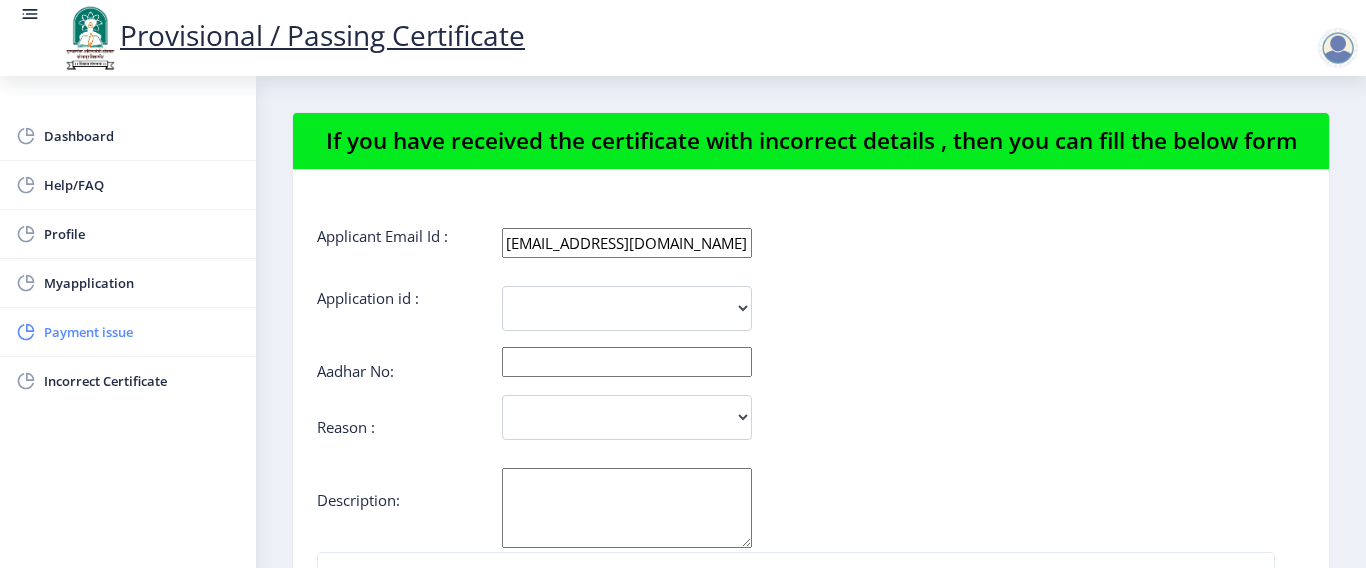 click on "Payment issue" 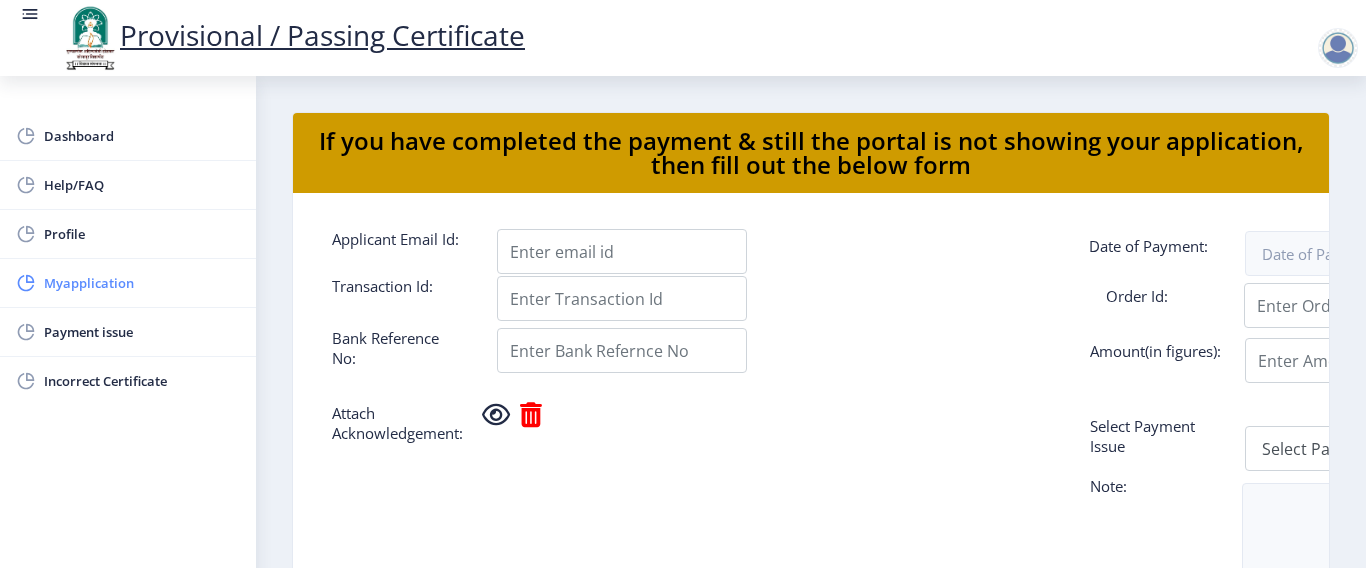 click on "Myapplication" 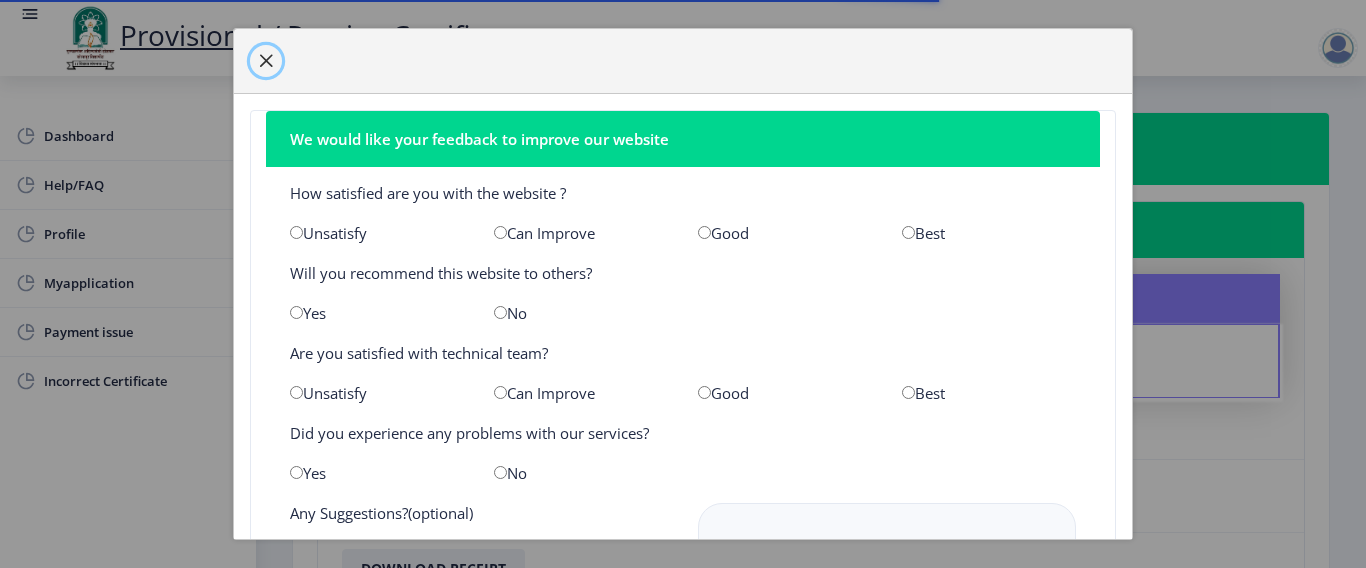 click 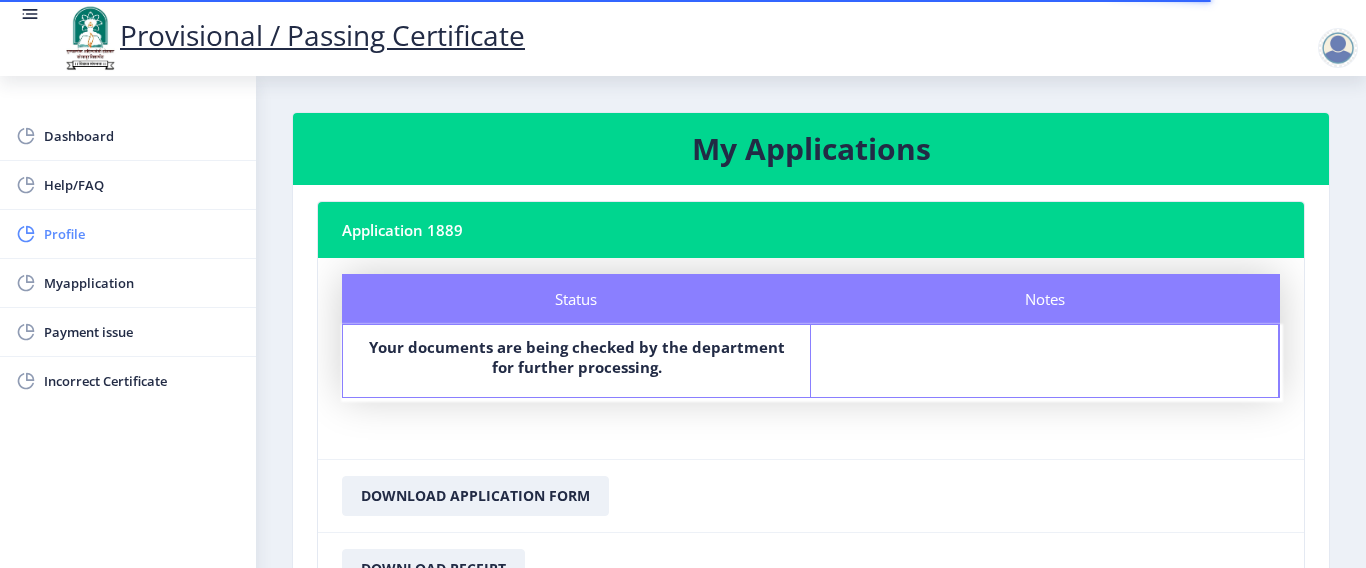 click on "Profile" 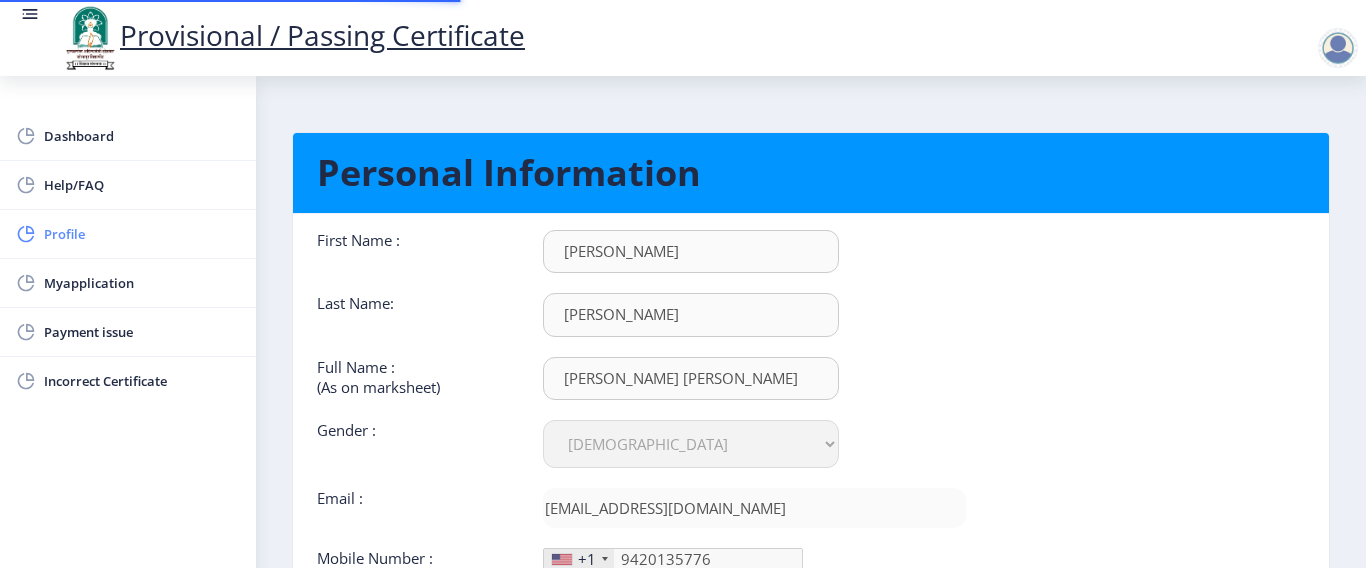 type on "942-013-57" 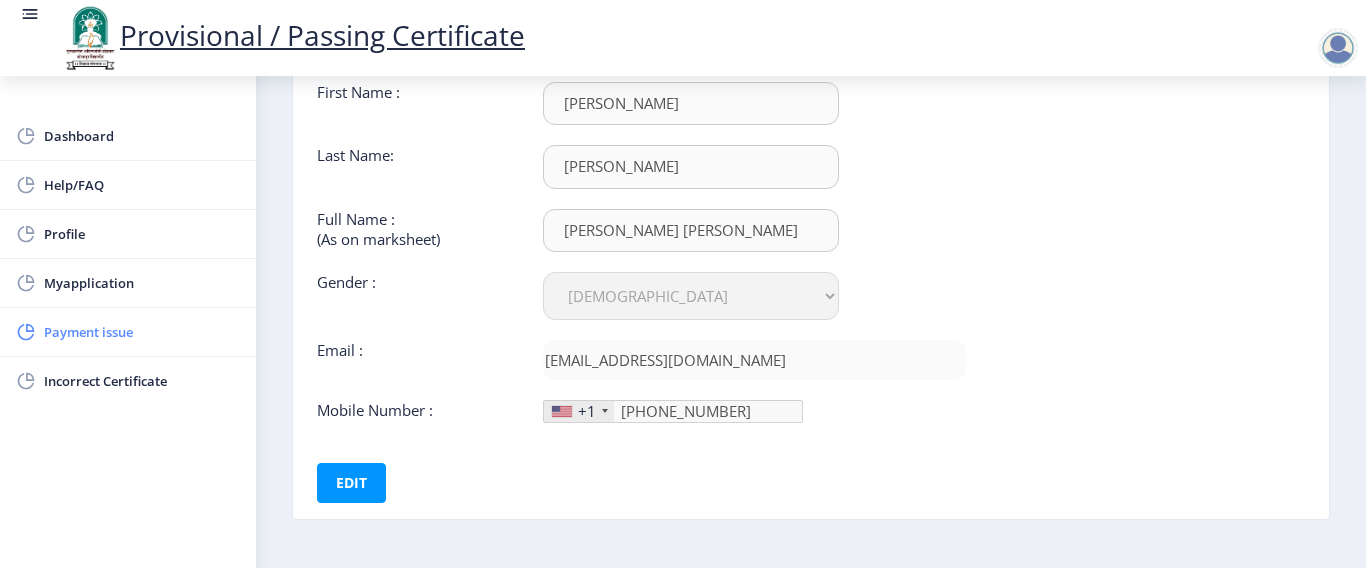 scroll, scrollTop: 0, scrollLeft: 0, axis: both 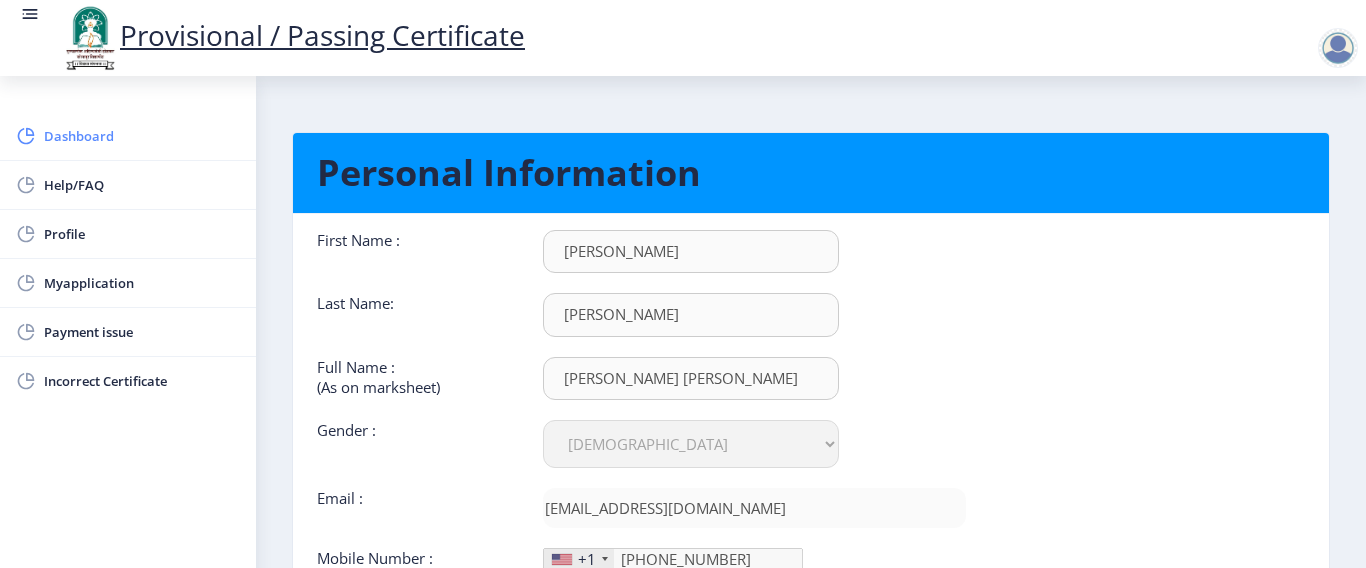 click on "Dashboard" 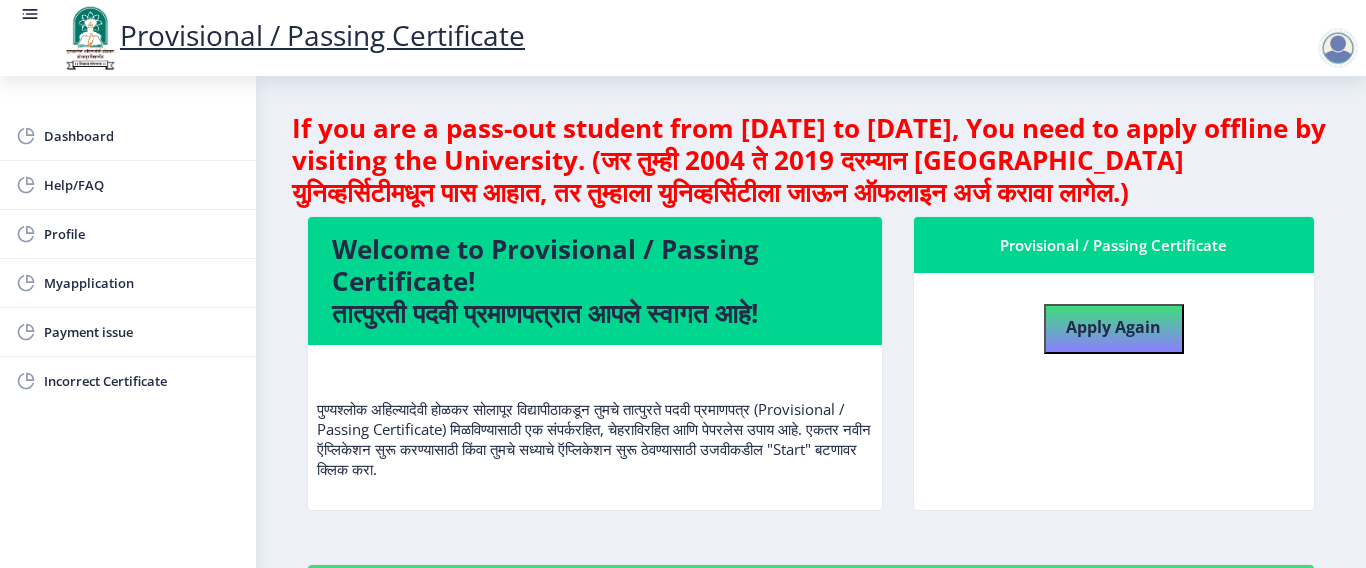 scroll, scrollTop: 3, scrollLeft: 0, axis: vertical 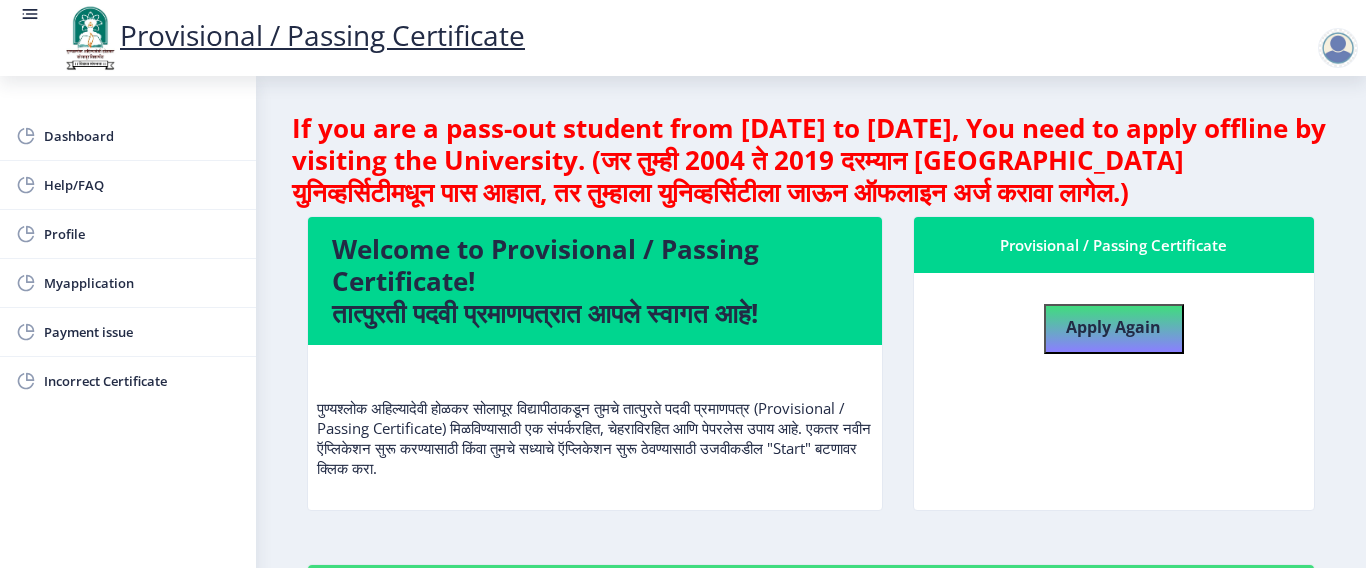 click 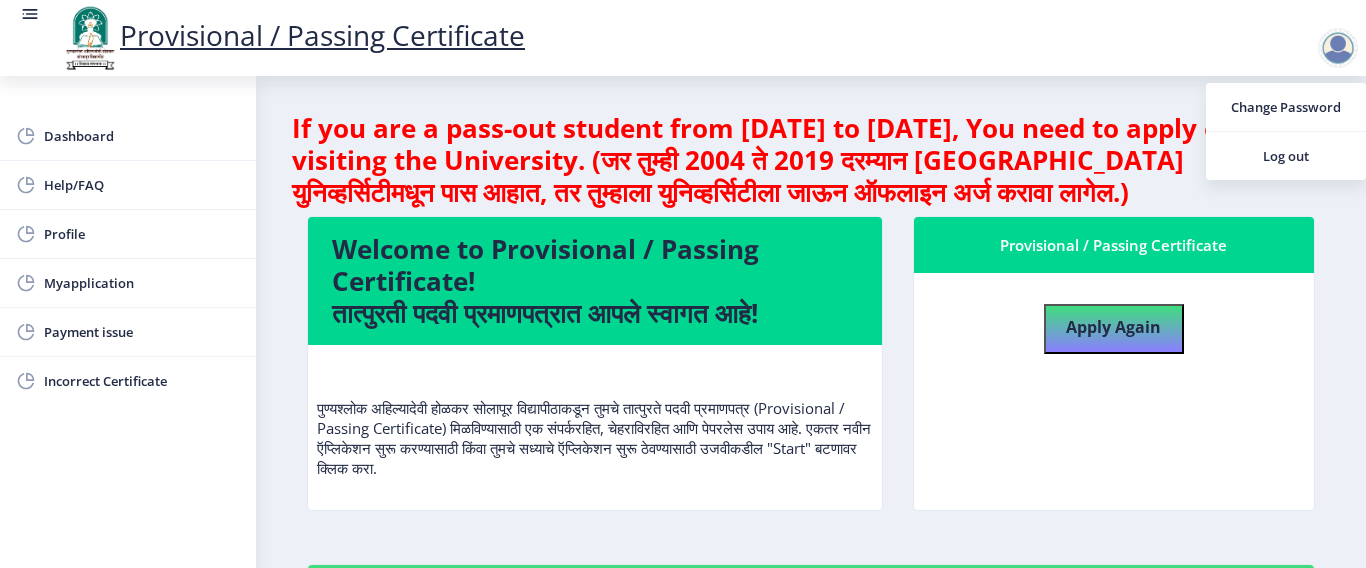 click 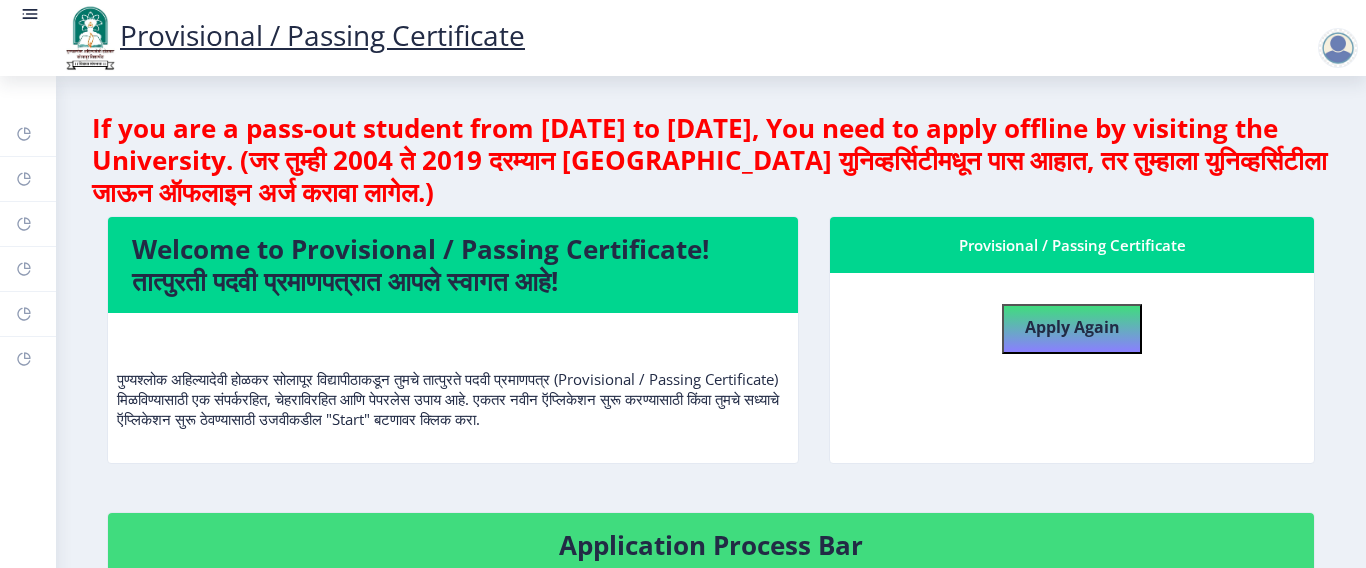 scroll, scrollTop: 0, scrollLeft: 0, axis: both 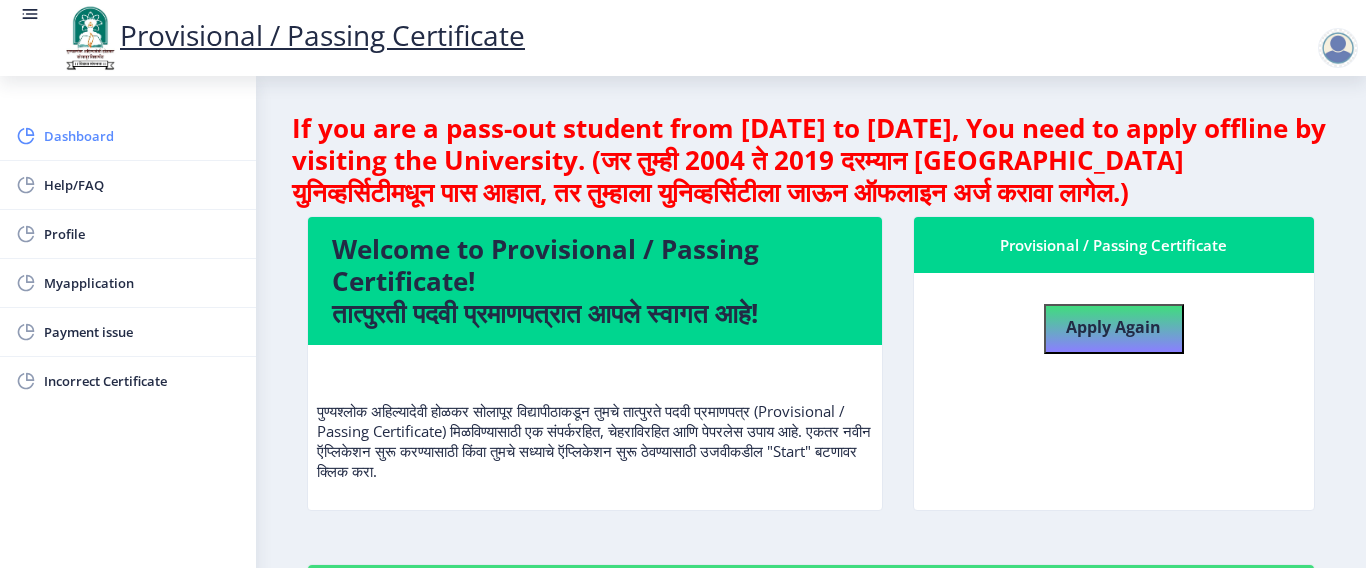 click on "Dashboard" 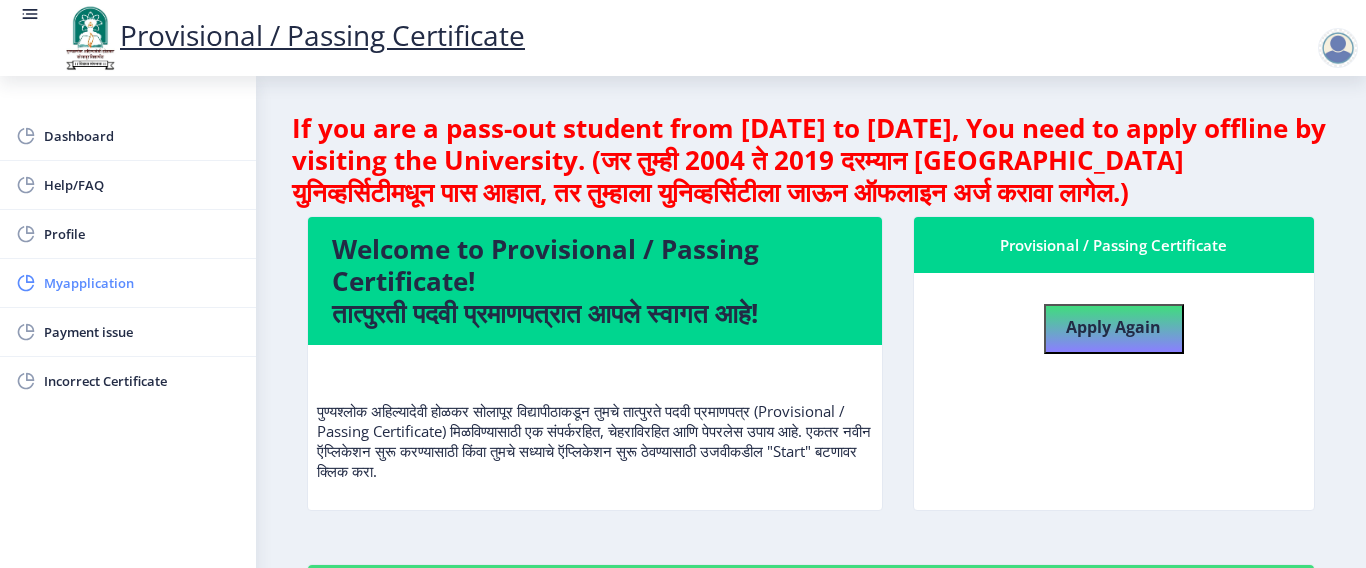 click on "Myapplication" 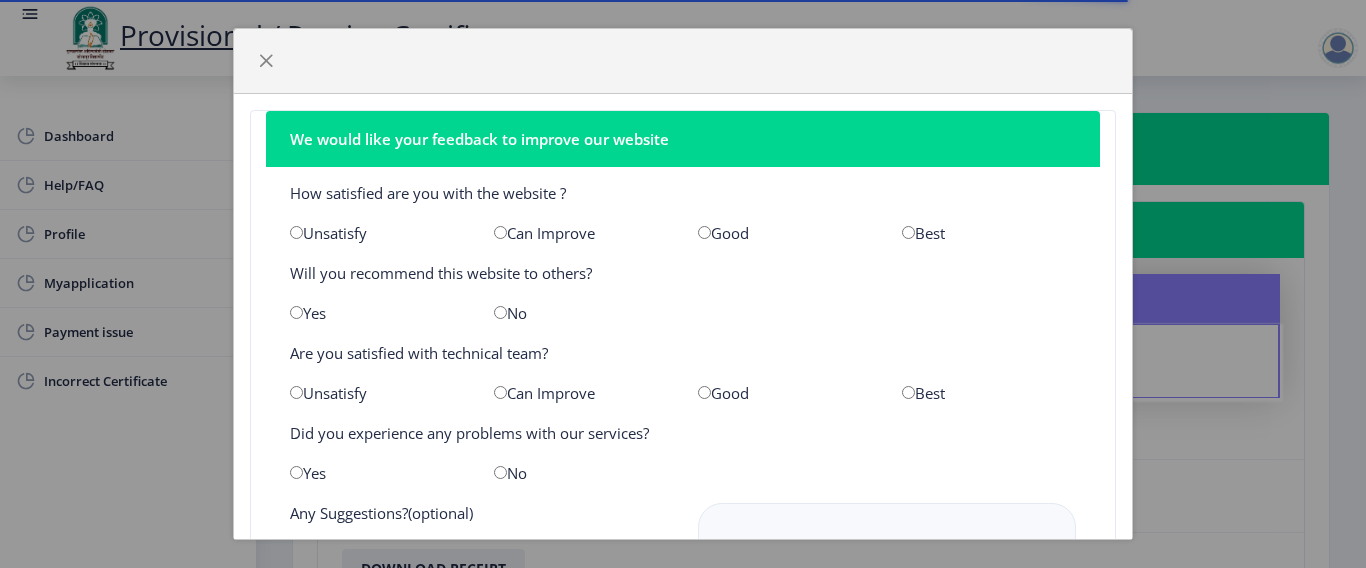 click at bounding box center [296, 232] 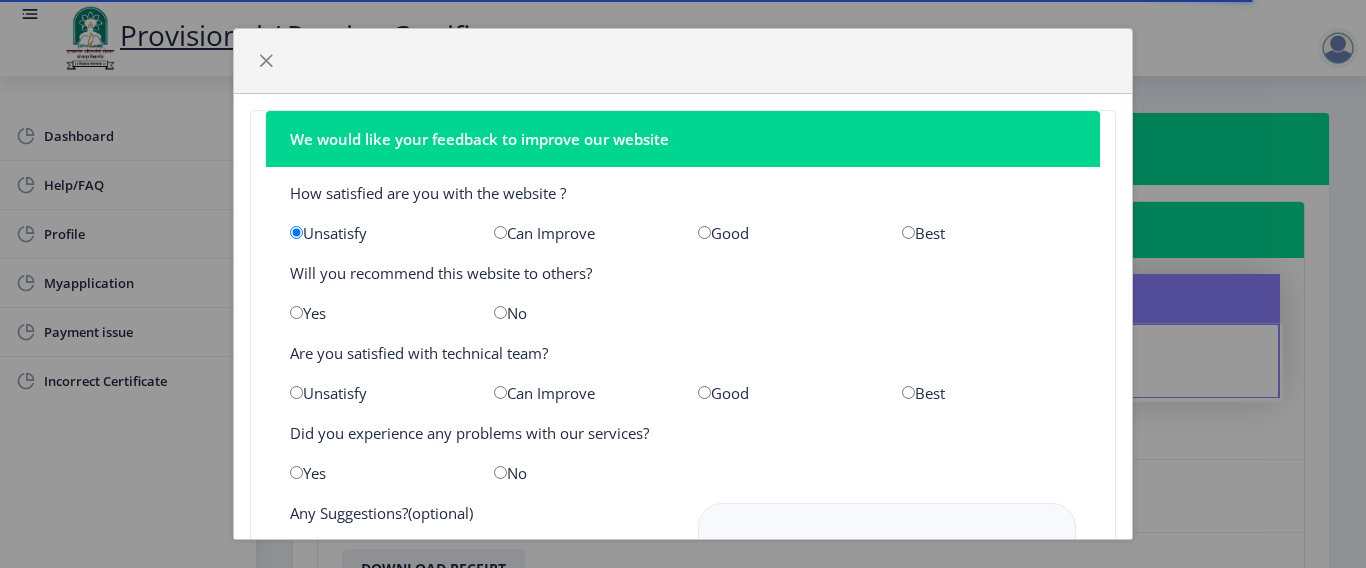 click at bounding box center (500, 312) 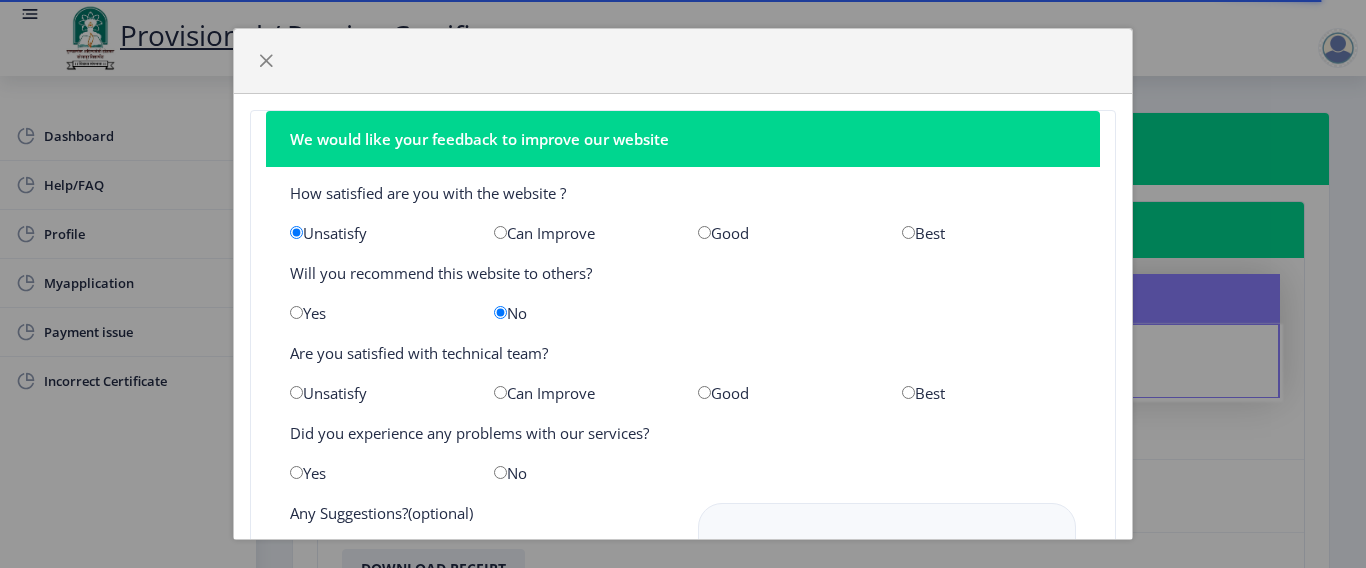 click at bounding box center [296, 392] 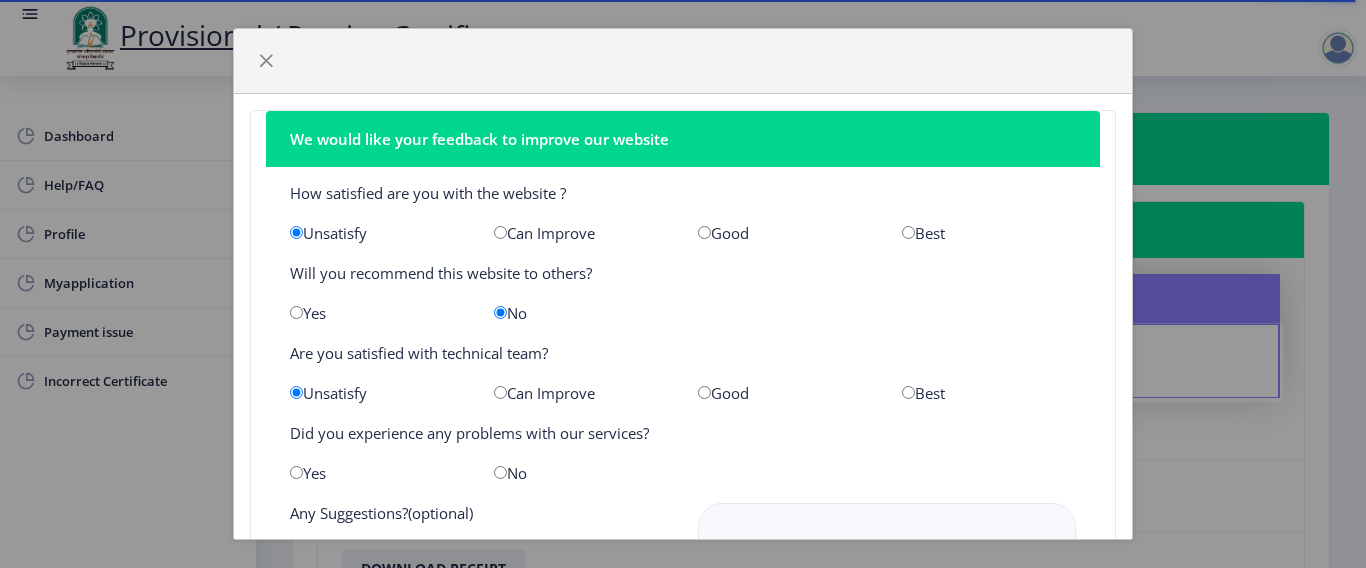 click at bounding box center (296, 472) 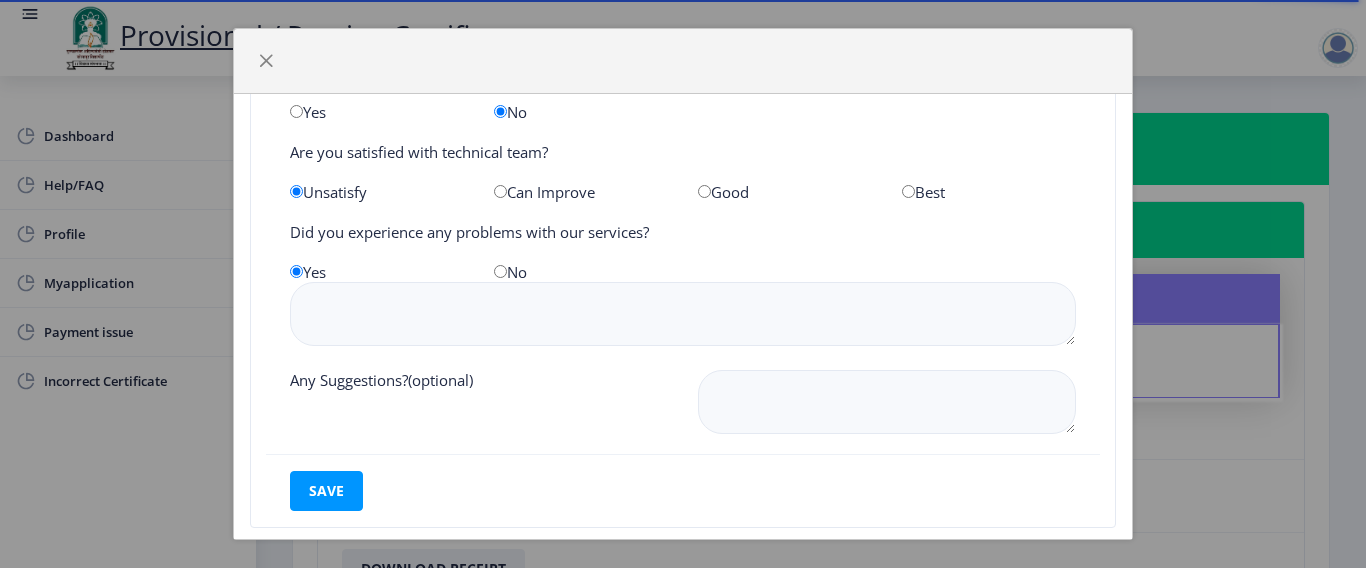 scroll, scrollTop: 236, scrollLeft: 0, axis: vertical 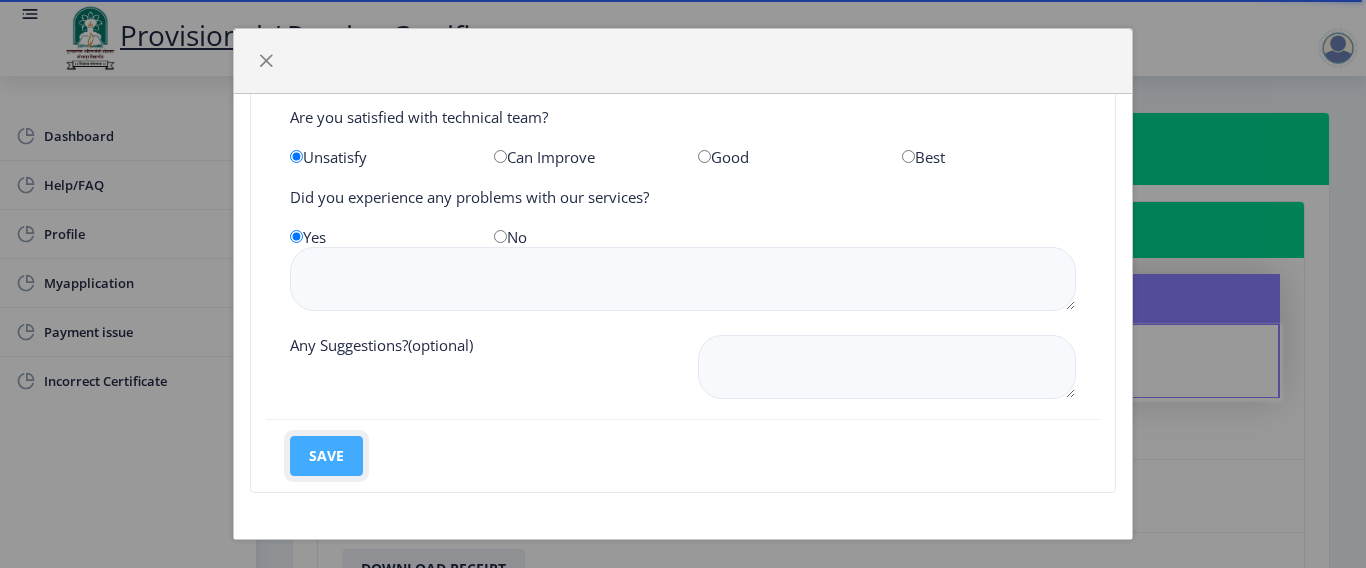click on "save" 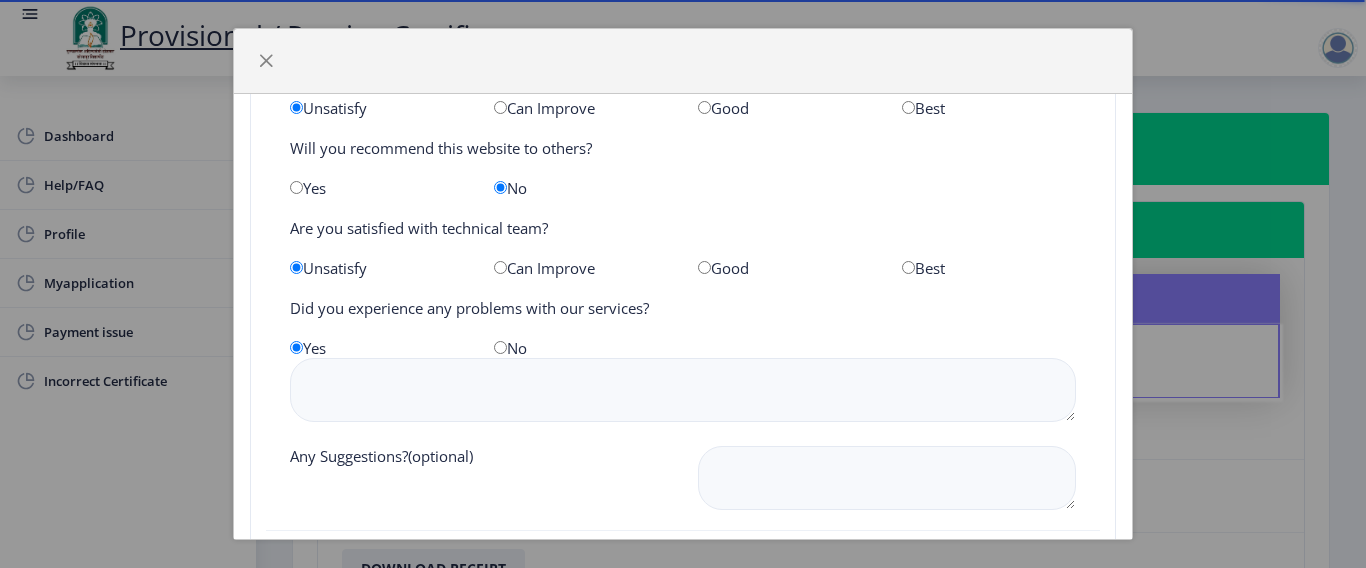 scroll, scrollTop: 236, scrollLeft: 0, axis: vertical 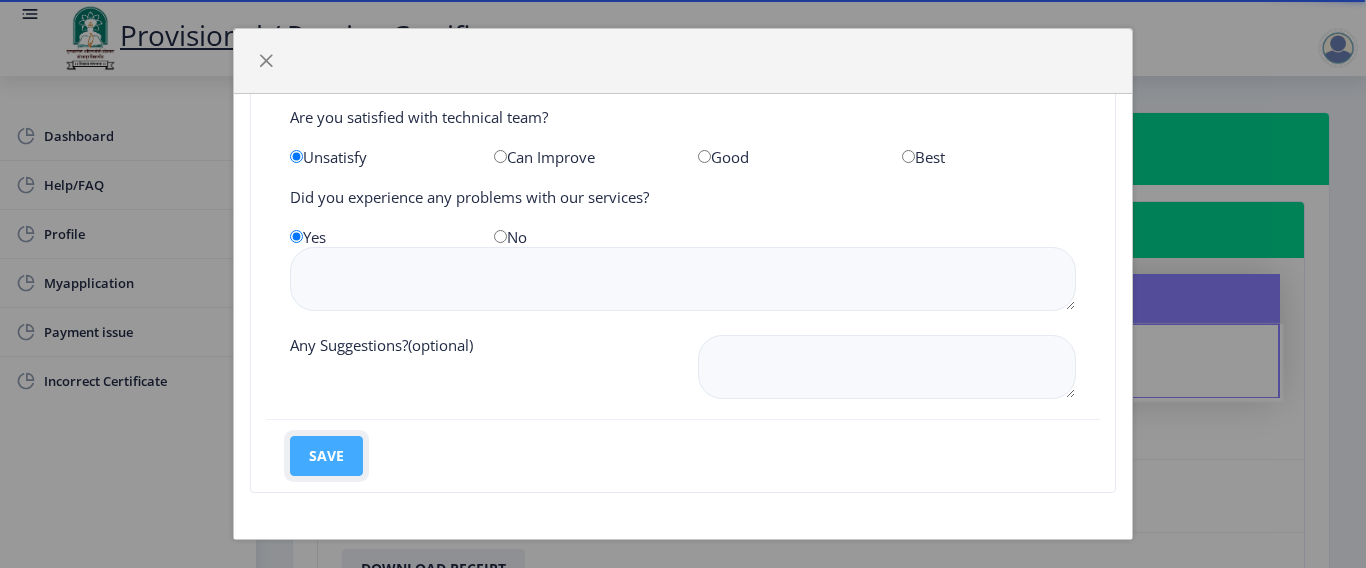 click on "save" 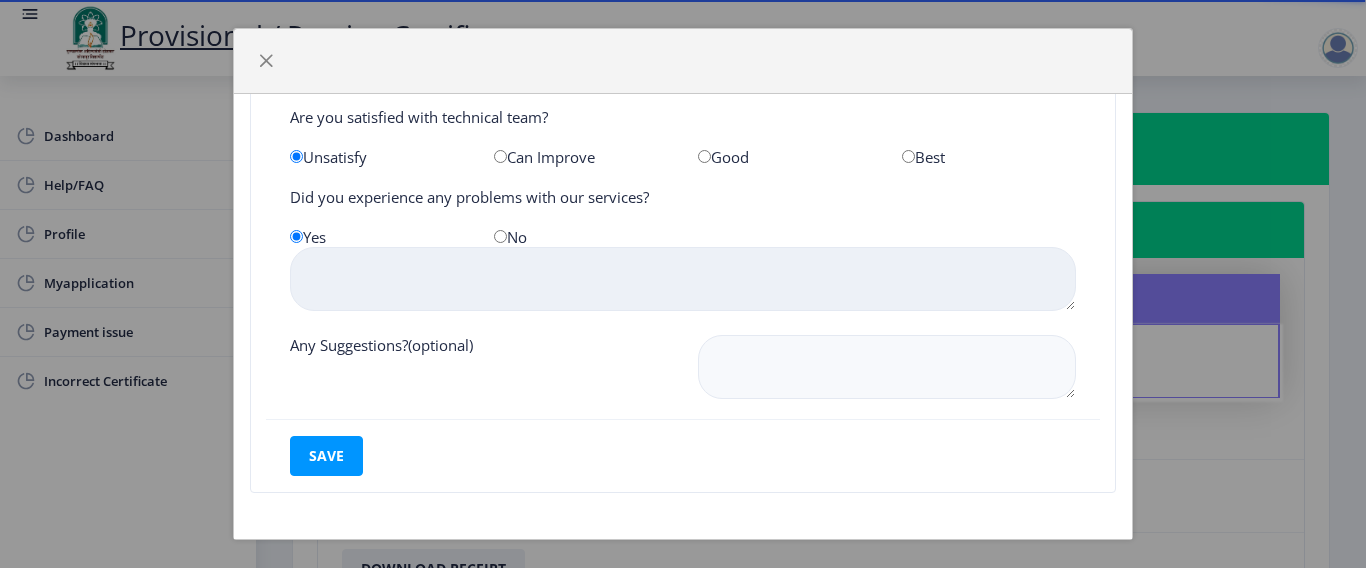 click 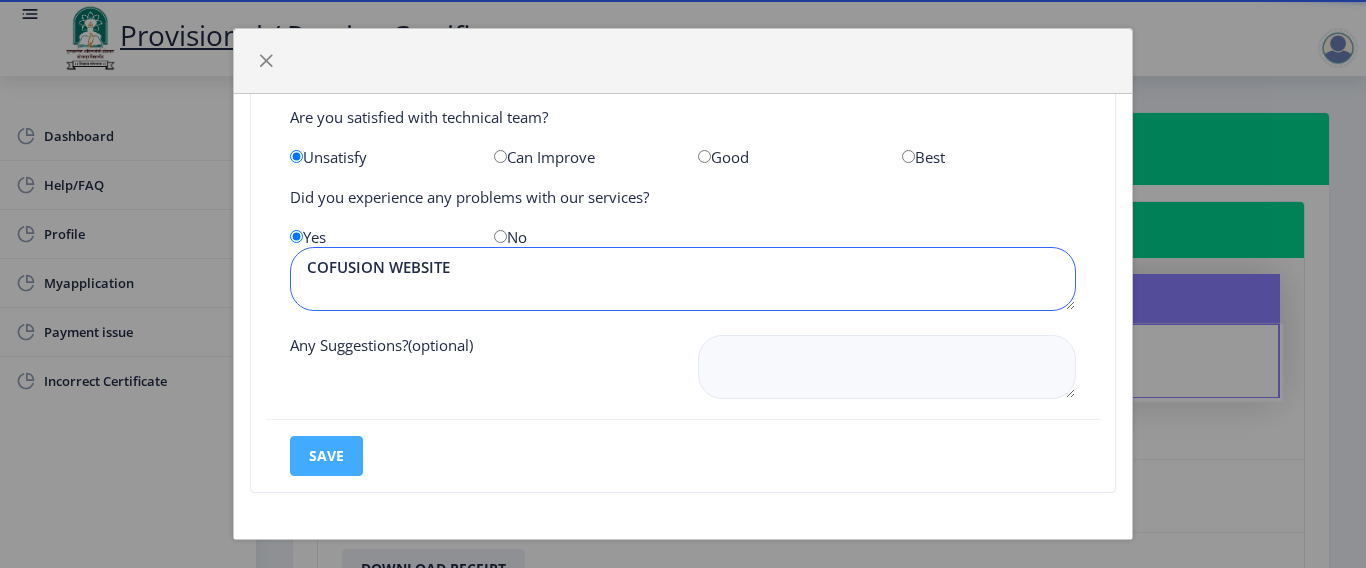 type on "COFUSION WEBSITE" 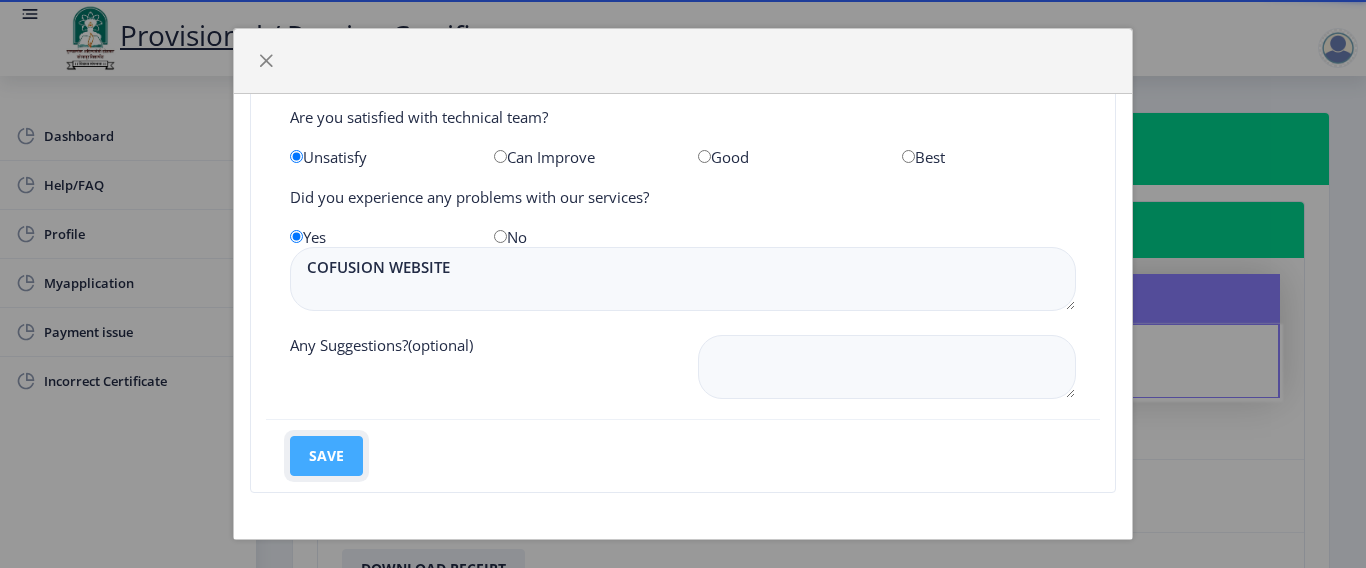 click on "save" 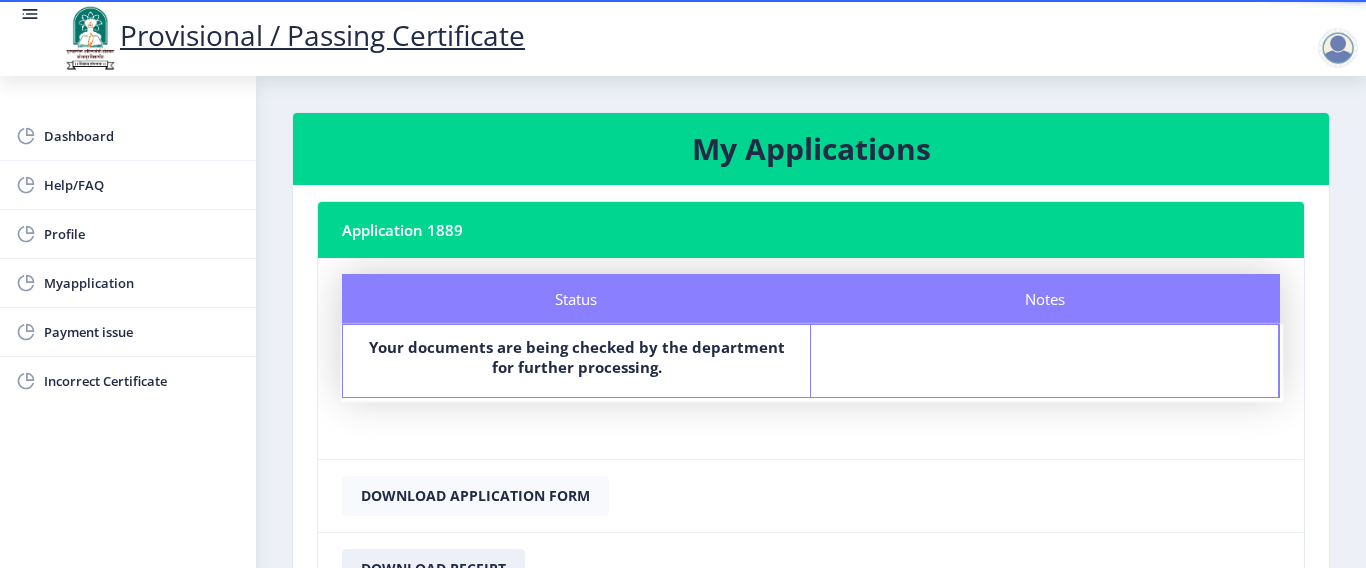 scroll, scrollTop: 100, scrollLeft: 0, axis: vertical 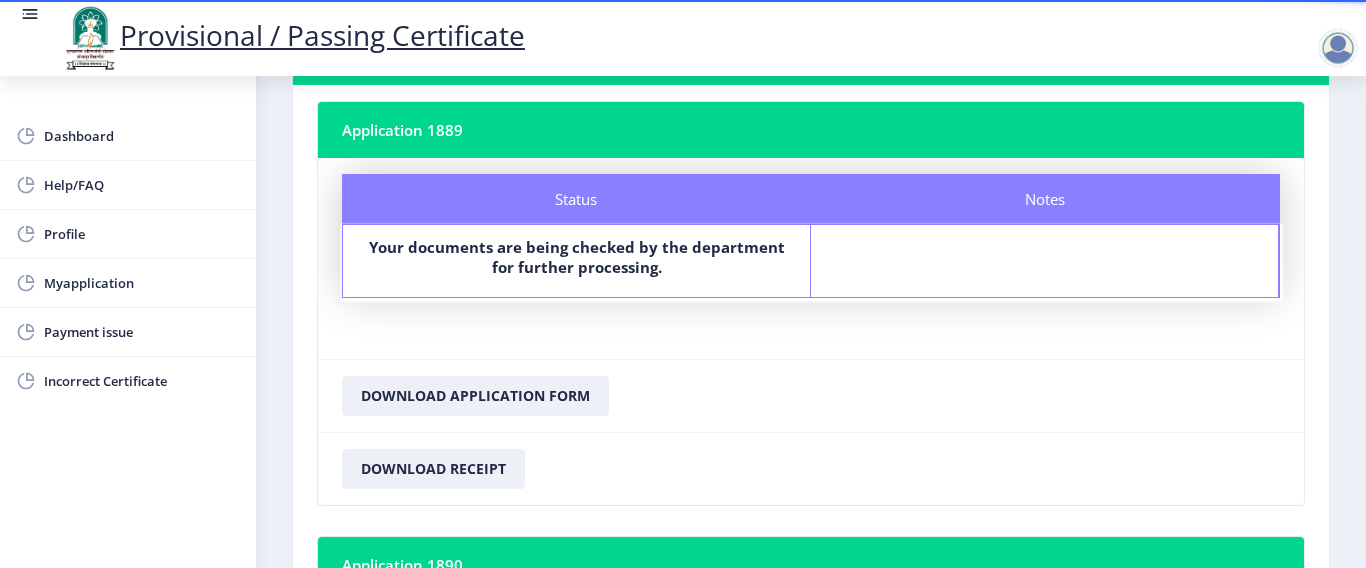 click on "Your documents are being checked by the department for further processing." 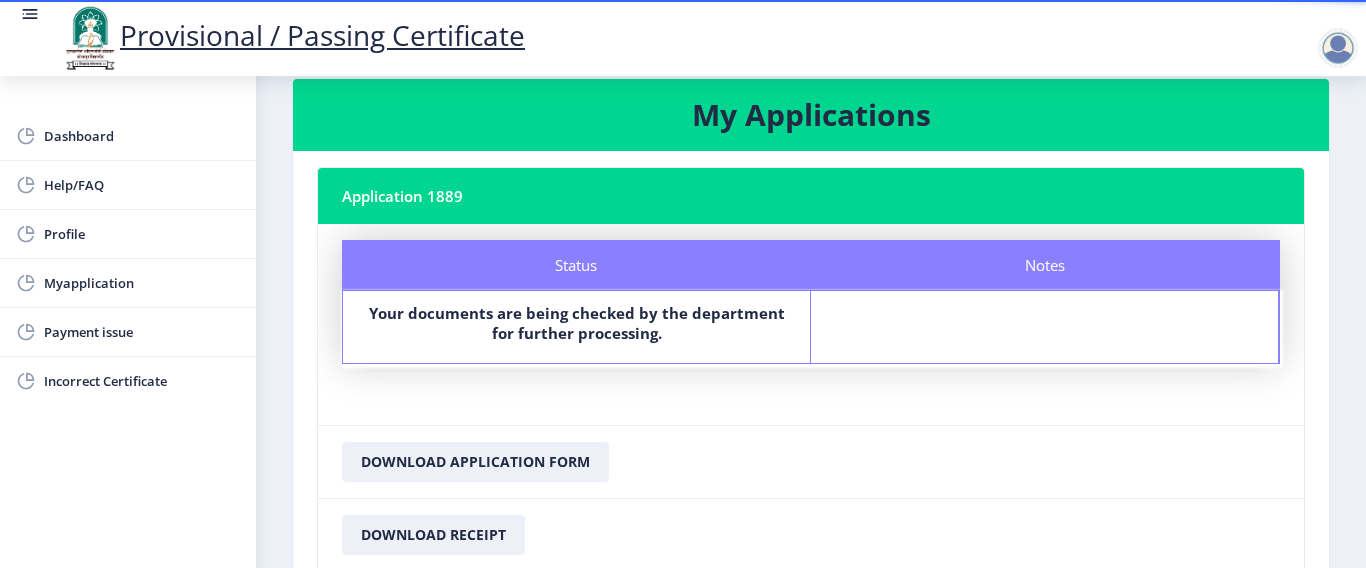 scroll, scrollTop: 0, scrollLeft: 0, axis: both 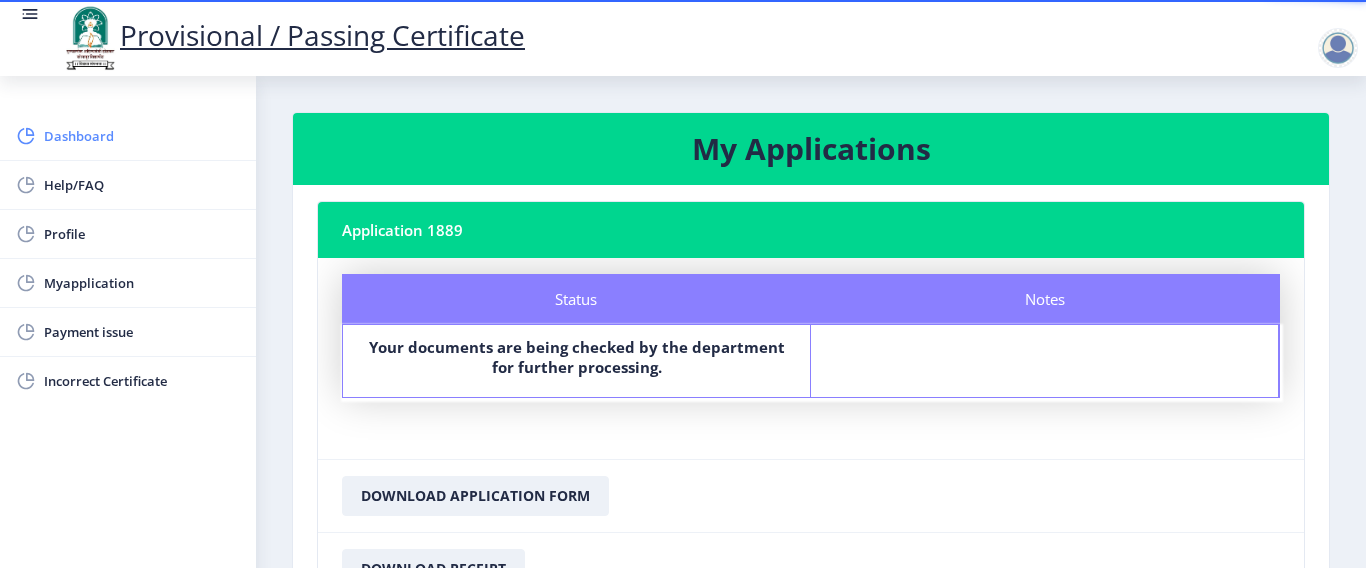 click on "Dashboard" 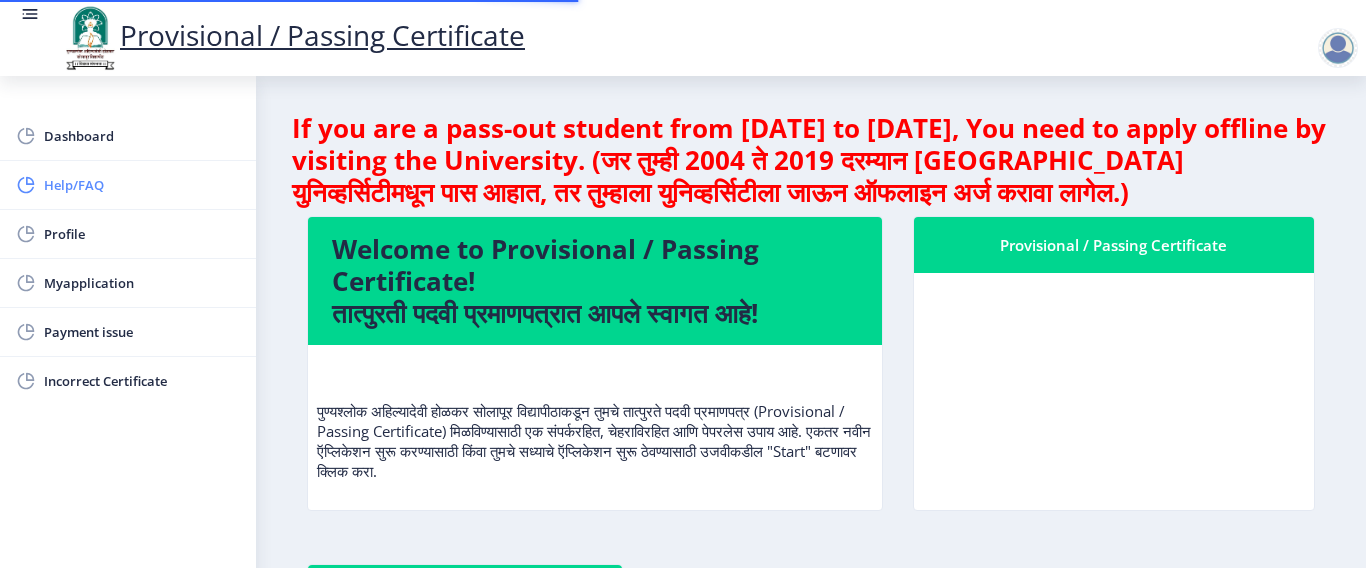click on "Help/FAQ" 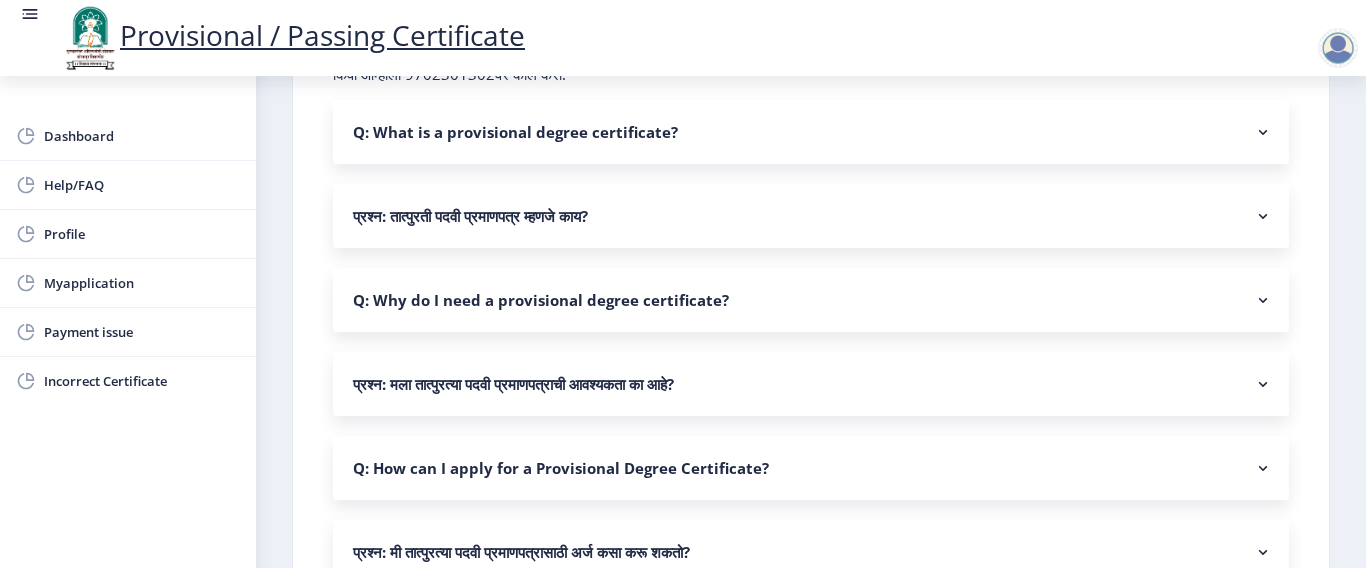 scroll, scrollTop: 0, scrollLeft: 0, axis: both 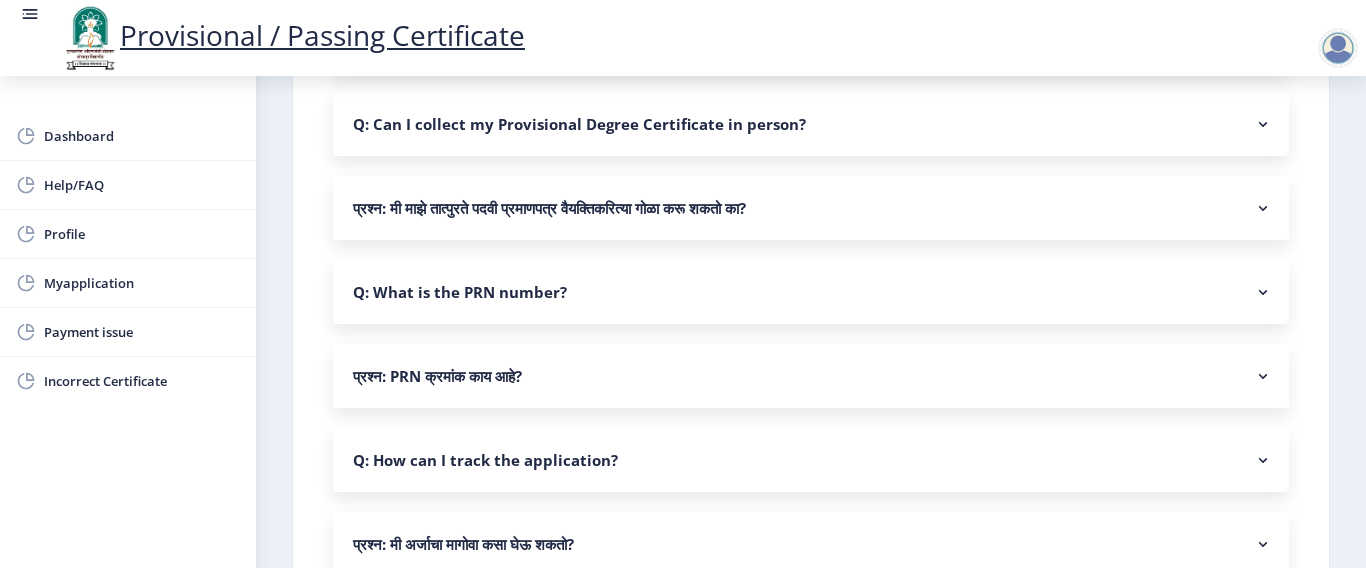 click on "प्रश्न: PRN क्रमांक काय आहे?" 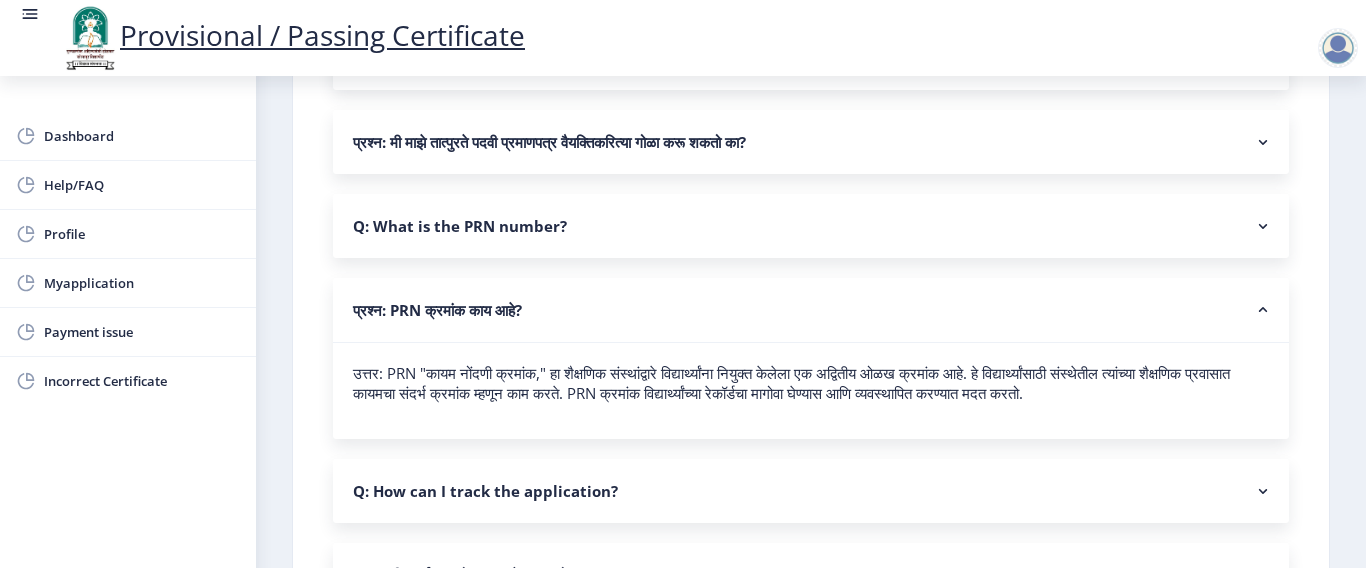 scroll, scrollTop: 1473, scrollLeft: 0, axis: vertical 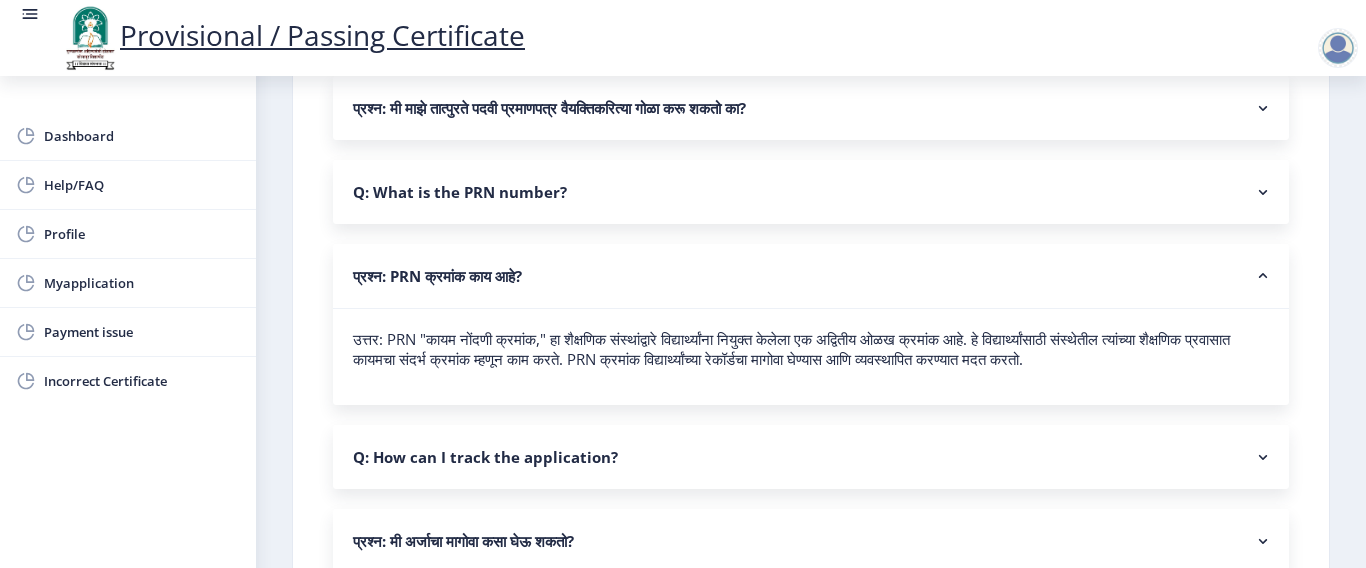 click on "Q: What is the PRN number?" 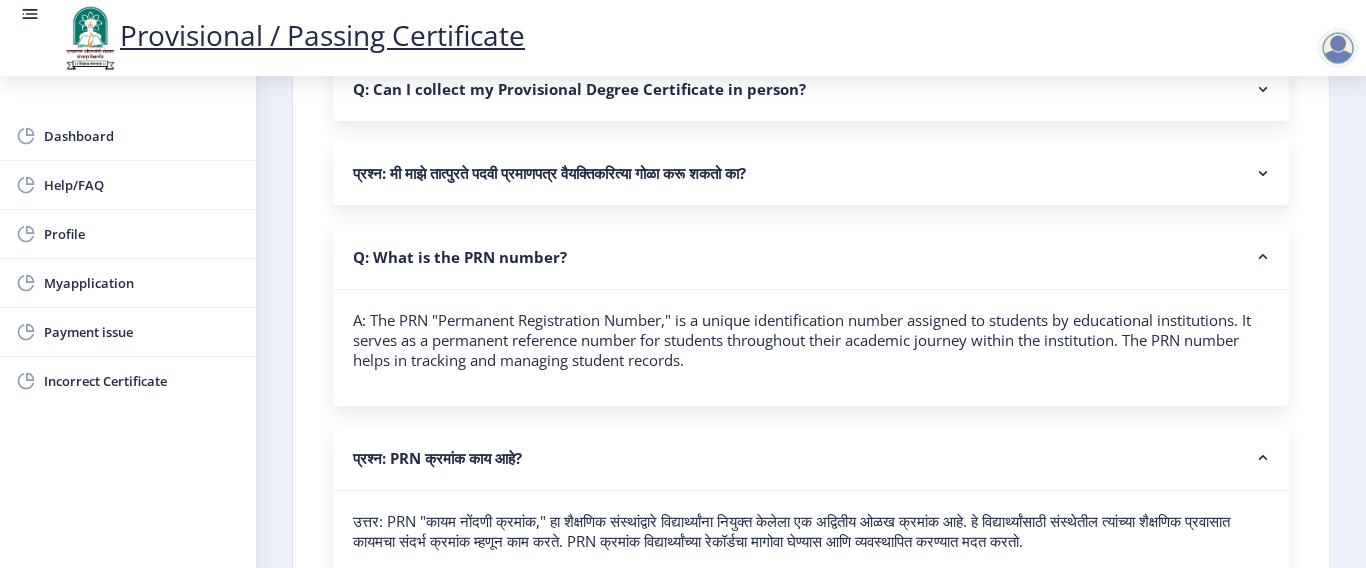 scroll, scrollTop: 1373, scrollLeft: 0, axis: vertical 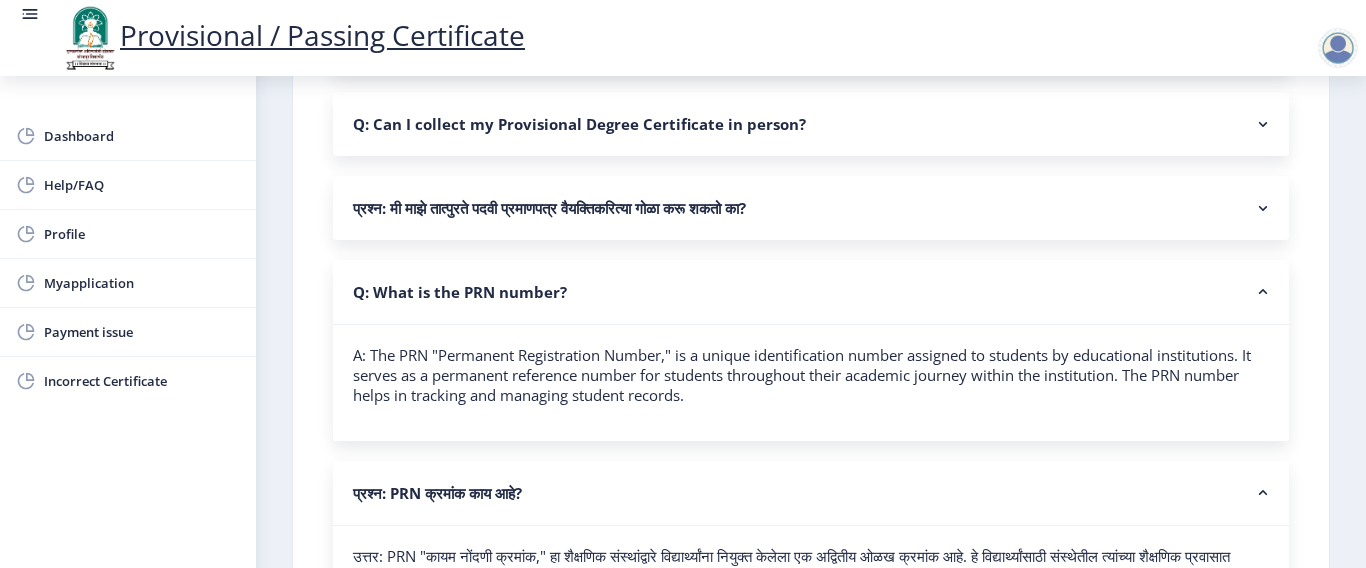 click on "प्रश्न: मी माझे तात्पुरते पदवी प्रमाणपत्र वैयक्तिकरित्या गोळा करू शकतो का?" 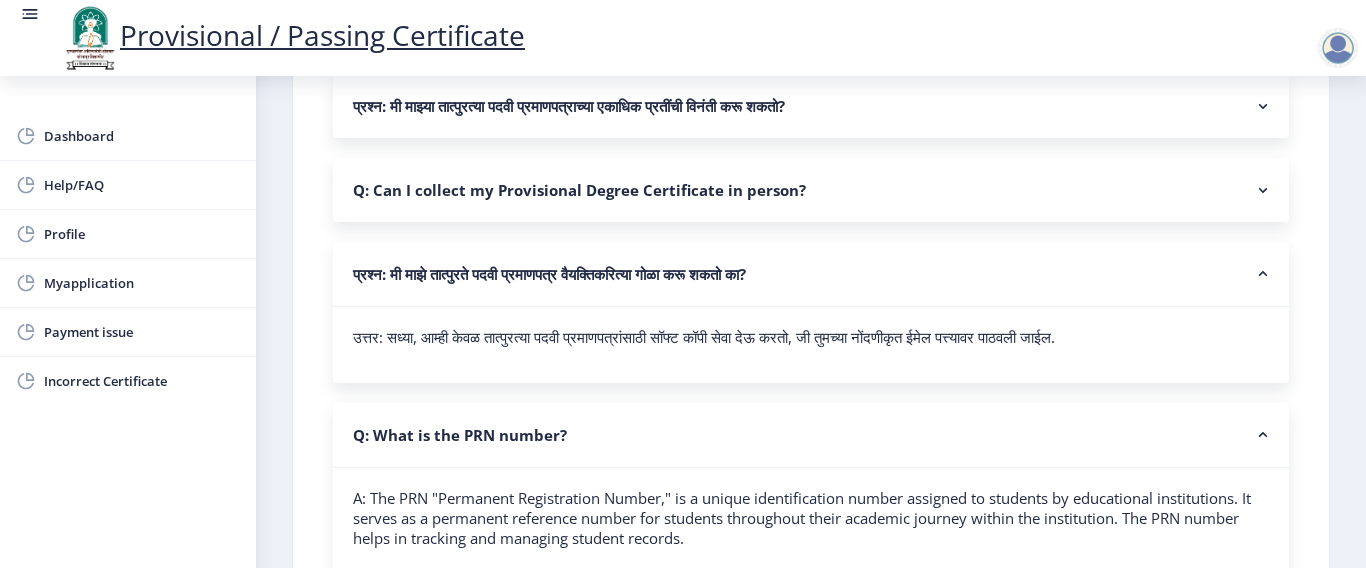 scroll, scrollTop: 1273, scrollLeft: 0, axis: vertical 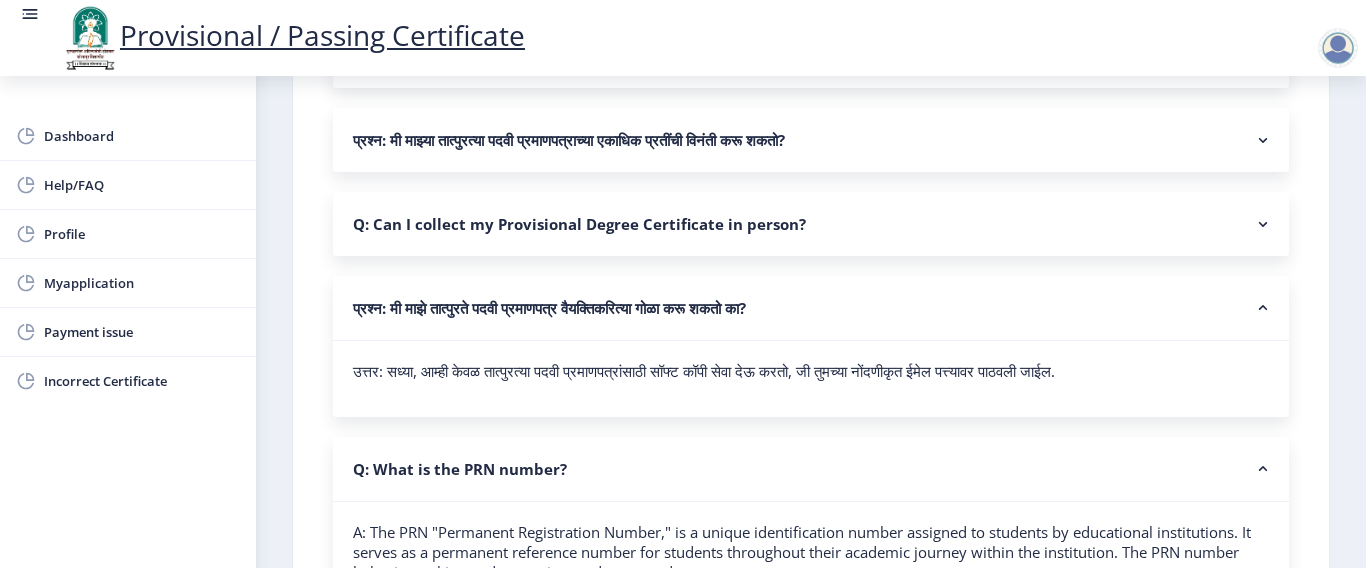 click on "Q: Can I collect my Provisional Degree Certificate in person?" 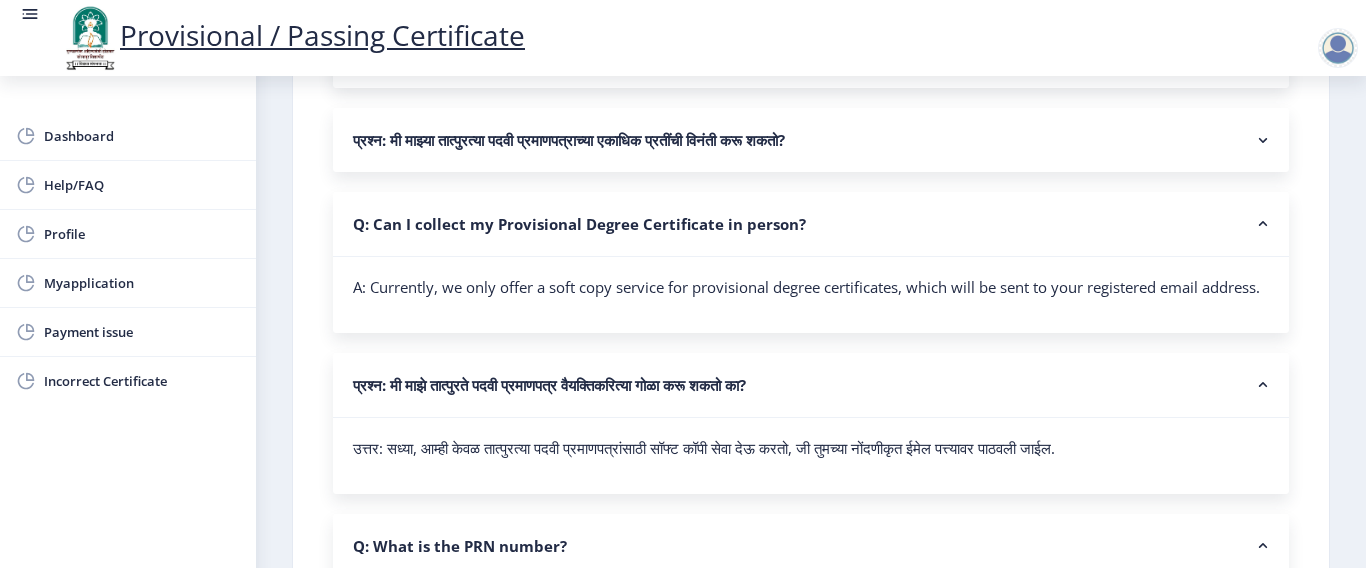 click on "प्रश्न: मी माझ्या तात्पुरत्या पदवी प्रमाणपत्राच्या एकाधिक प्रतींची विनंती करू शकतो?" 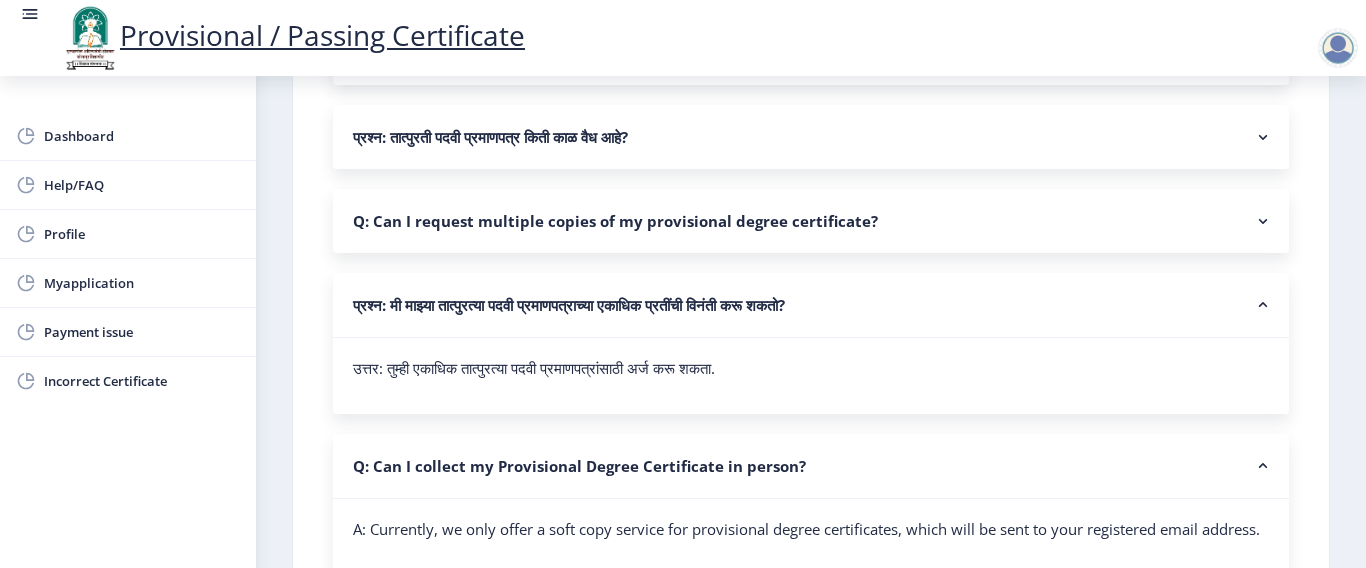 scroll, scrollTop: 1073, scrollLeft: 0, axis: vertical 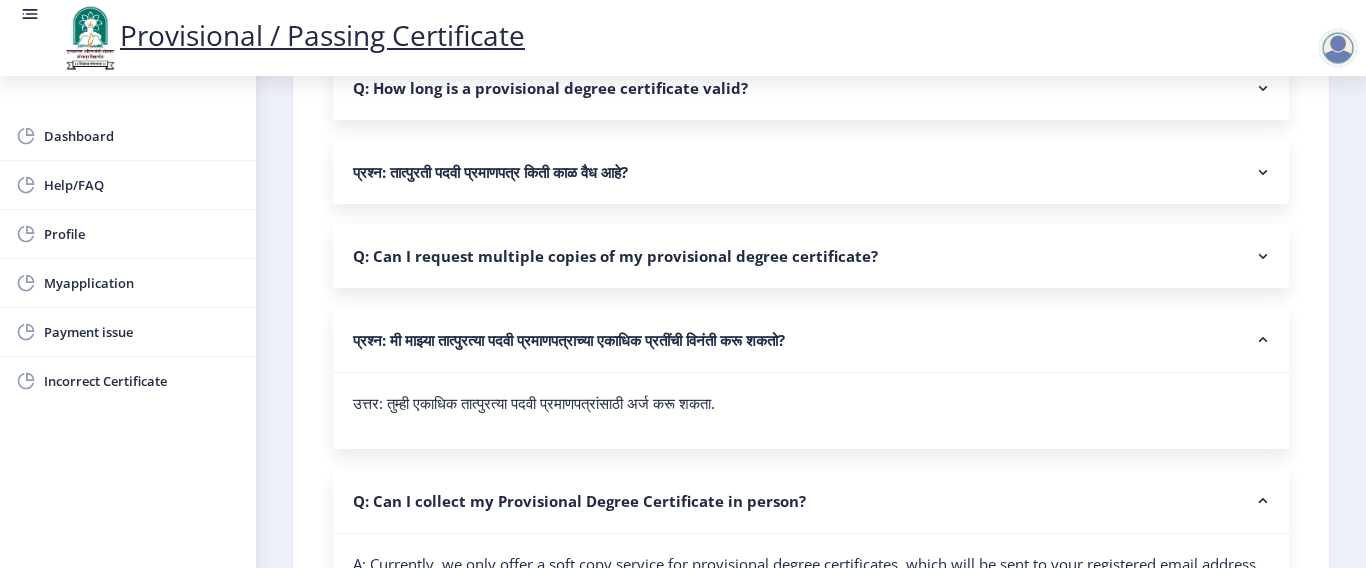 click on "Q: Can I request multiple copies of my provisional degree certificate?" 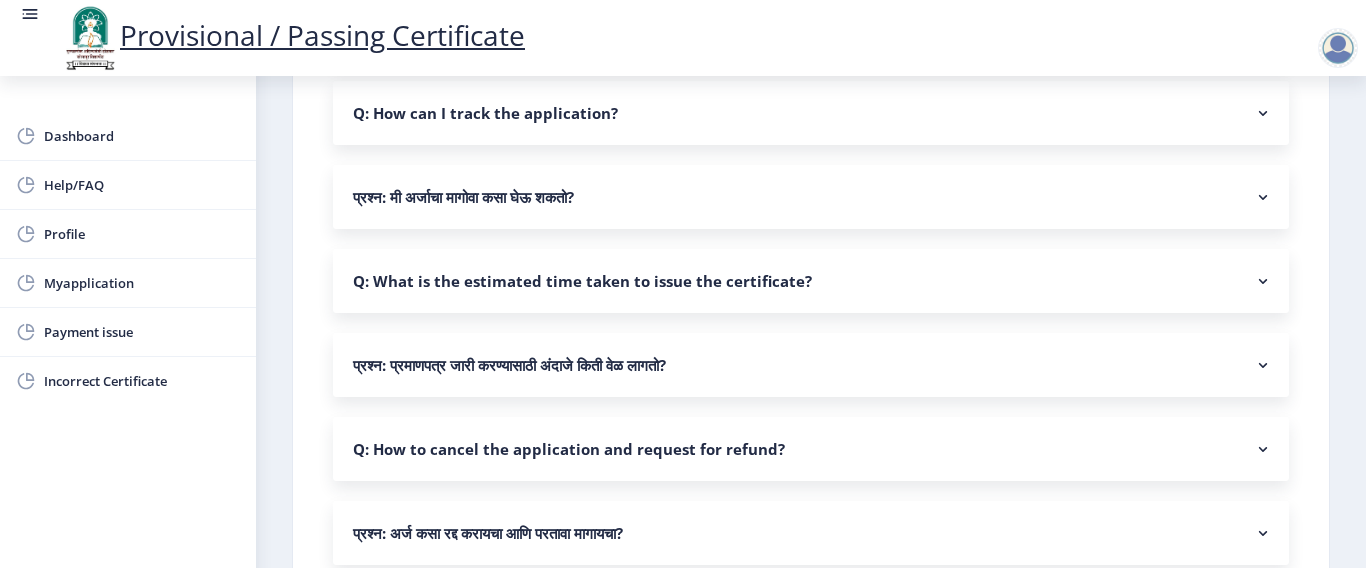 scroll, scrollTop: 2273, scrollLeft: 0, axis: vertical 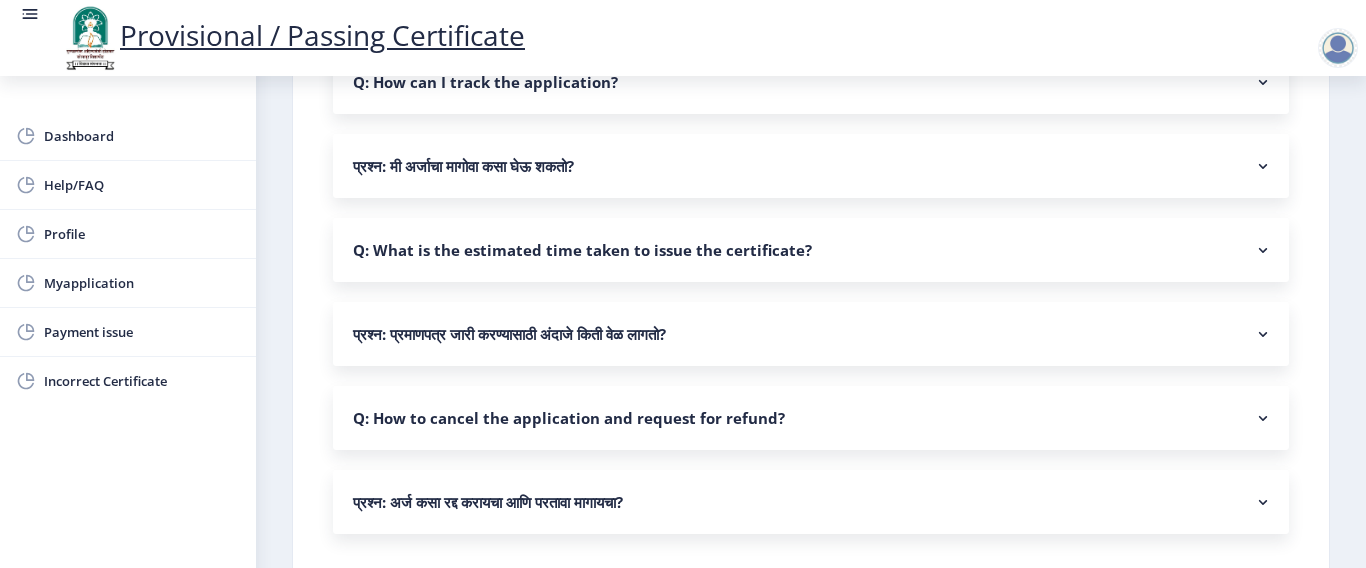 click on "प्रश्न: मी अर्जाचा मागोवा कसा घेऊ शकतो?" 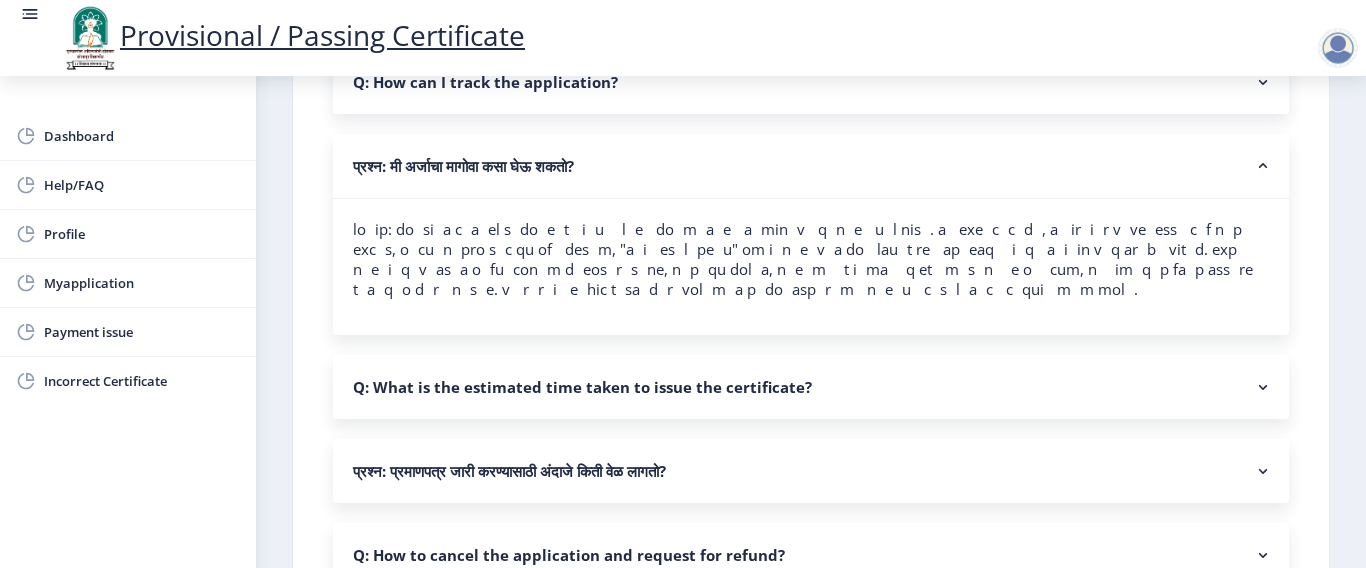 scroll, scrollTop: 2173, scrollLeft: 0, axis: vertical 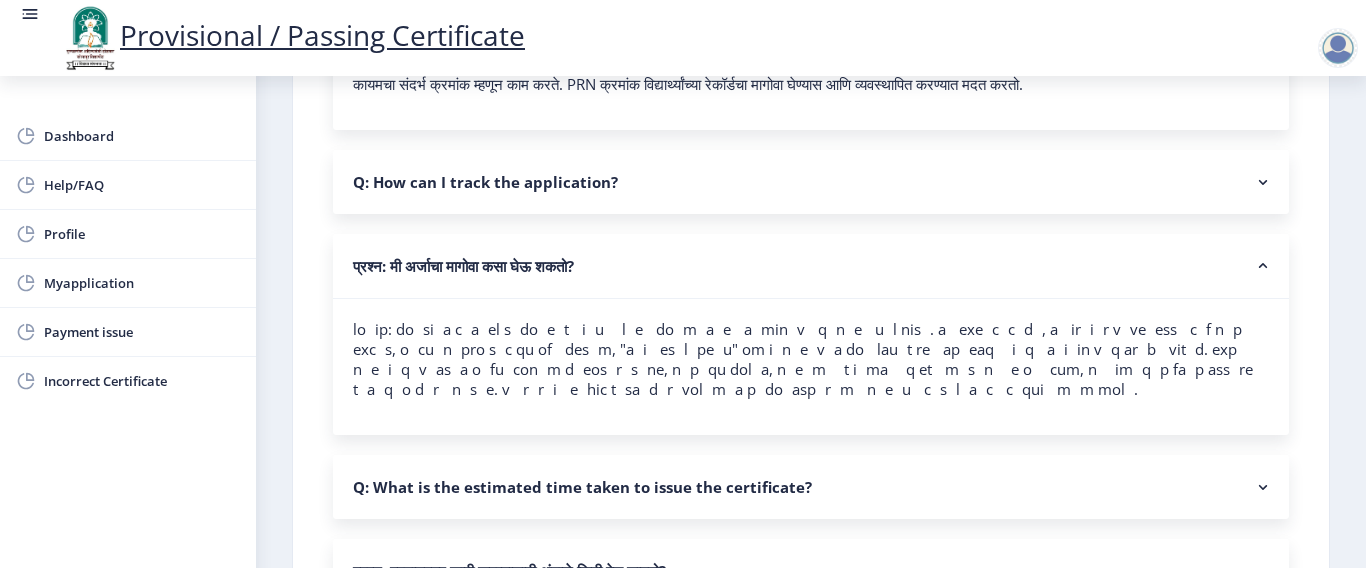 click on "Q: How can I track the application?" 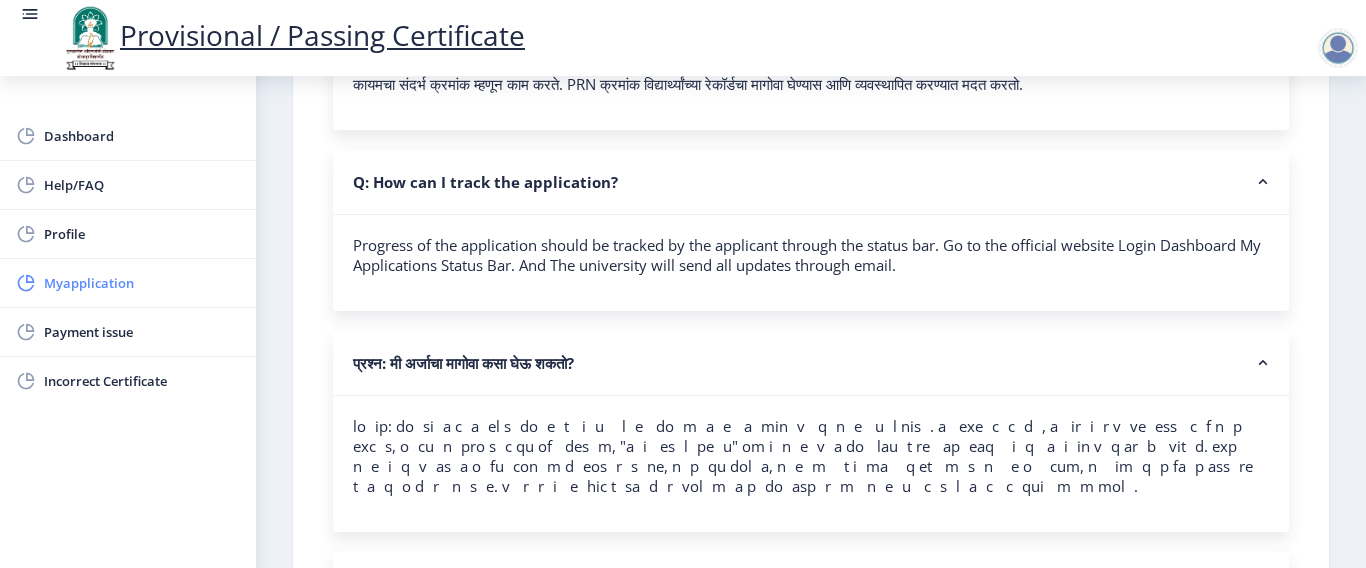 click on "Myapplication" 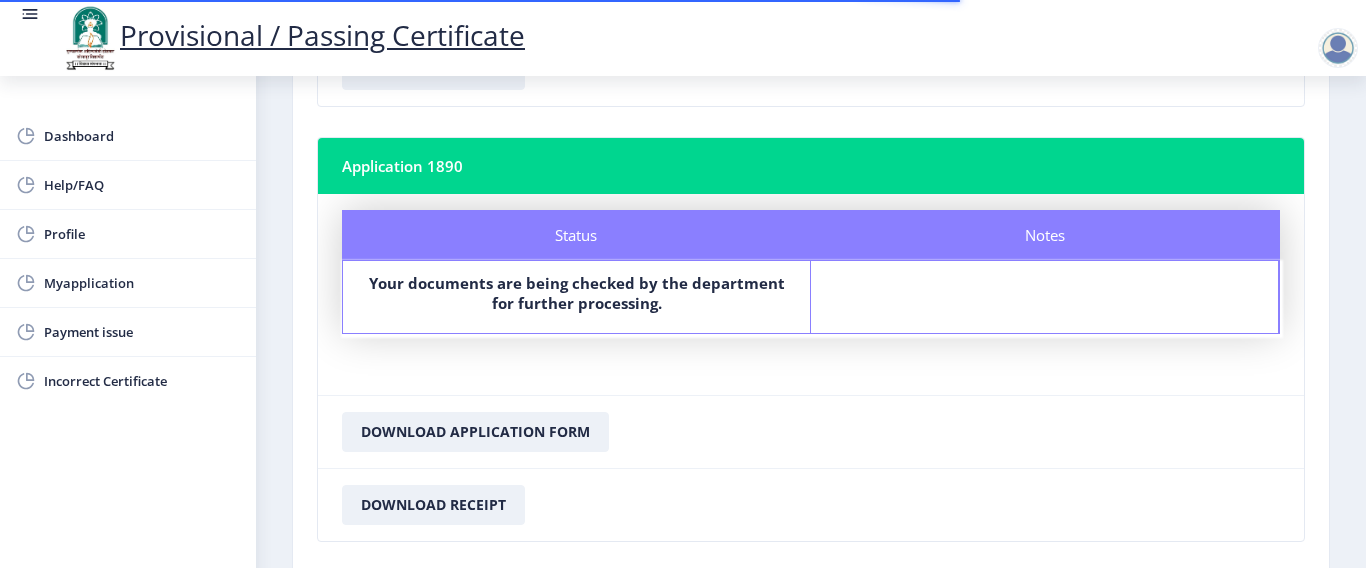 scroll, scrollTop: 0, scrollLeft: 0, axis: both 